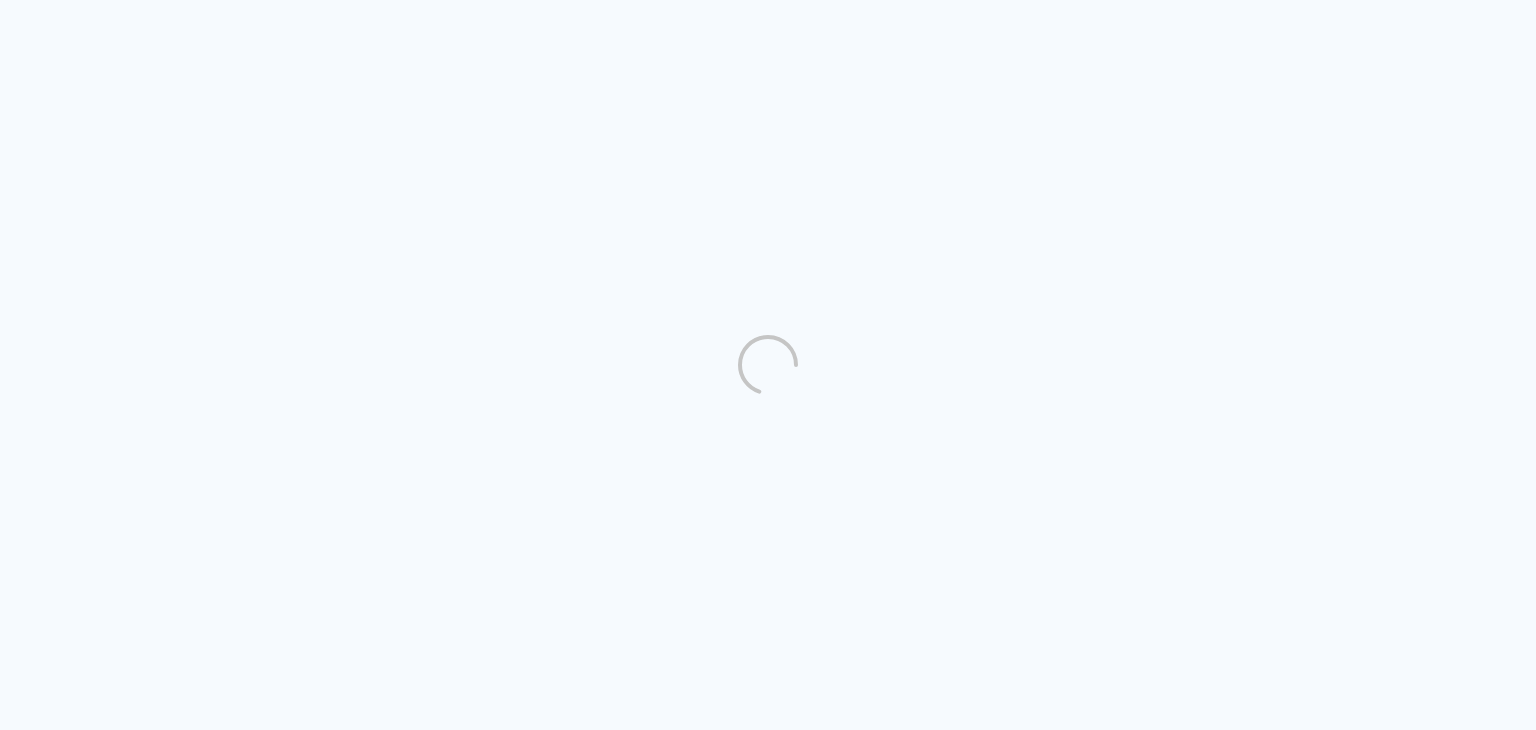scroll, scrollTop: 0, scrollLeft: 0, axis: both 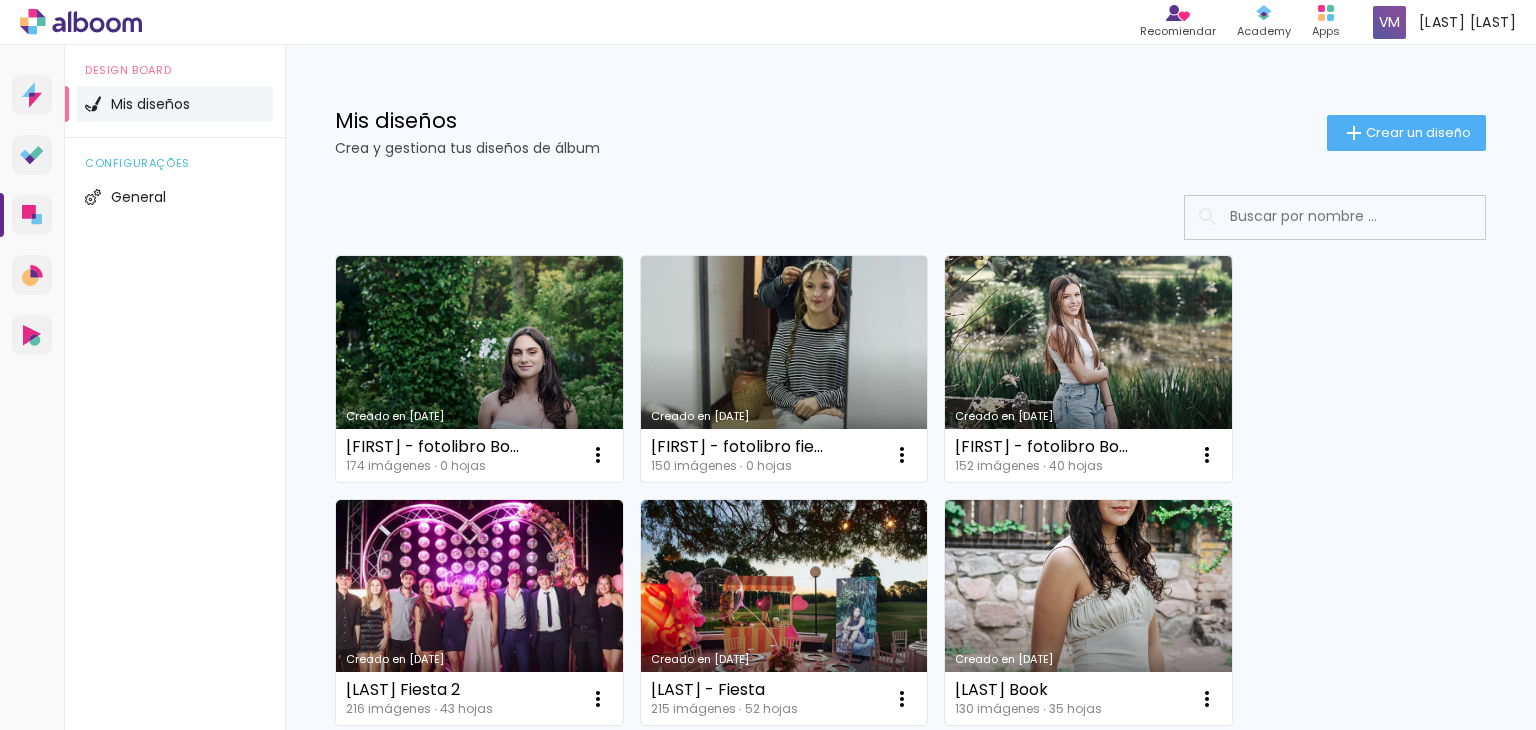 click on "Creado en [DATE]" at bounding box center (784, 369) 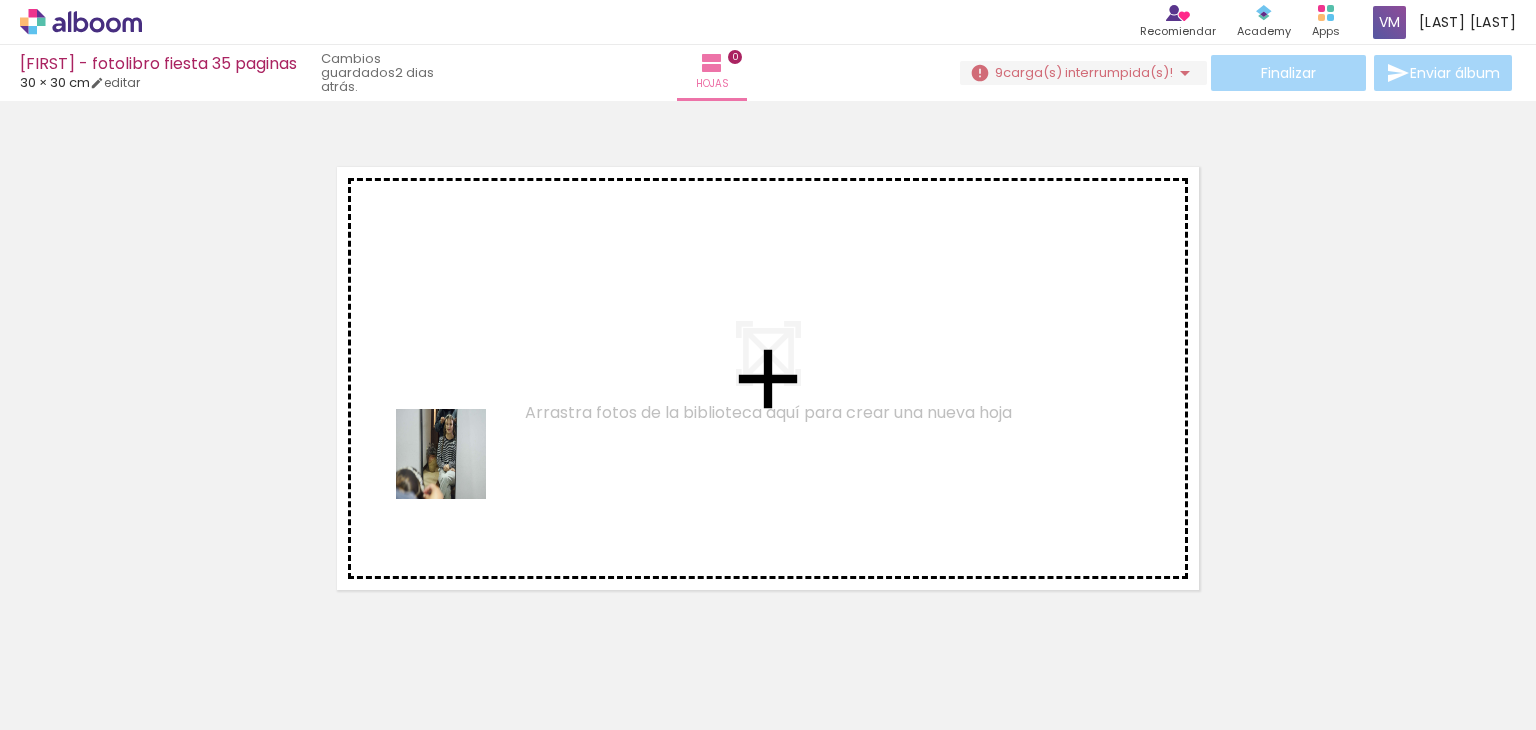 drag, startPoint x: 220, startPoint y: 658, endPoint x: 480, endPoint y: 453, distance: 331.09665 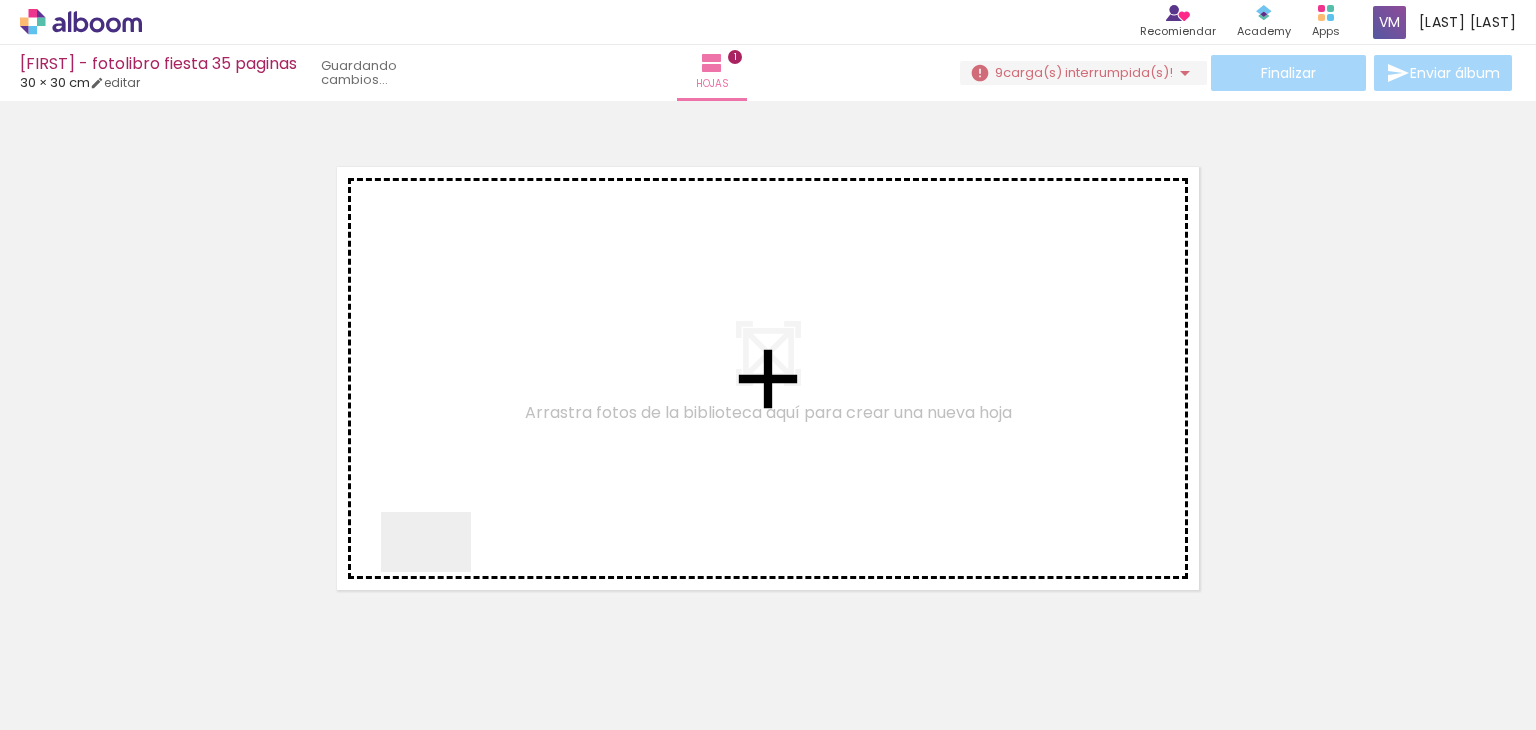 click at bounding box center (768, 365) 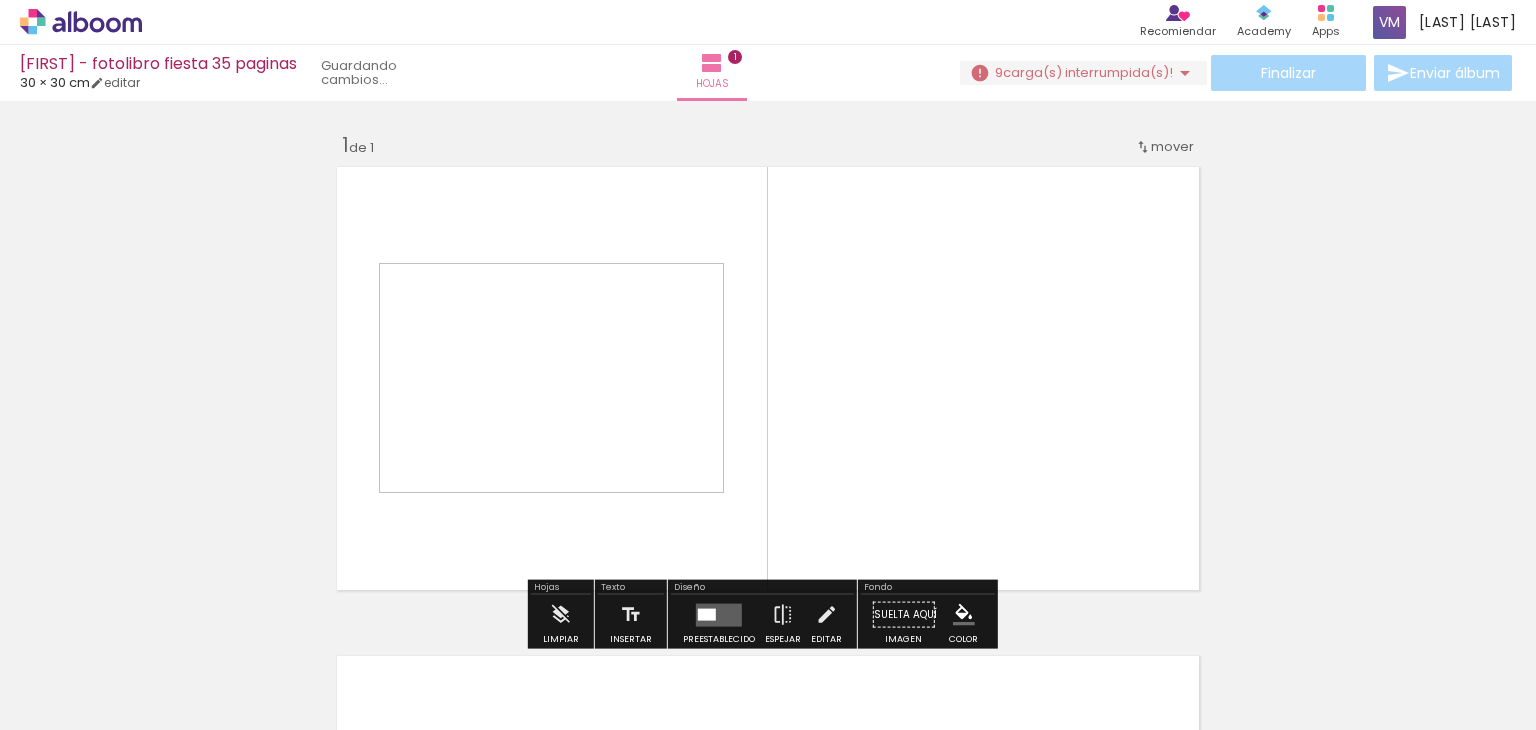 drag, startPoint x: 429, startPoint y: 681, endPoint x: 660, endPoint y: 539, distance: 271.15494 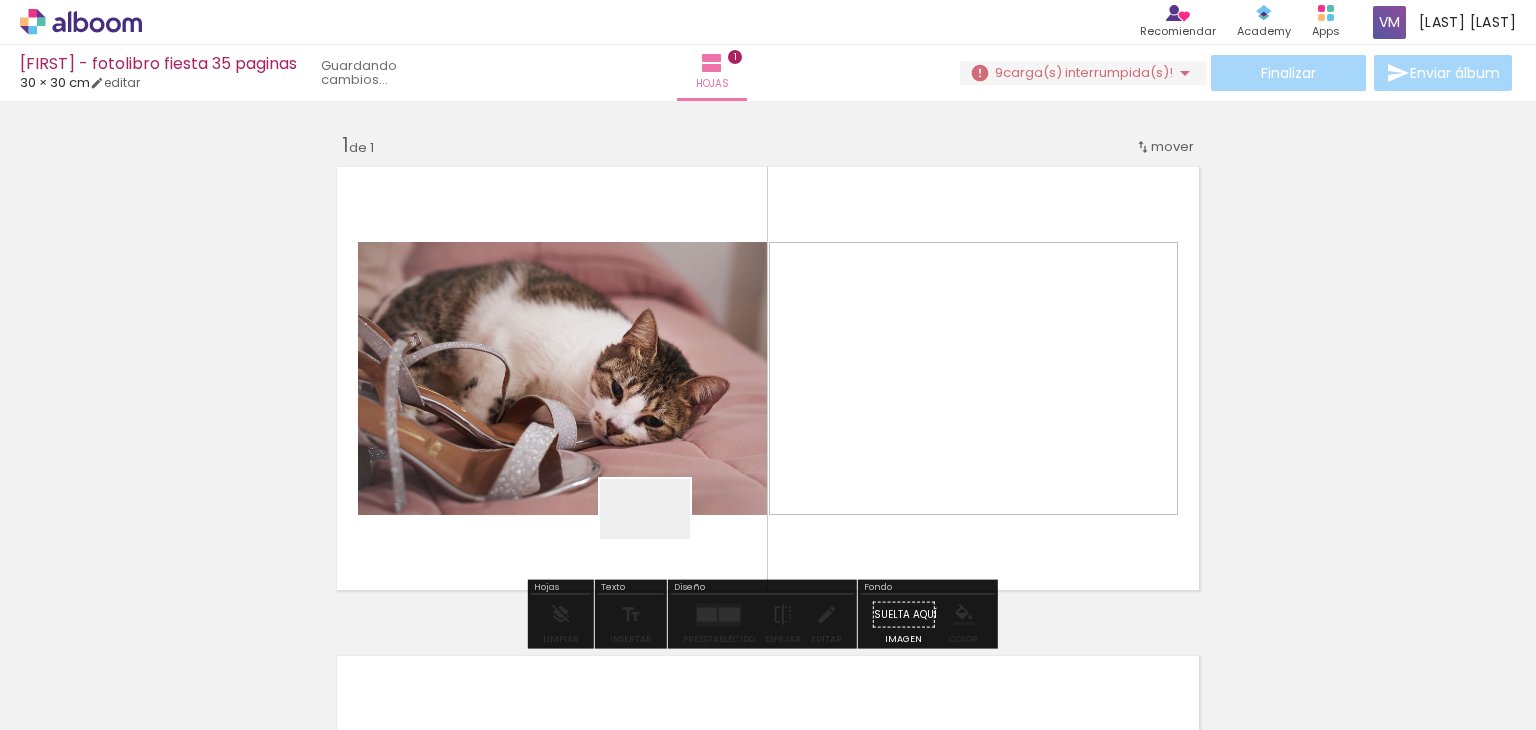 scroll, scrollTop: 25, scrollLeft: 0, axis: vertical 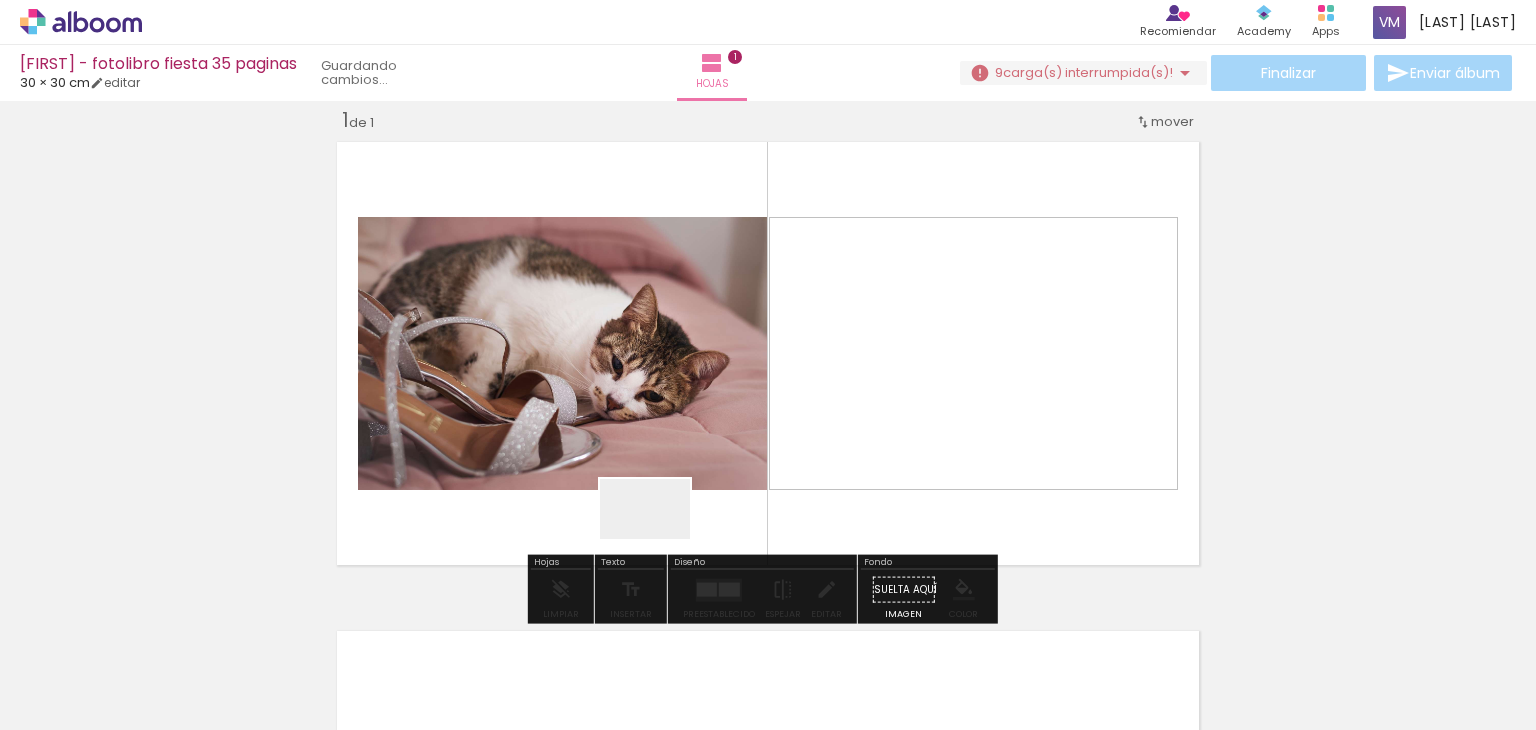 drag, startPoint x: 660, startPoint y: 539, endPoint x: 777, endPoint y: 438, distance: 154.5639 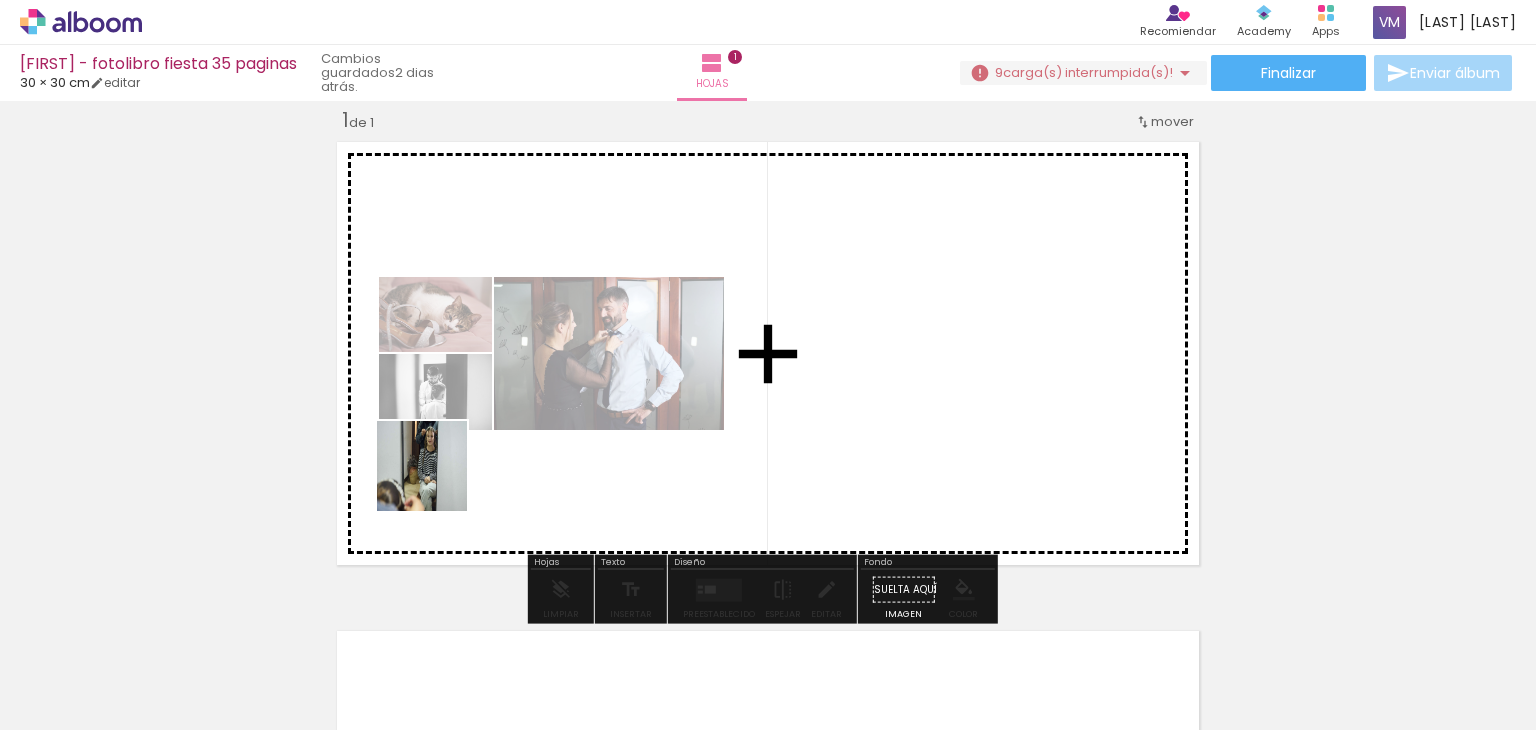 drag, startPoint x: 176, startPoint y: 672, endPoint x: 453, endPoint y: 466, distance: 345.20285 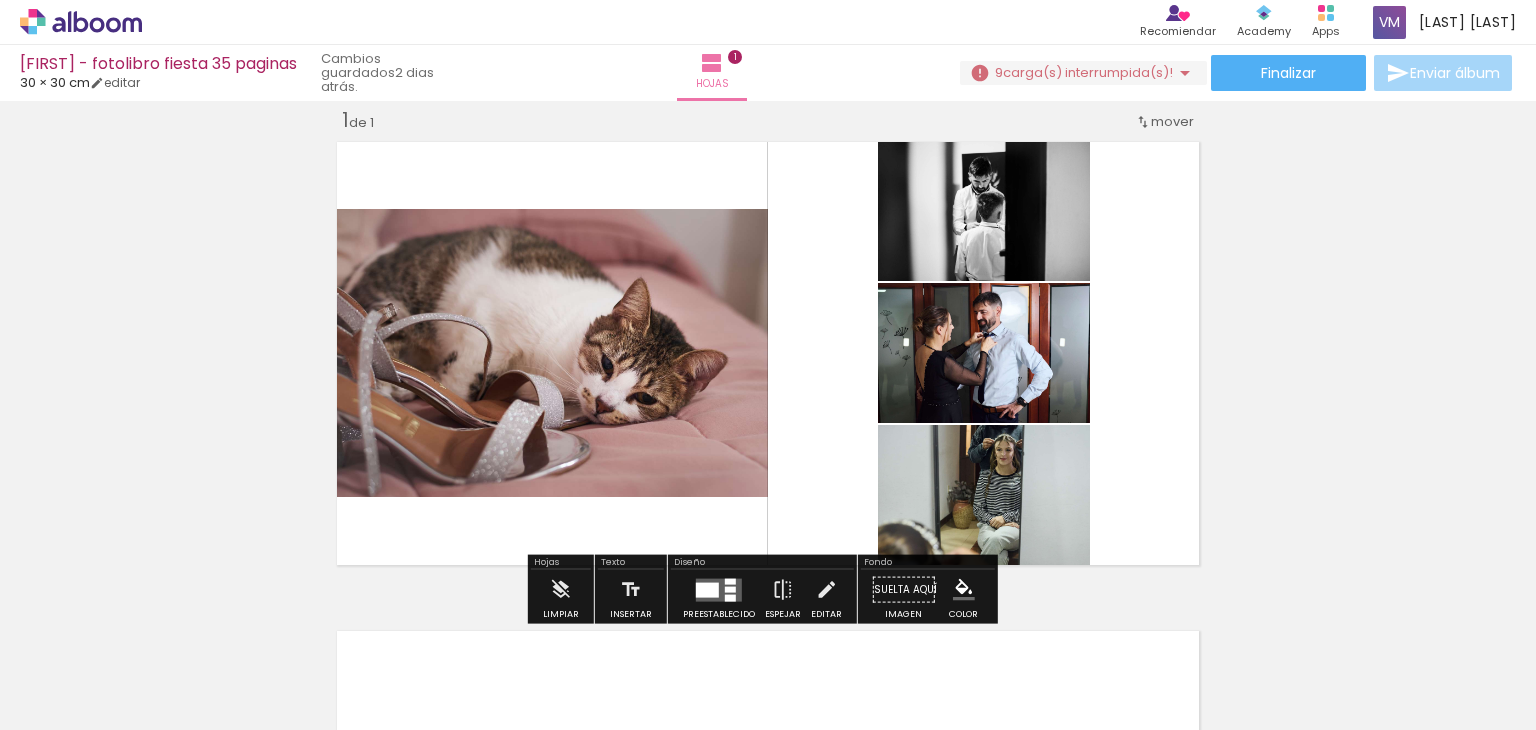 click at bounding box center (719, 589) 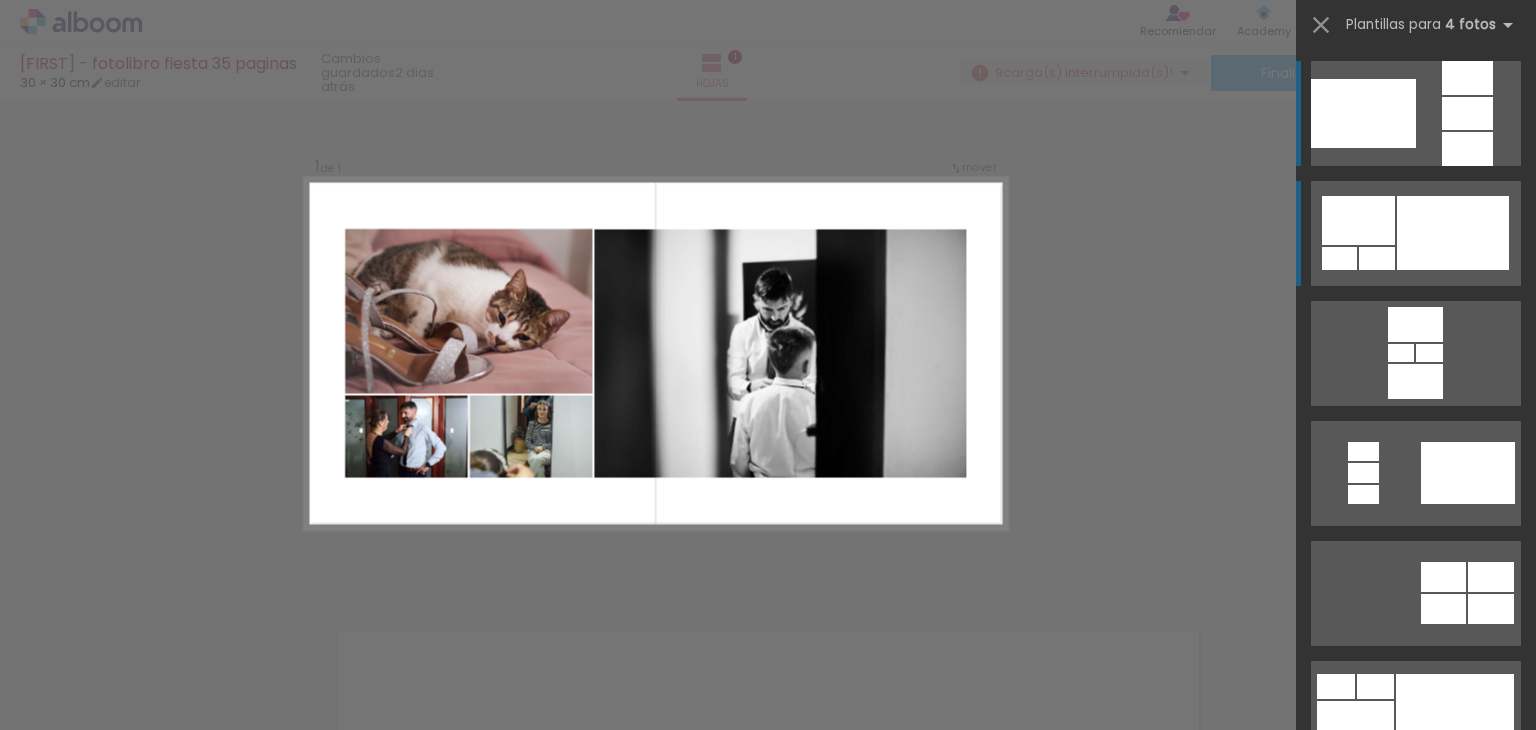 click at bounding box center [1453, 233] 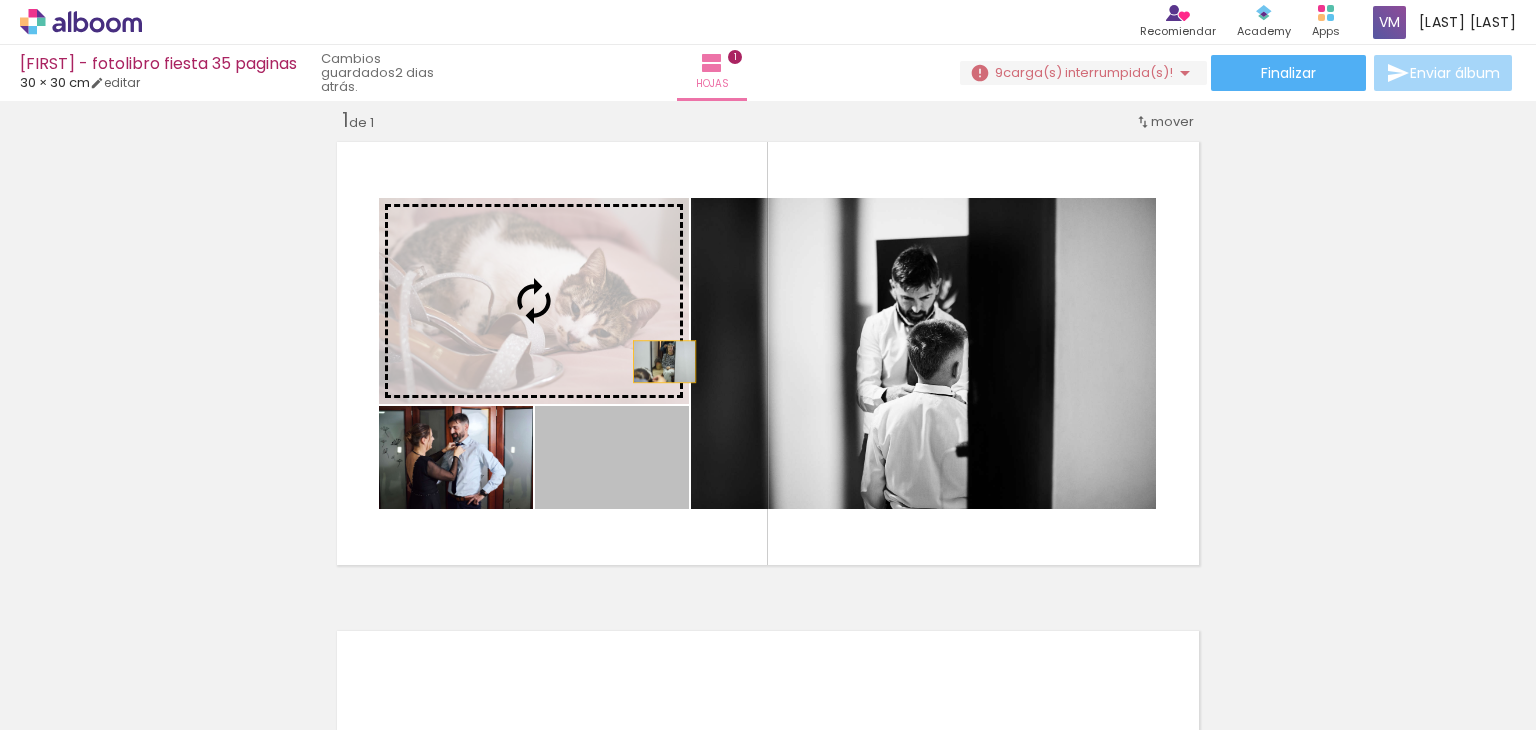 drag, startPoint x: 649, startPoint y: 499, endPoint x: 655, endPoint y: 358, distance: 141.12761 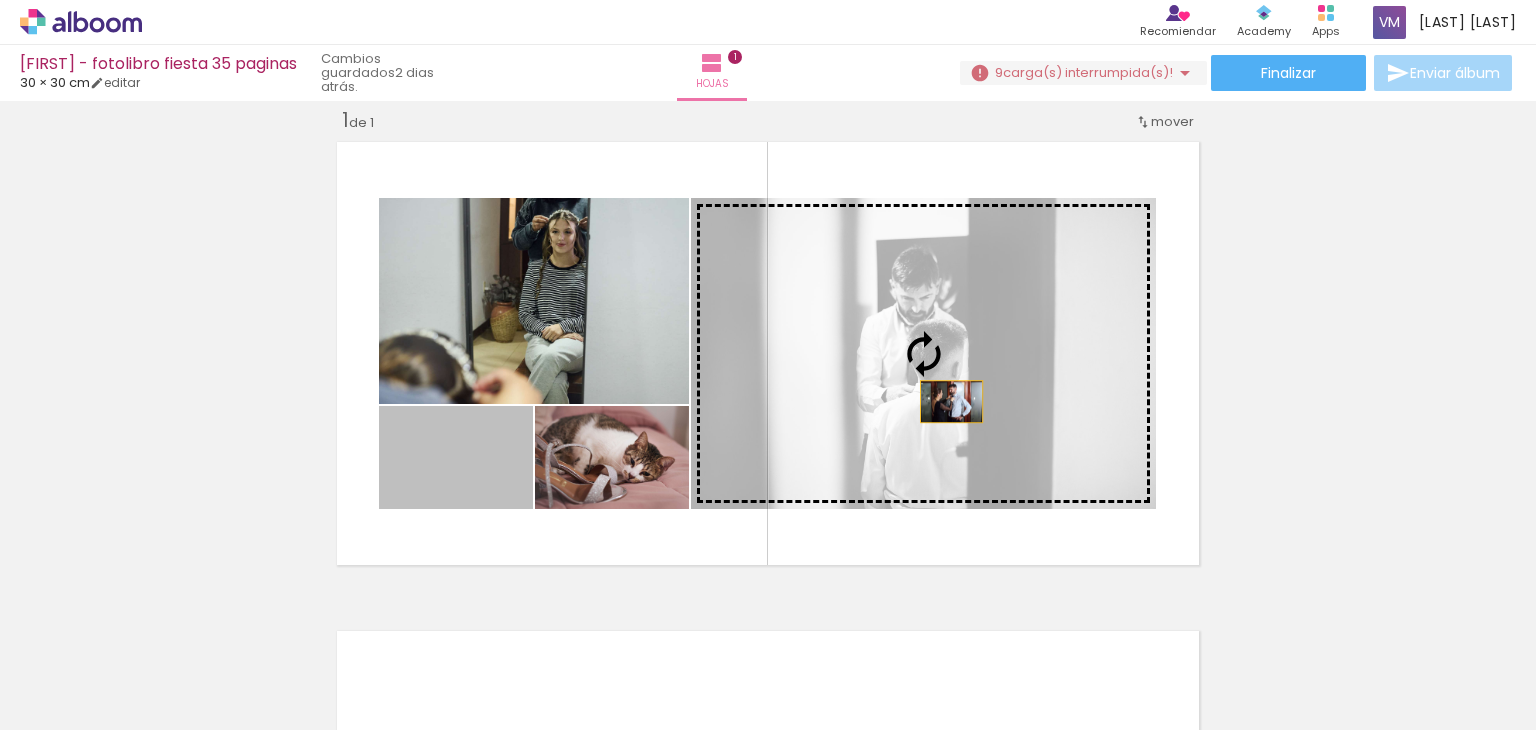 drag, startPoint x: 570, startPoint y: 461, endPoint x: 954, endPoint y: 401, distance: 388.65924 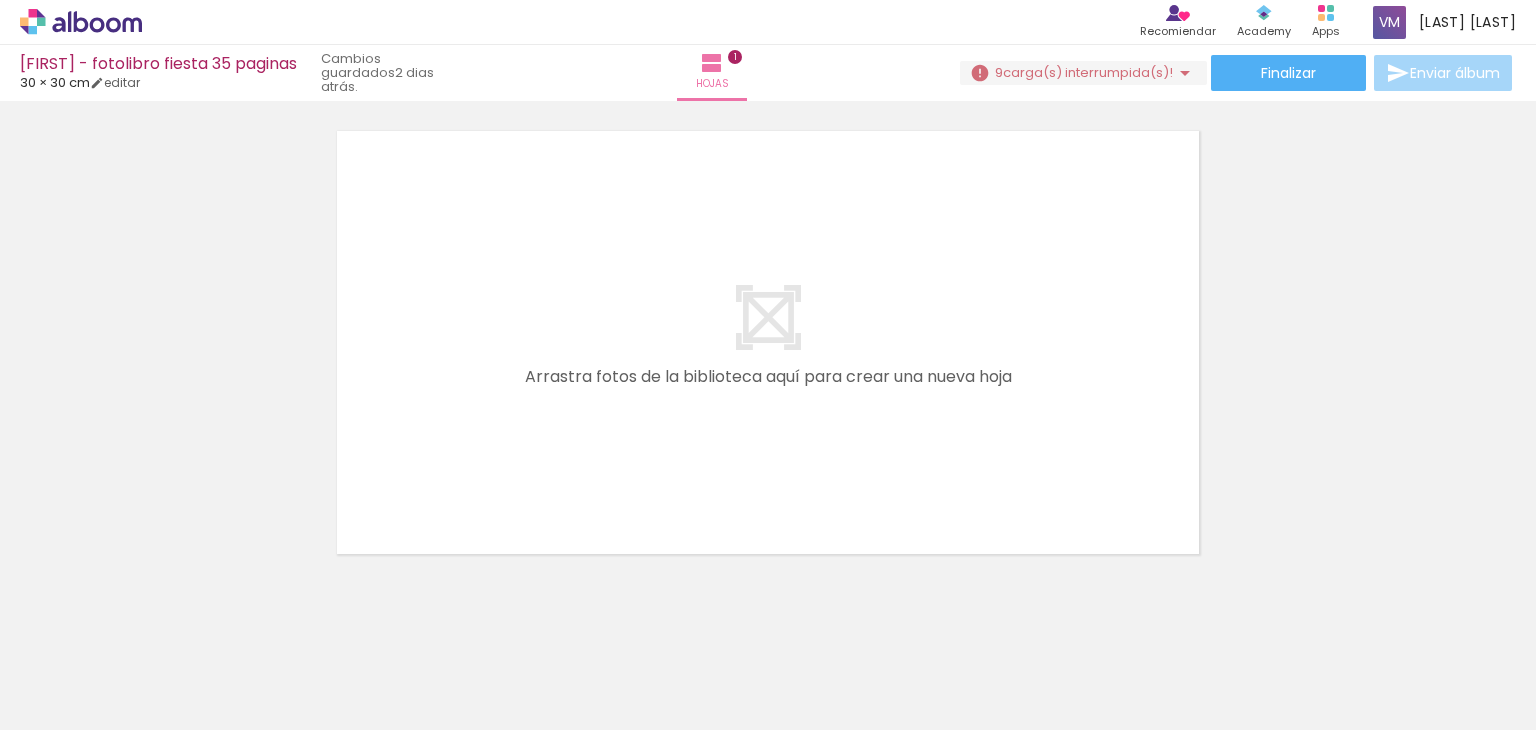 scroll, scrollTop: 552, scrollLeft: 0, axis: vertical 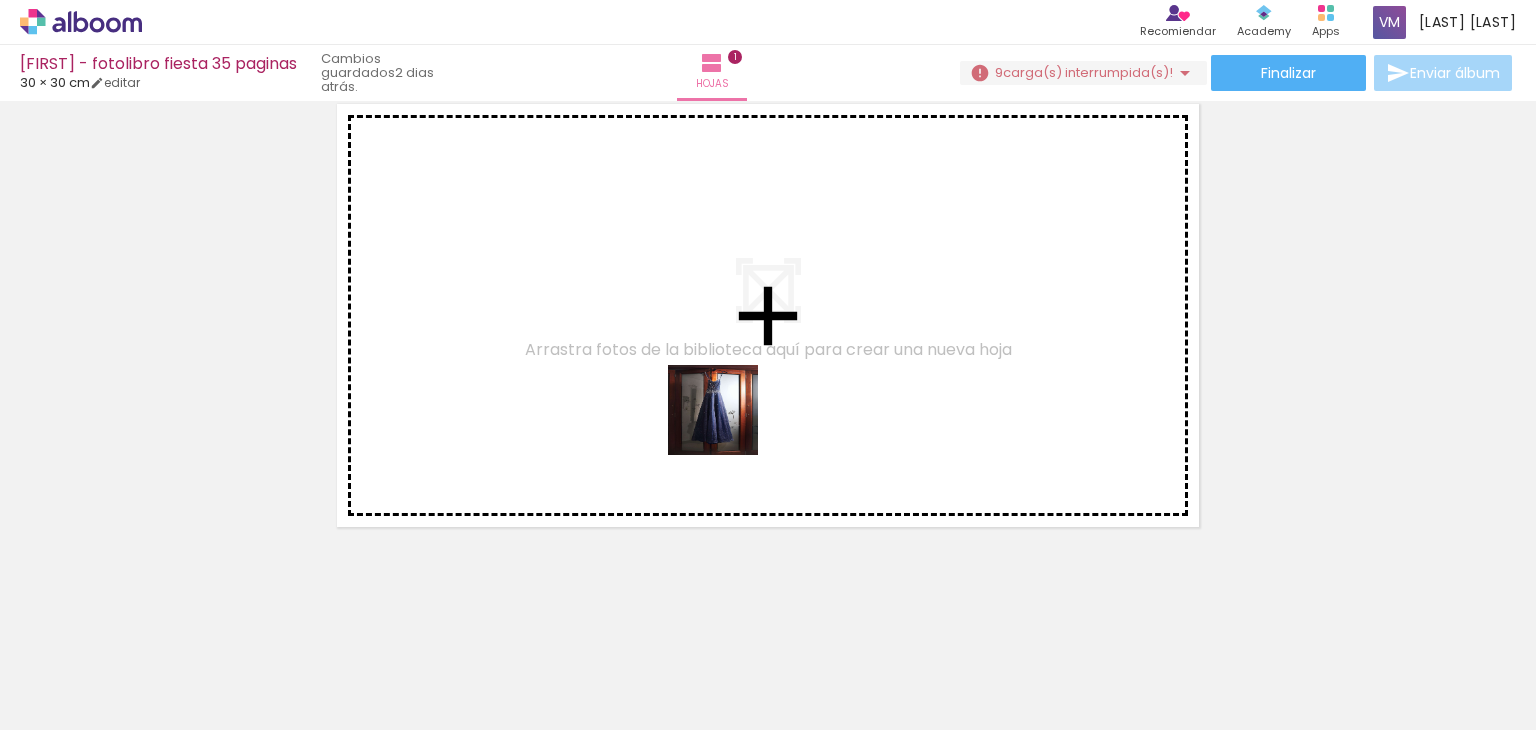 drag, startPoint x: 680, startPoint y: 674, endPoint x: 792, endPoint y: 489, distance: 216.26141 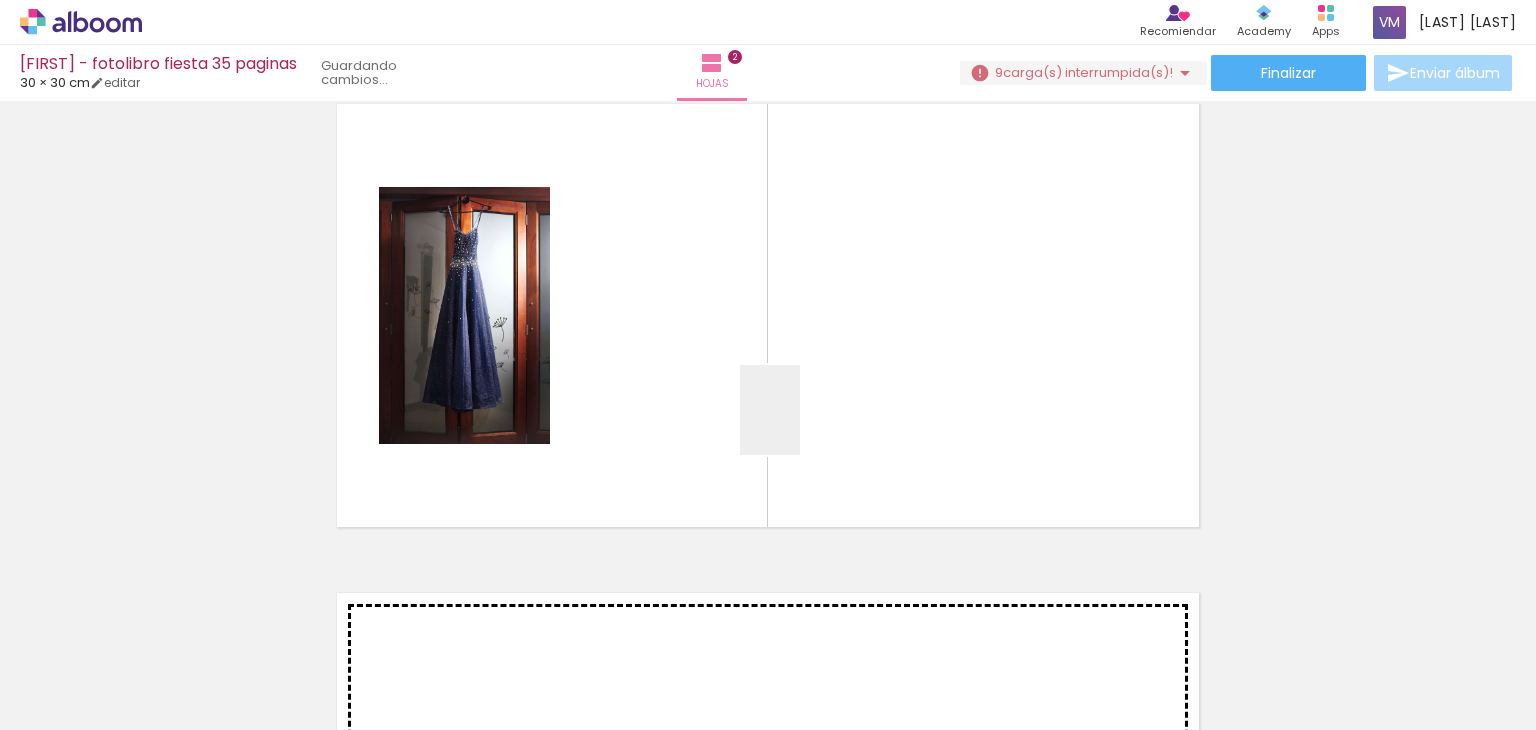 drag, startPoint x: 792, startPoint y: 489, endPoint x: 800, endPoint y: 425, distance: 64.49806 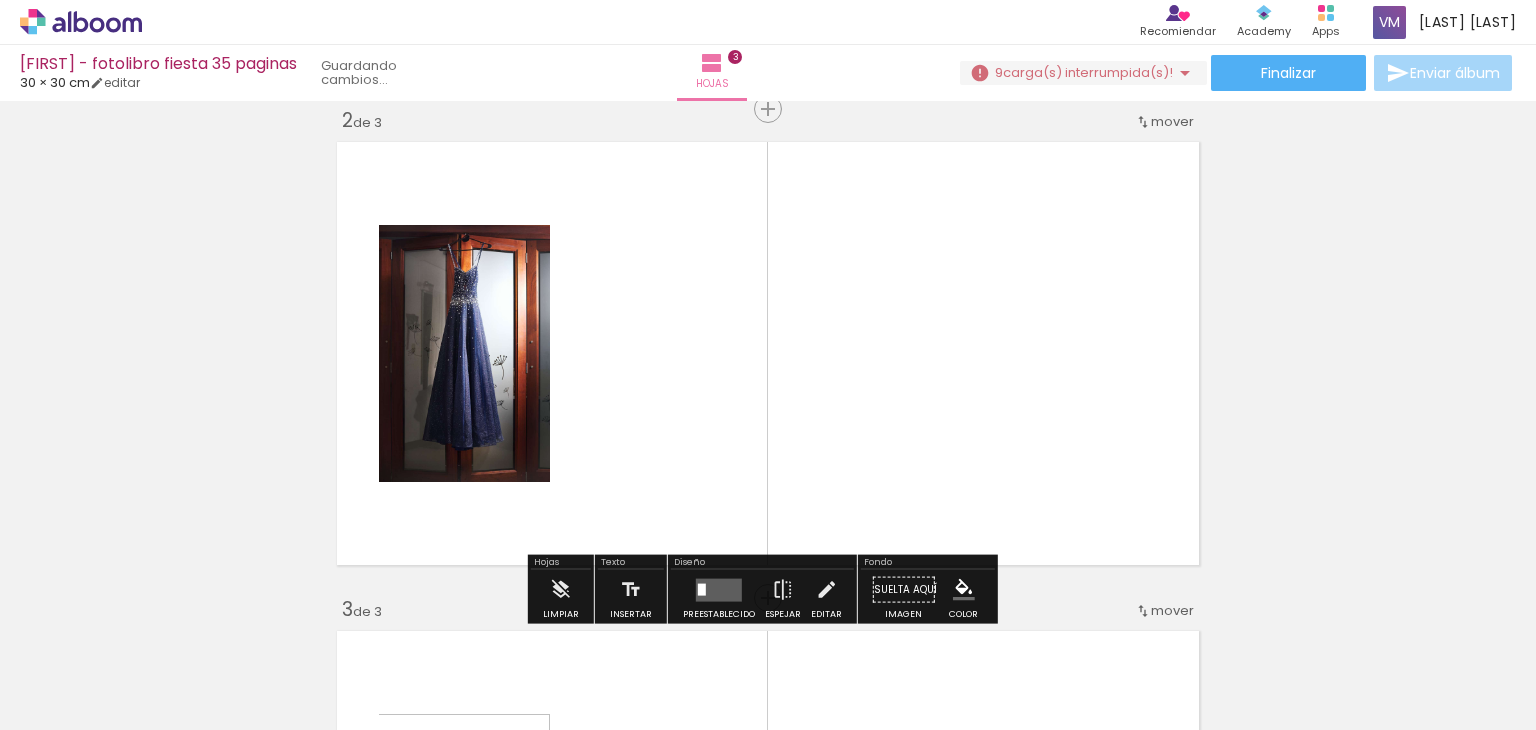 drag, startPoint x: 886, startPoint y: 668, endPoint x: 994, endPoint y: 677, distance: 108.37435 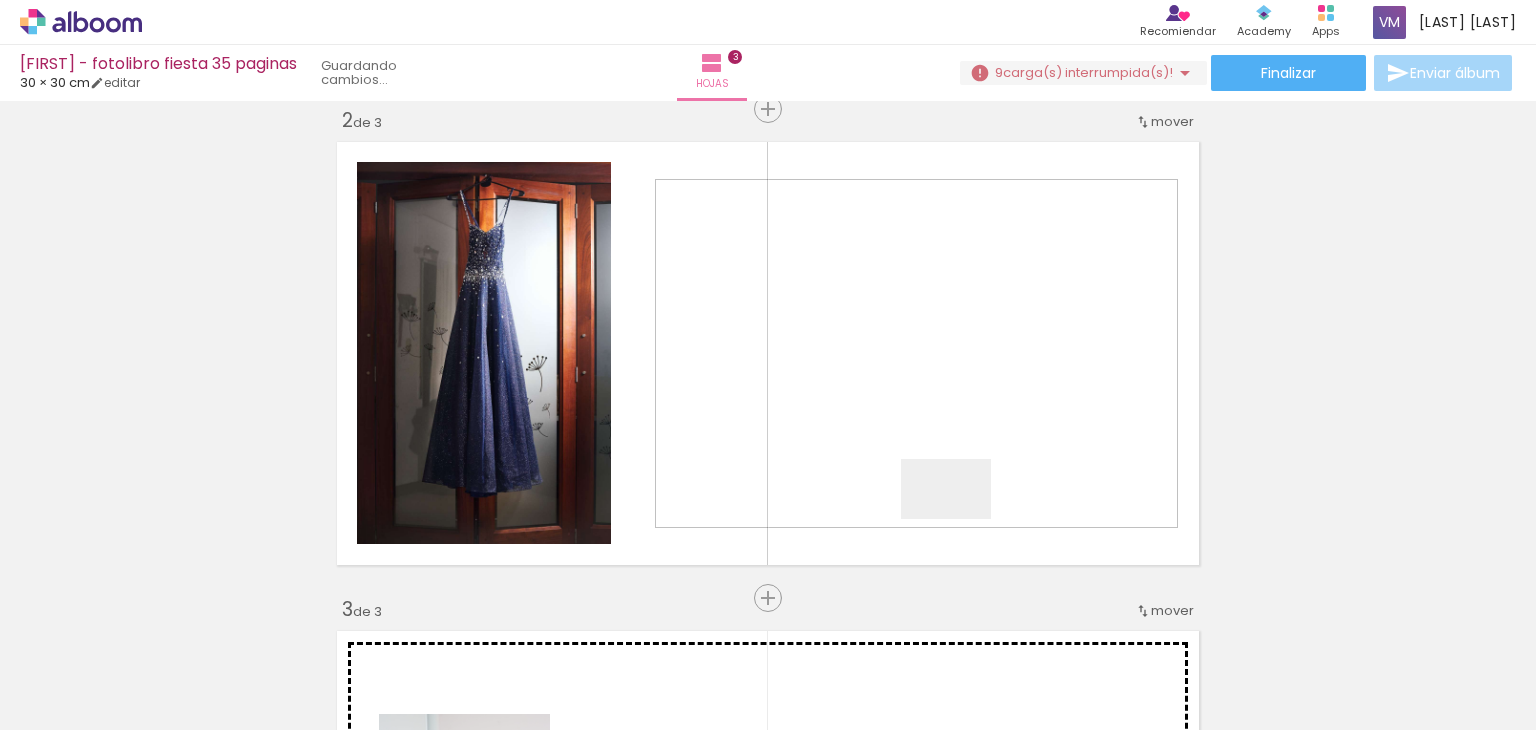 drag, startPoint x: 994, startPoint y: 677, endPoint x: 648, endPoint y: 561, distance: 364.9274 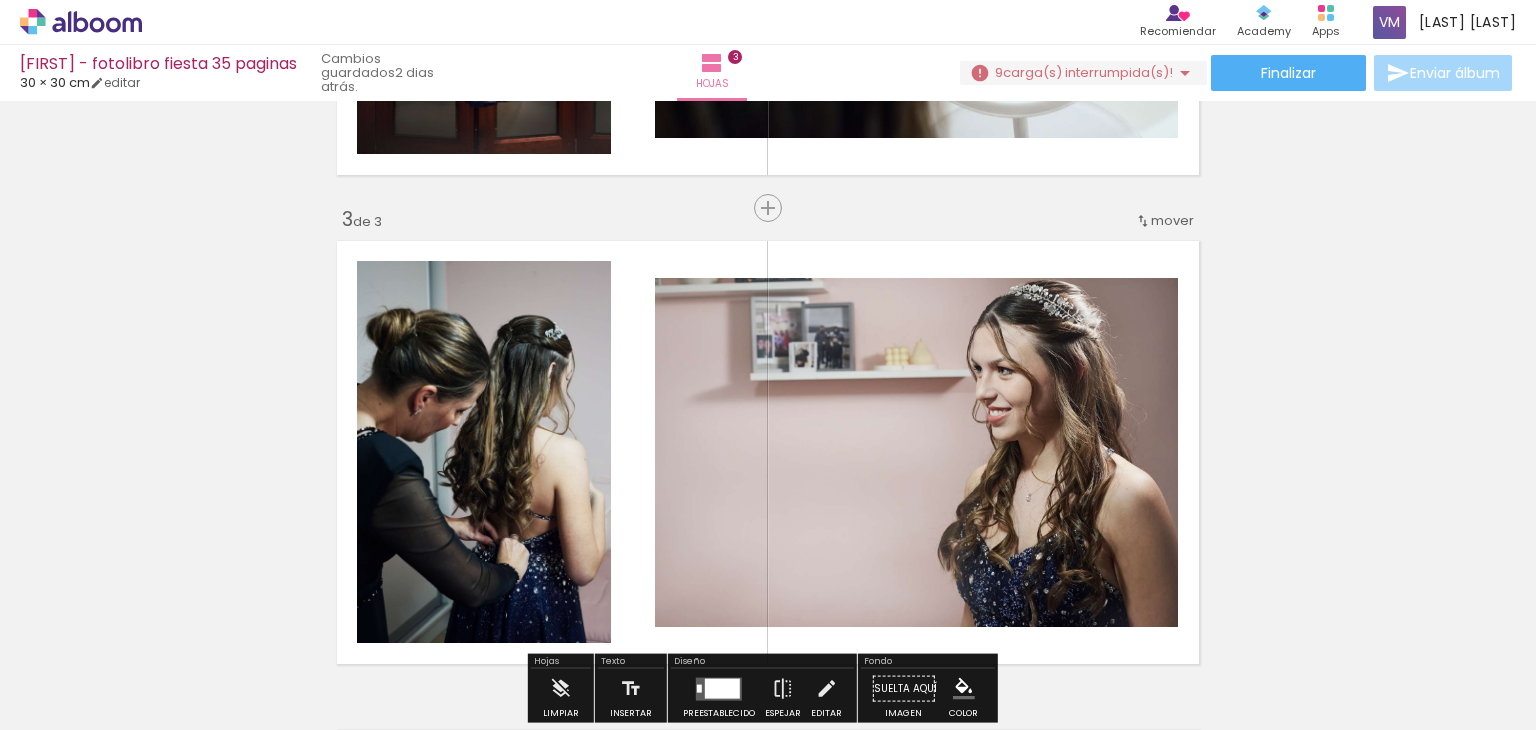scroll, scrollTop: 1004, scrollLeft: 0, axis: vertical 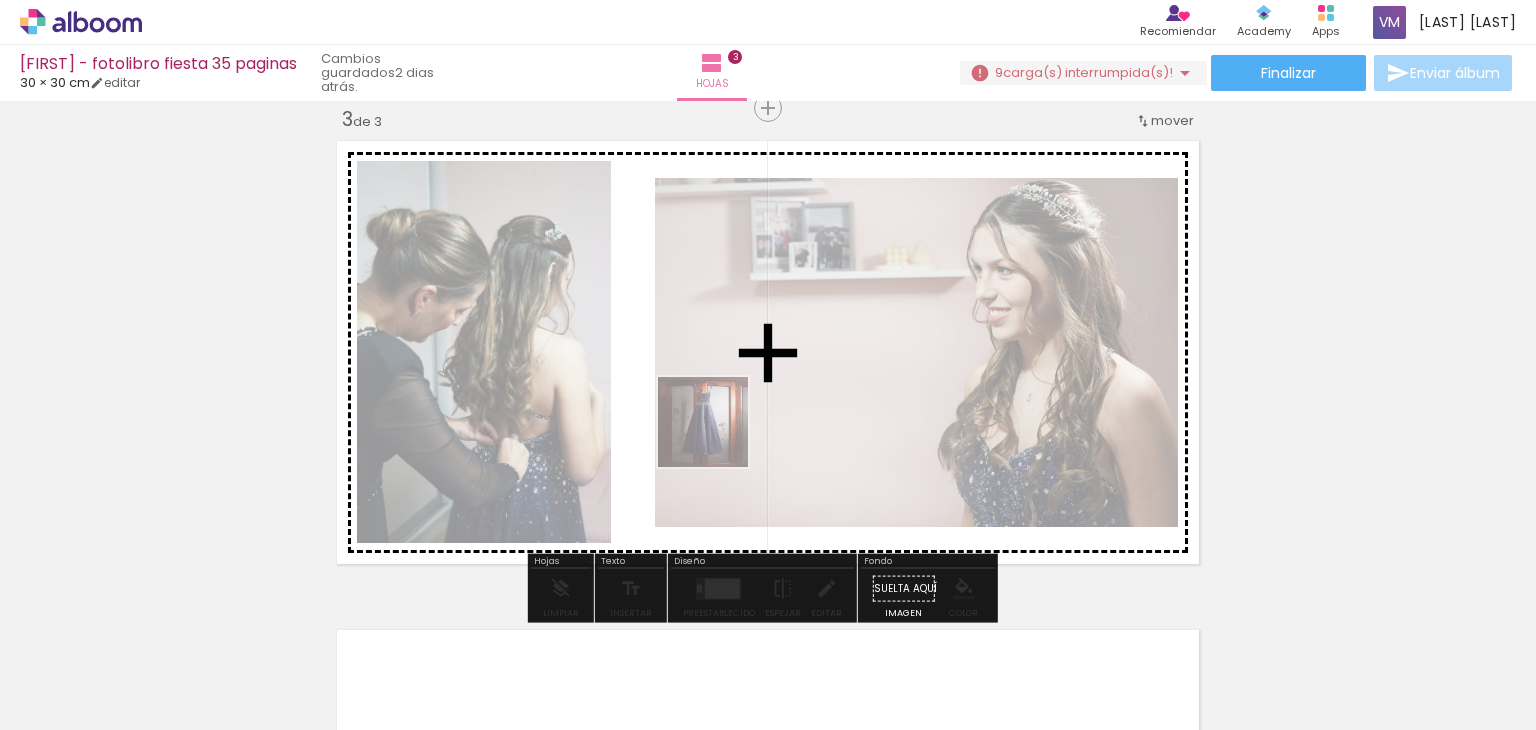 drag, startPoint x: 664, startPoint y: 665, endPoint x: 718, endPoint y: 437, distance: 234.3075 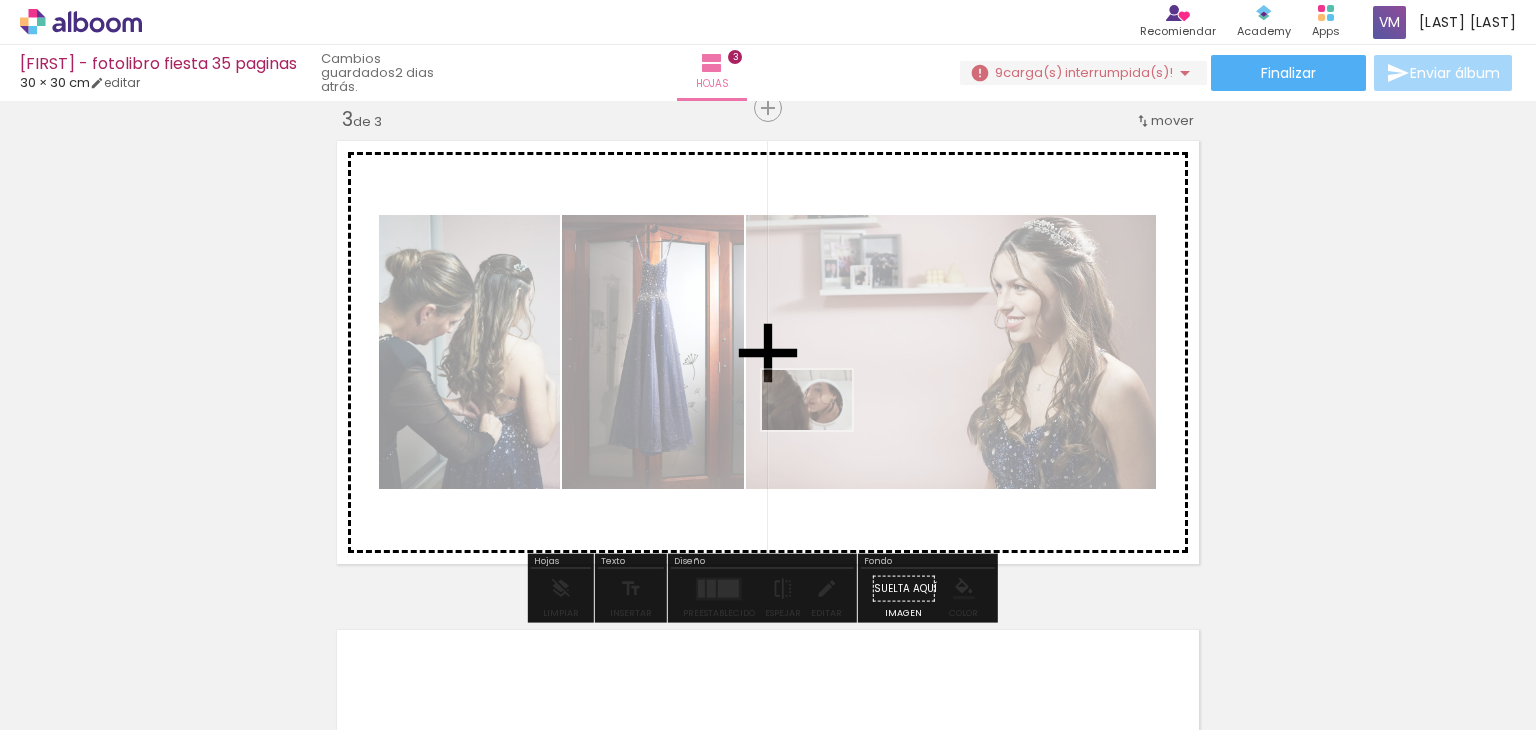 drag, startPoint x: 862, startPoint y: 668, endPoint x: 822, endPoint y: 430, distance: 241.33794 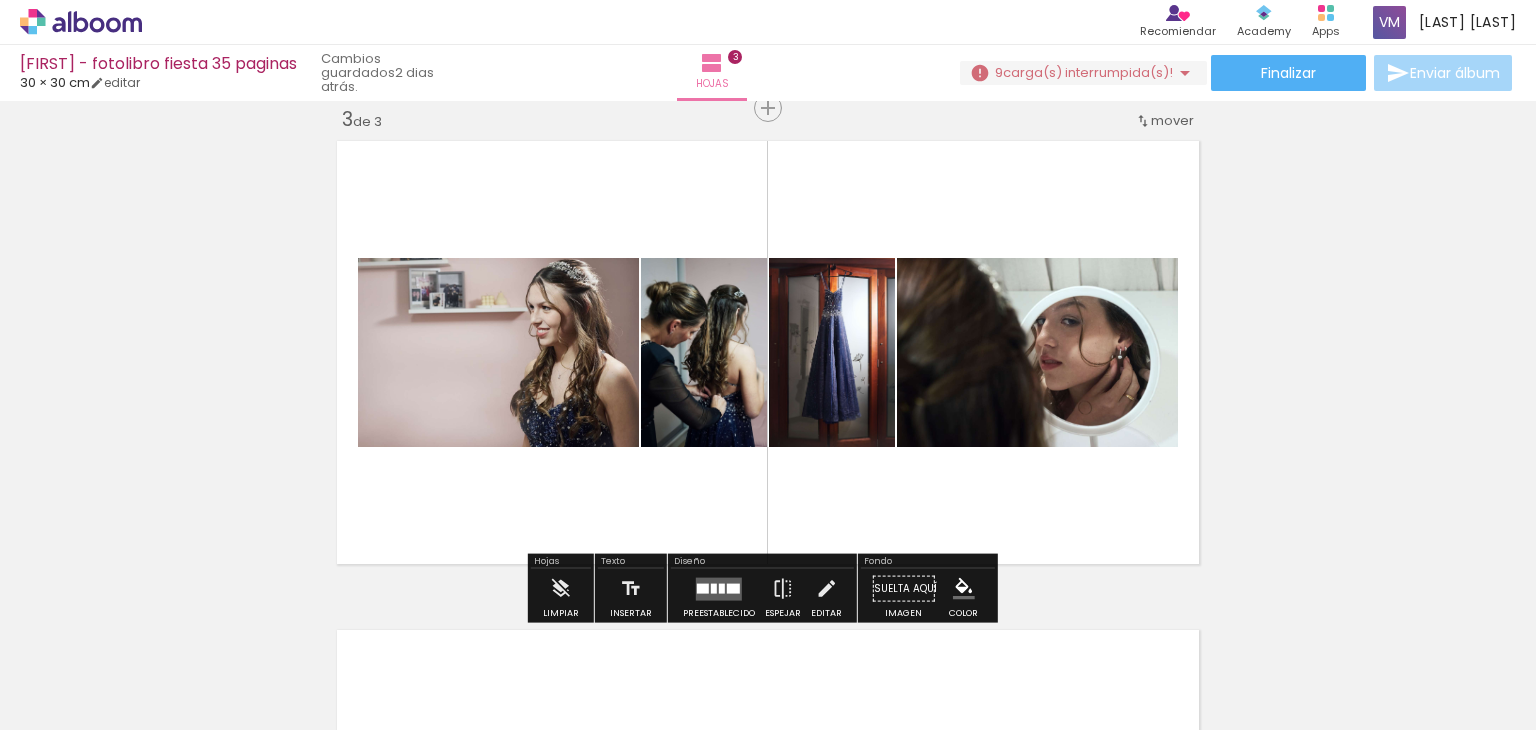 click at bounding box center (719, 588) 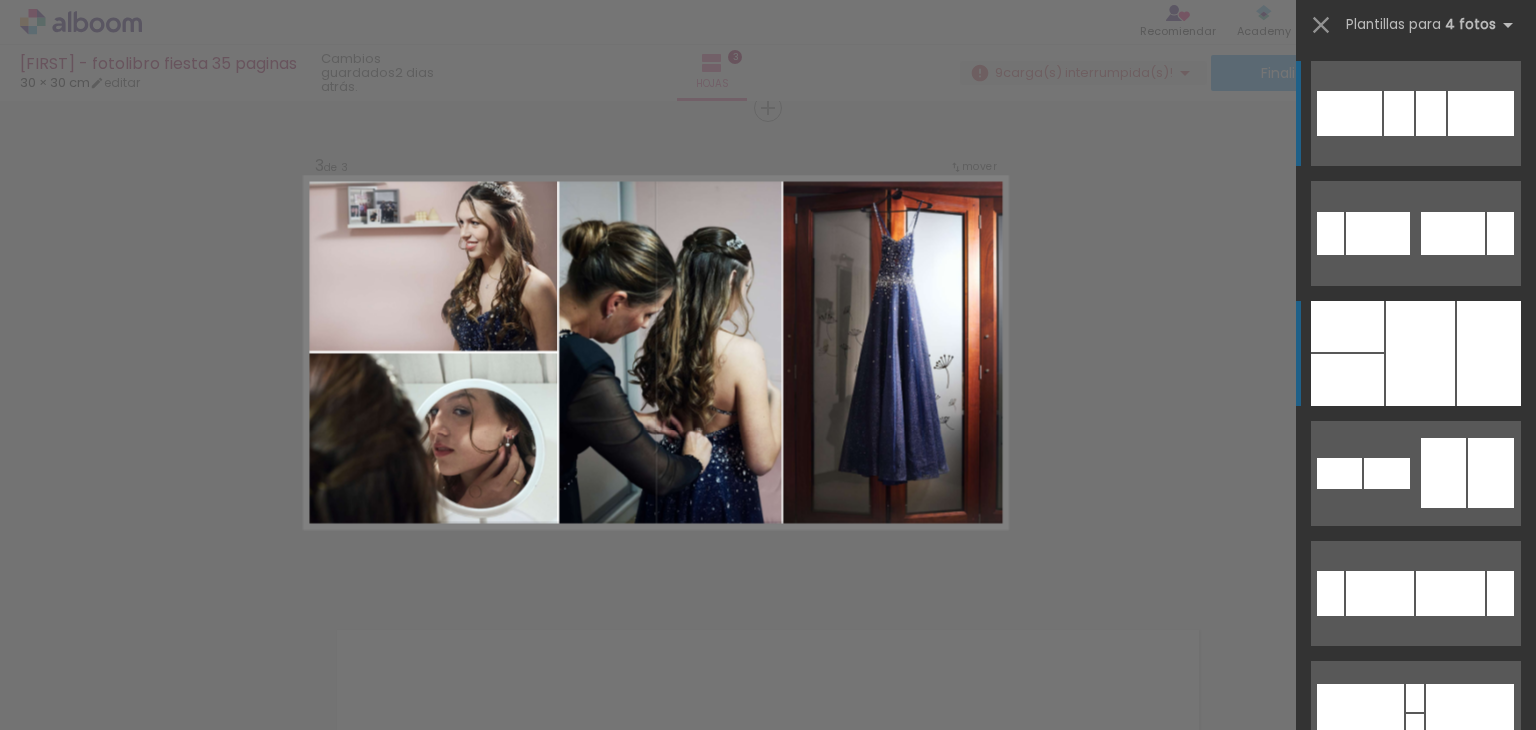 click at bounding box center (1420, 353) 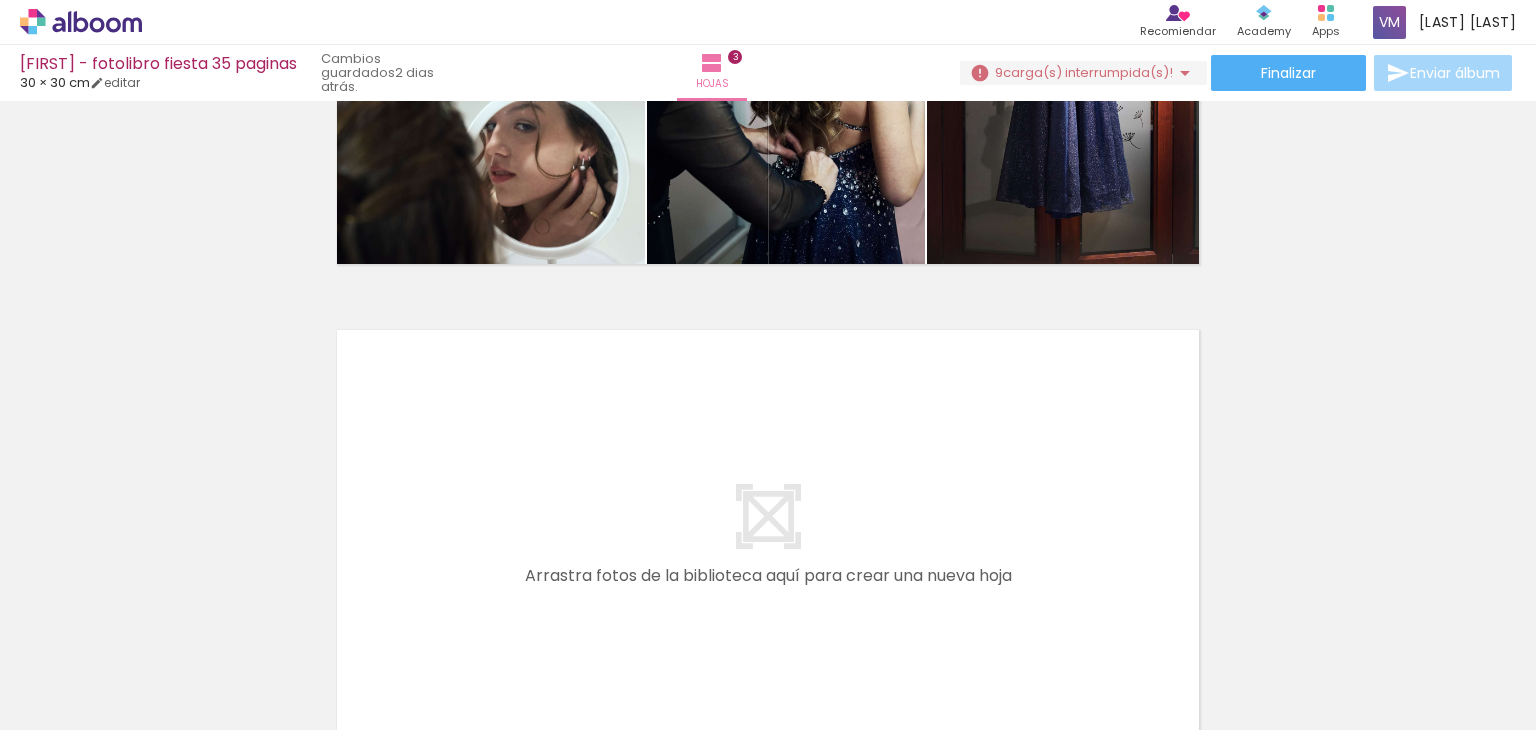 scroll, scrollTop: 1504, scrollLeft: 0, axis: vertical 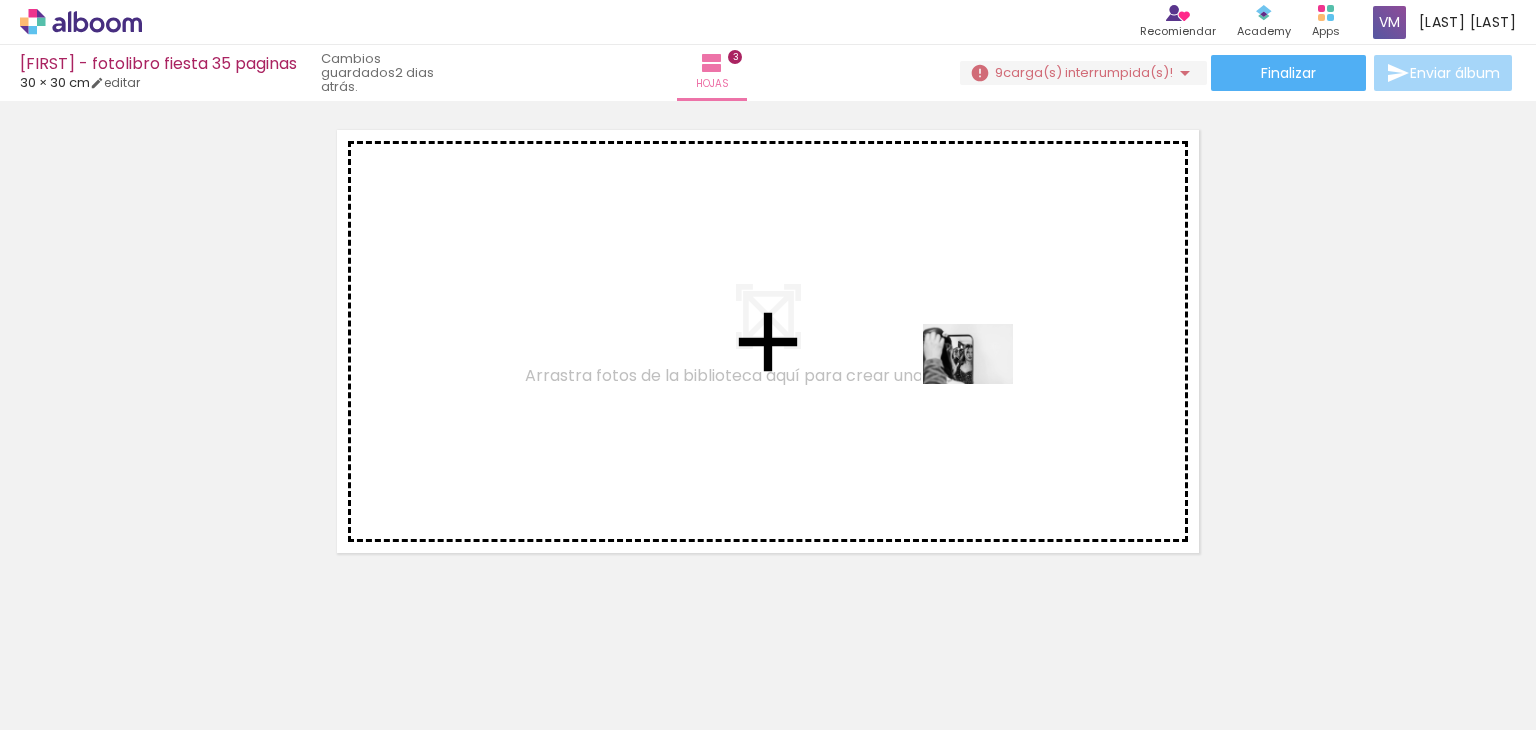 drag, startPoint x: 1129, startPoint y: 677, endPoint x: 983, endPoint y: 384, distance: 327.36066 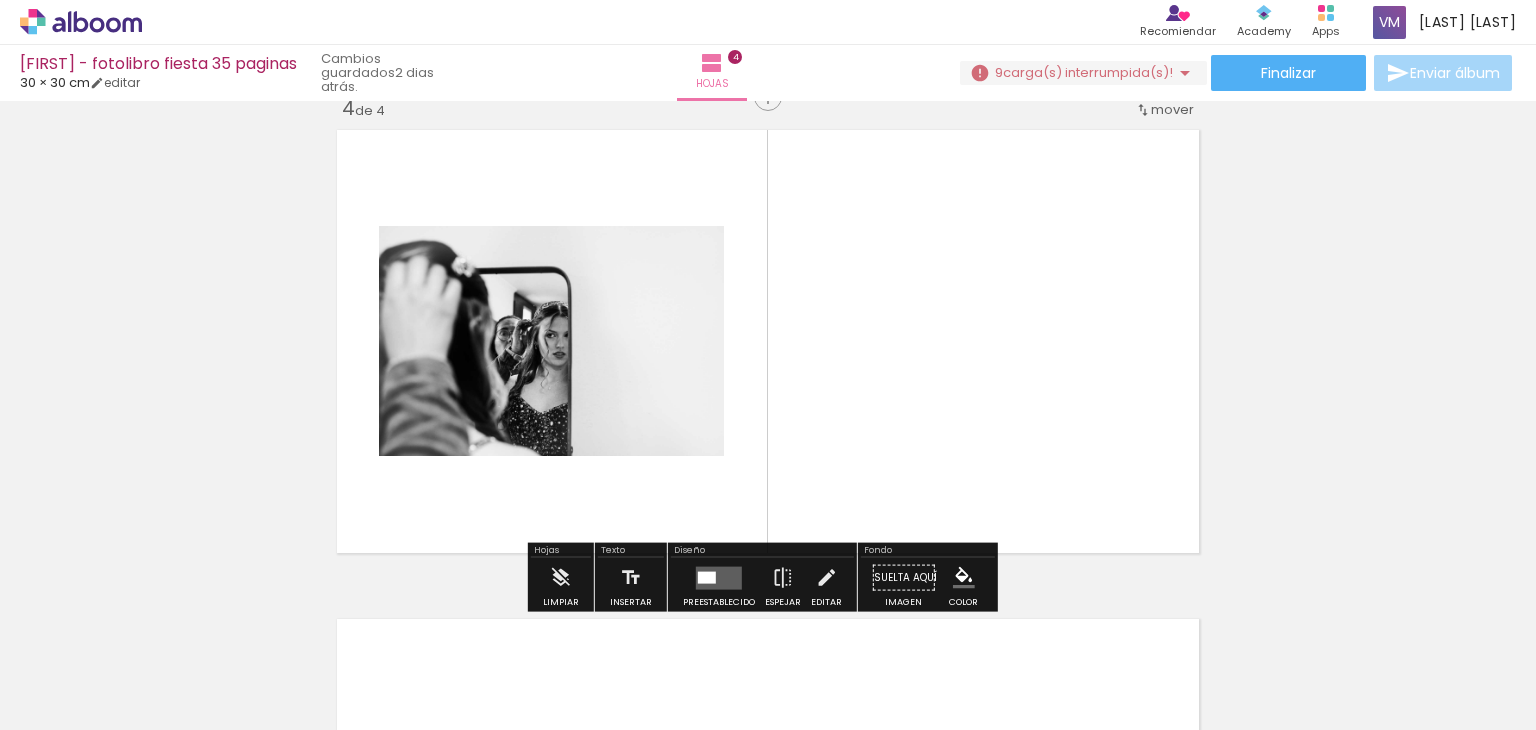 scroll, scrollTop: 1492, scrollLeft: 0, axis: vertical 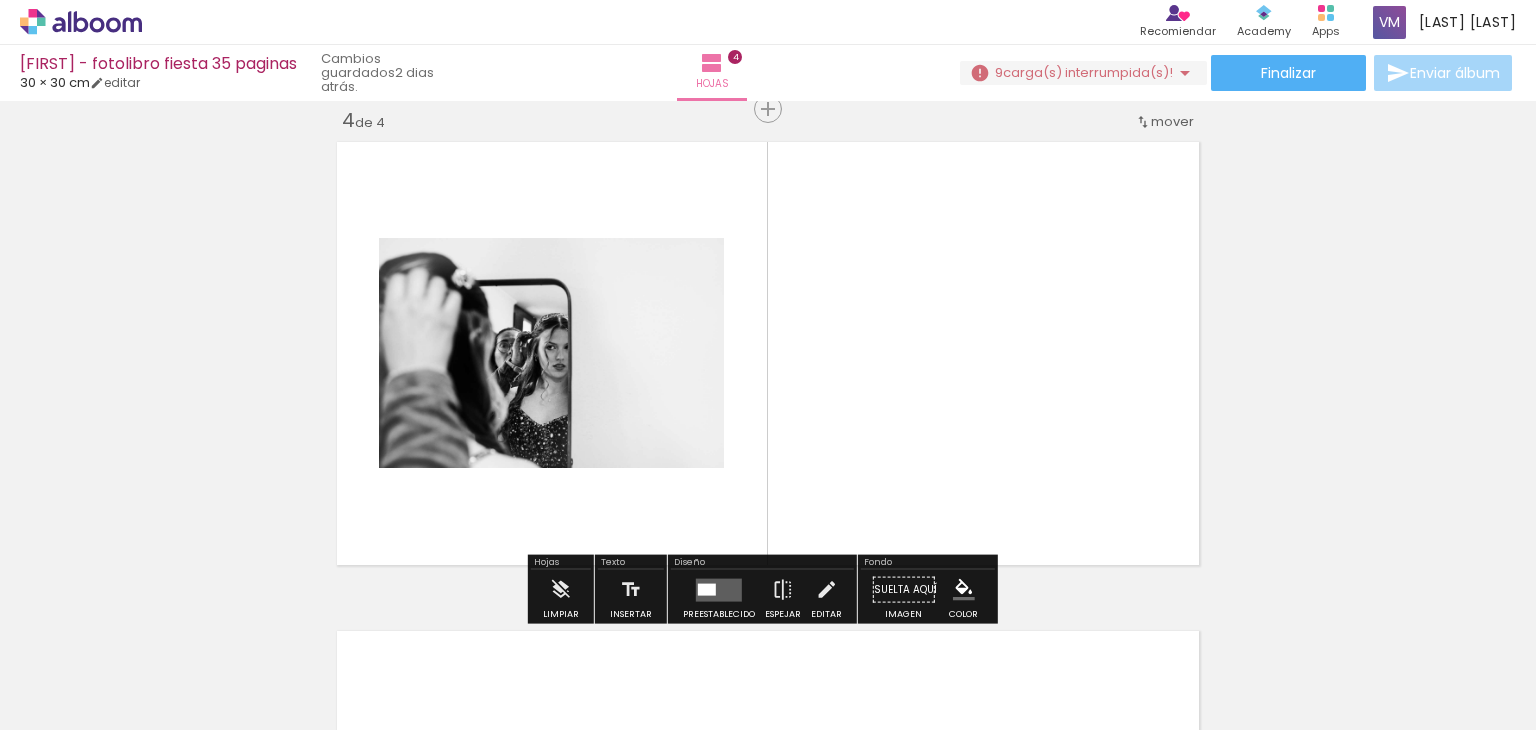 click at bounding box center (719, 589) 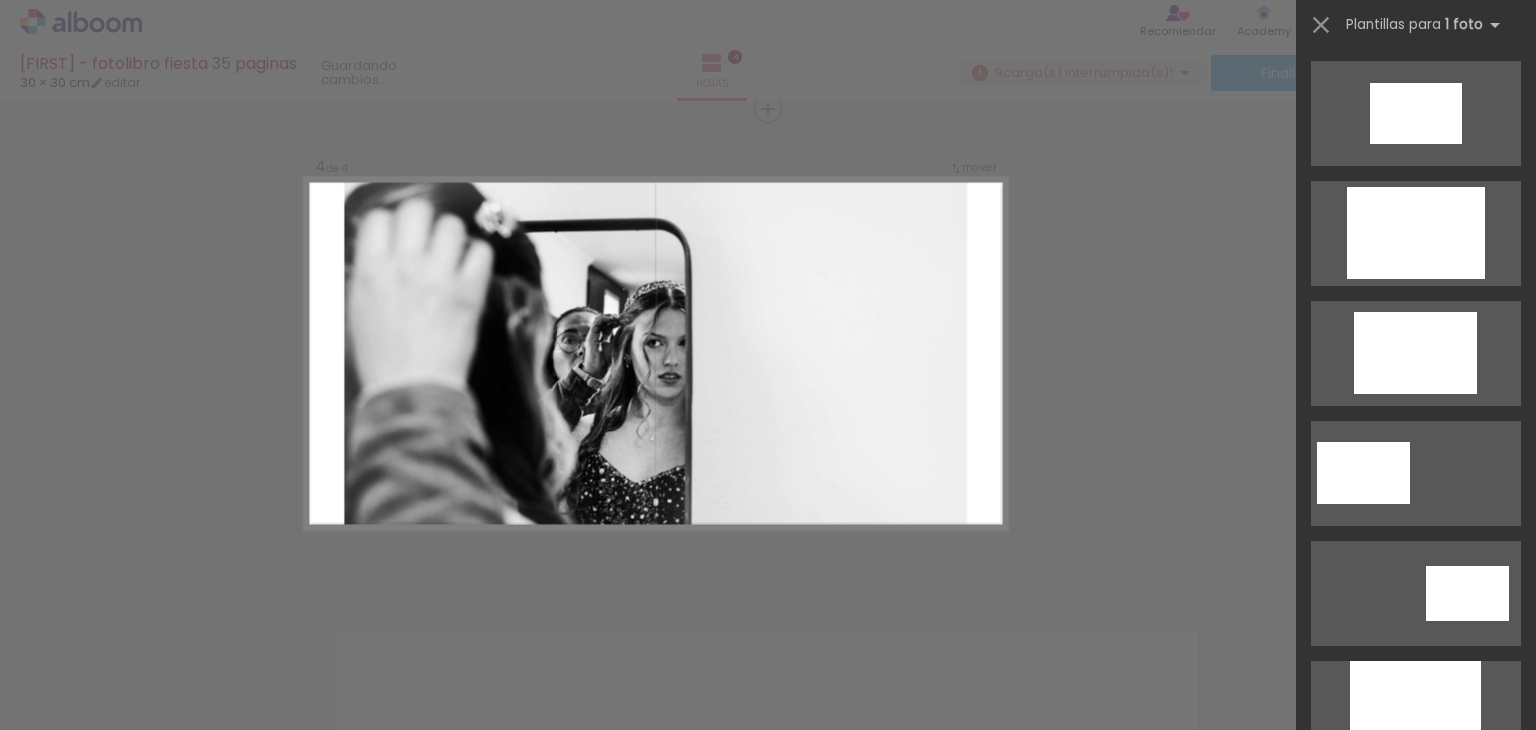 scroll, scrollTop: 800, scrollLeft: 0, axis: vertical 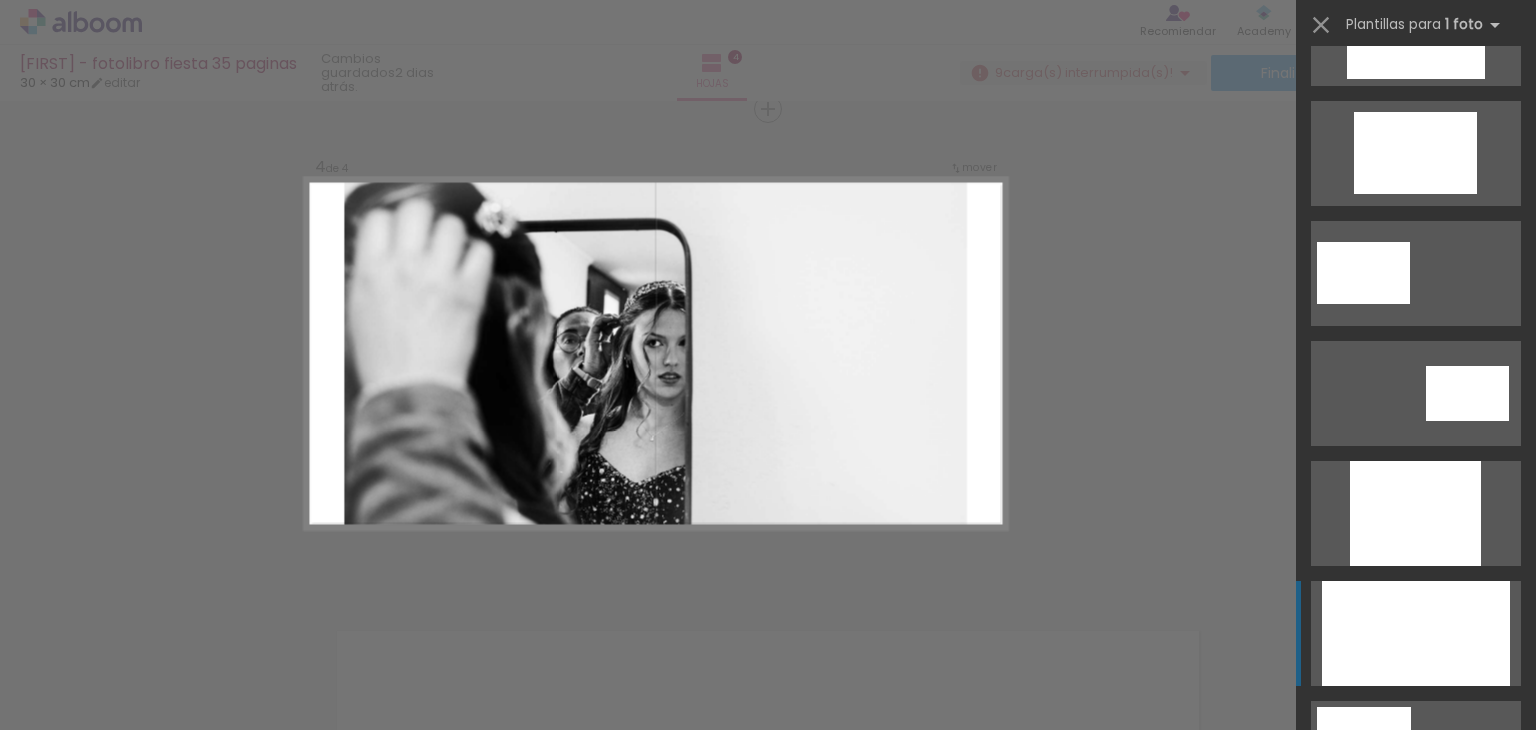 click at bounding box center [1416, -327] 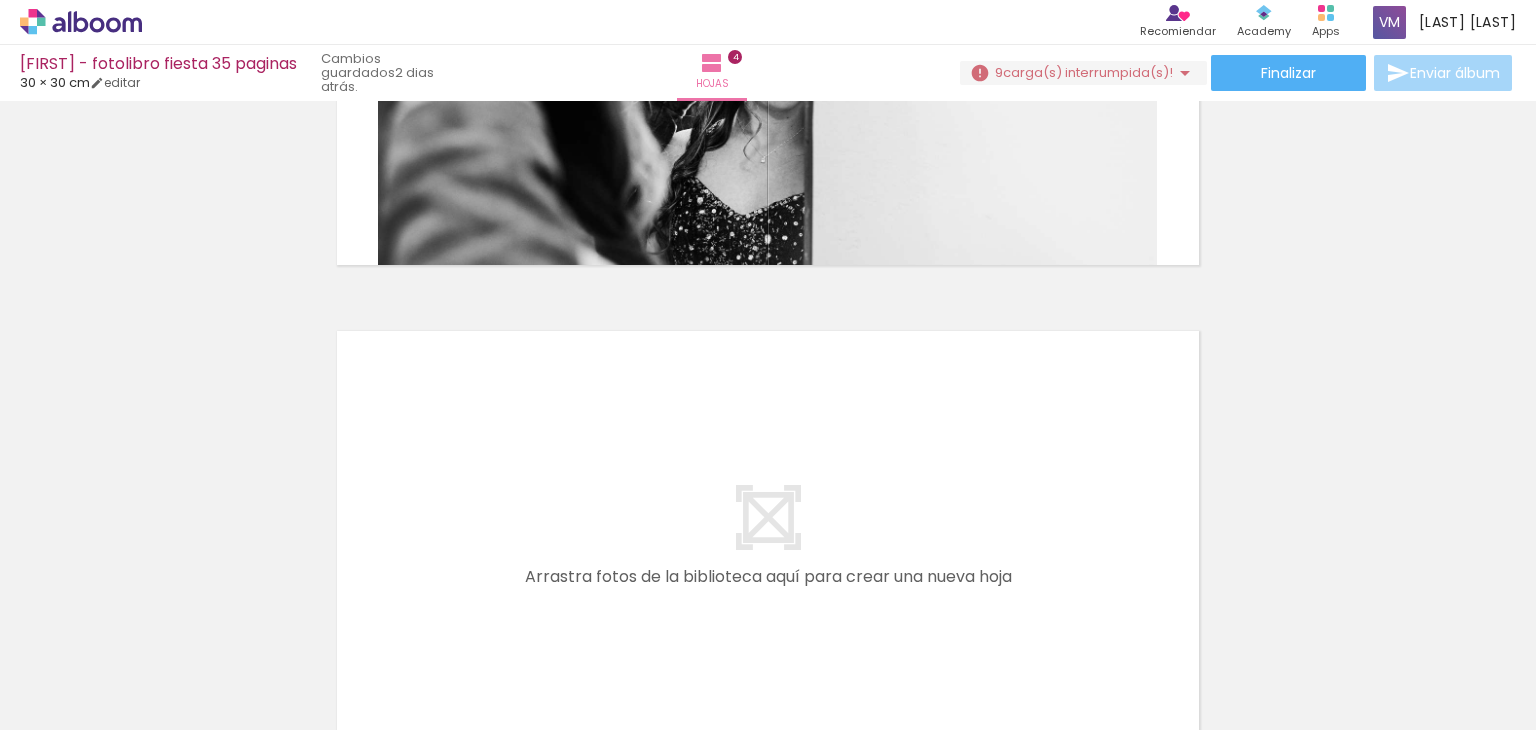 scroll, scrollTop: 2019, scrollLeft: 0, axis: vertical 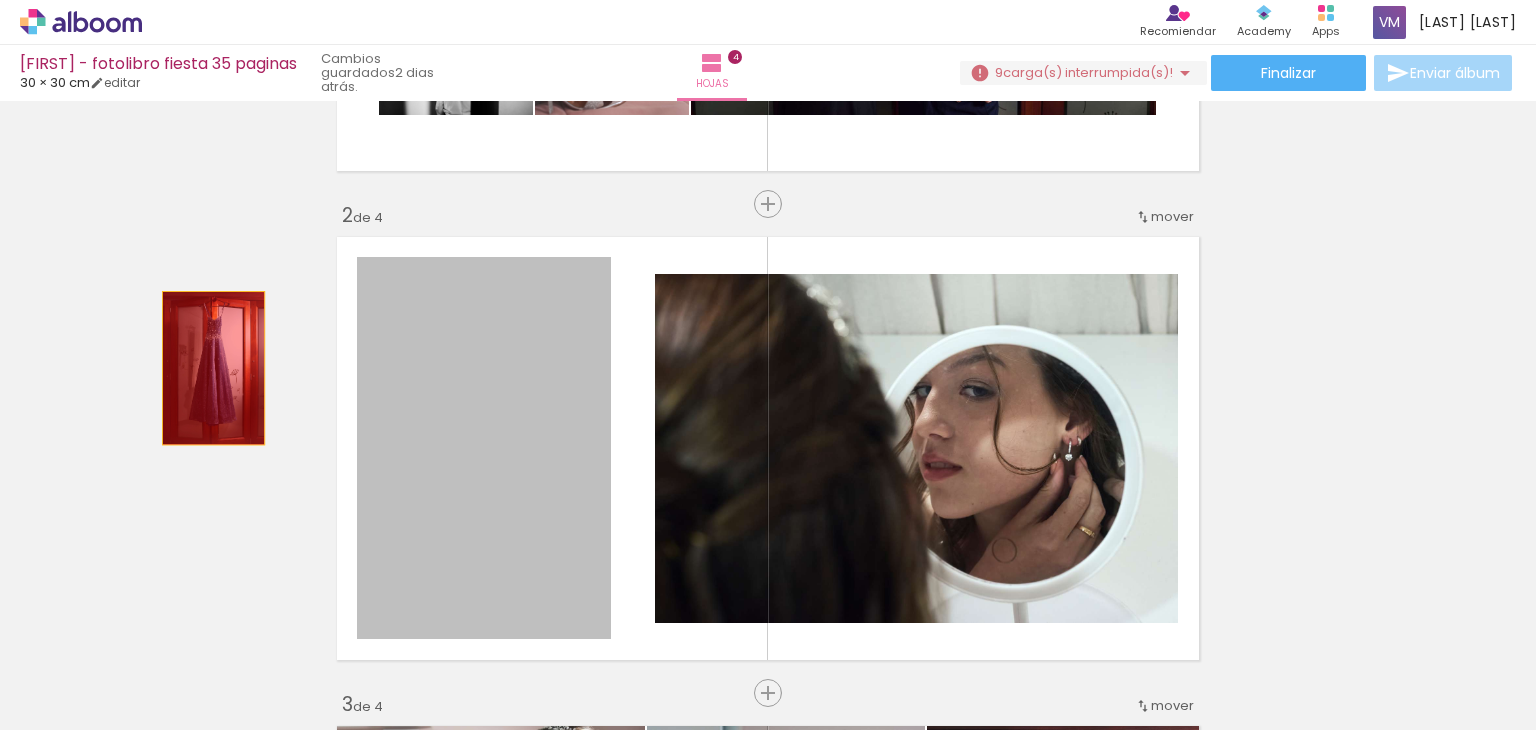 drag, startPoint x: 524, startPoint y: 401, endPoint x: 928, endPoint y: 444, distance: 406.28192 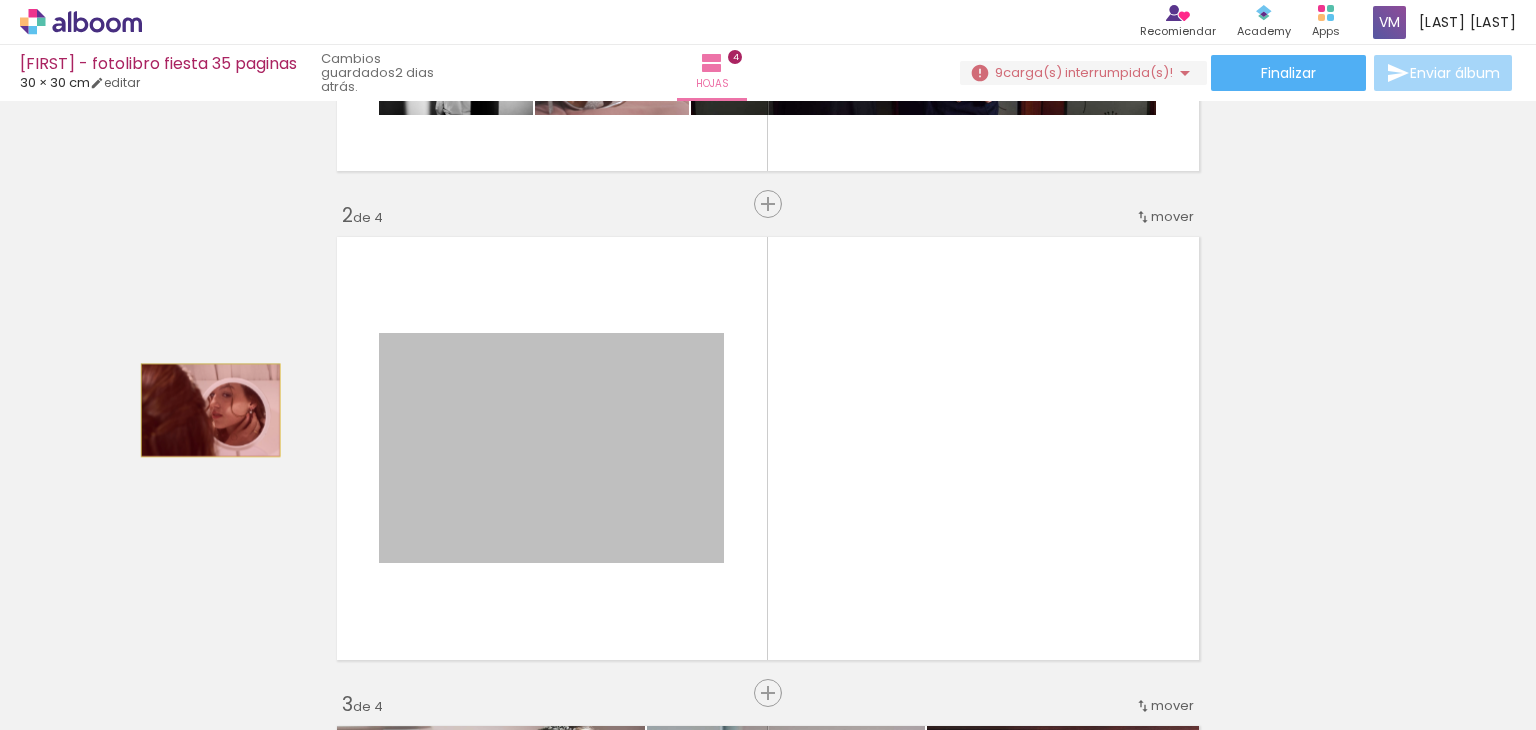 drag, startPoint x: 415, startPoint y: 416, endPoint x: 203, endPoint y: 410, distance: 212.08488 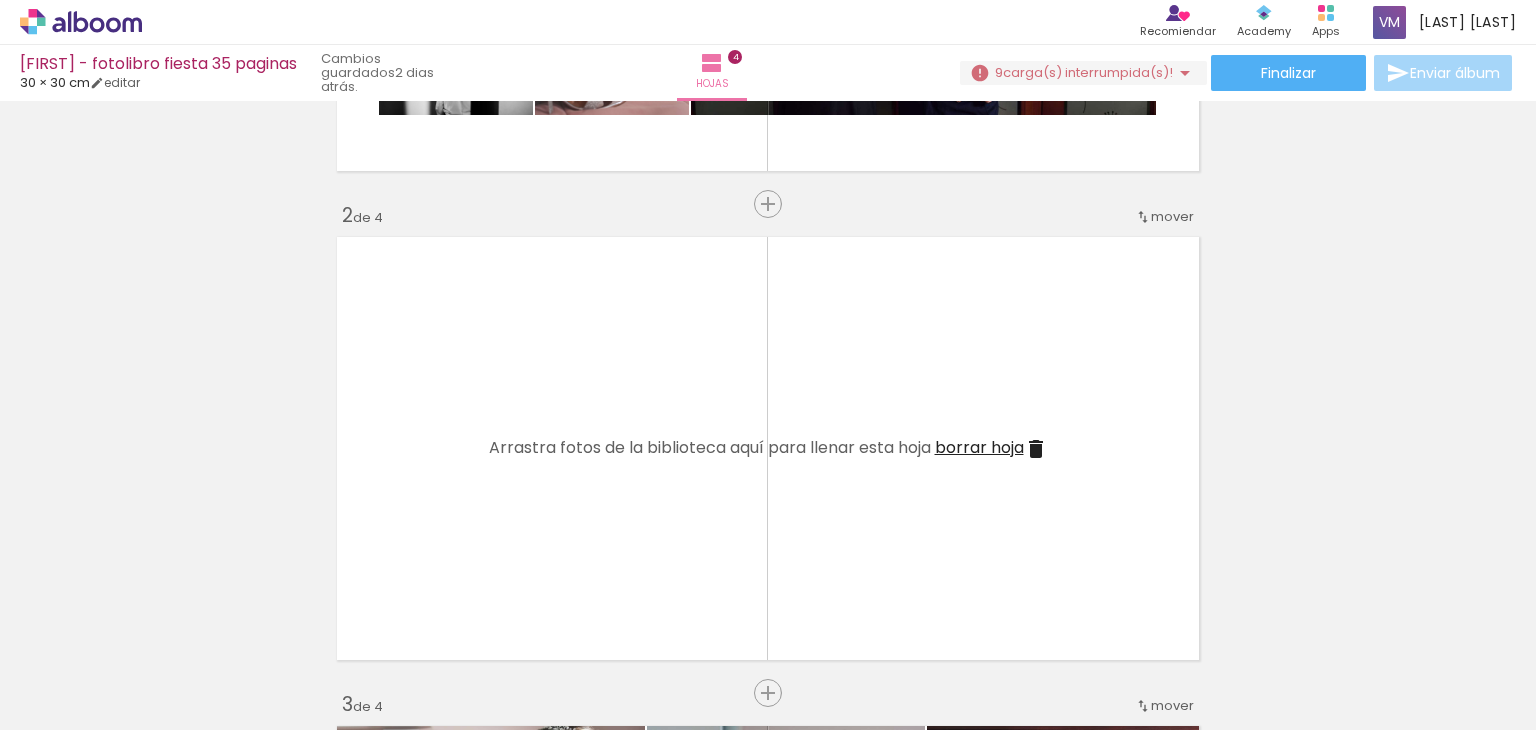 click on "borrar hoja" at bounding box center [979, 447] 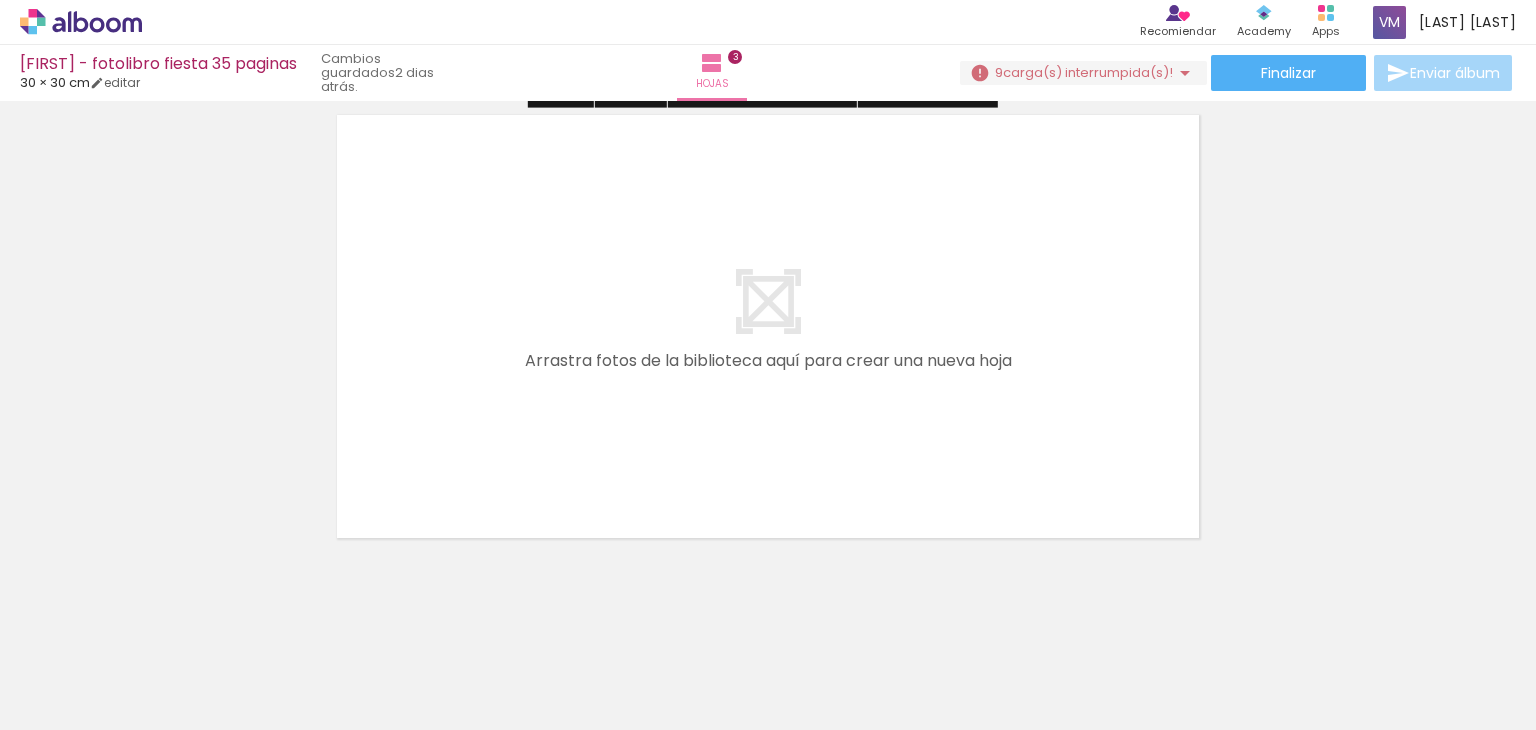 scroll, scrollTop: 1530, scrollLeft: 0, axis: vertical 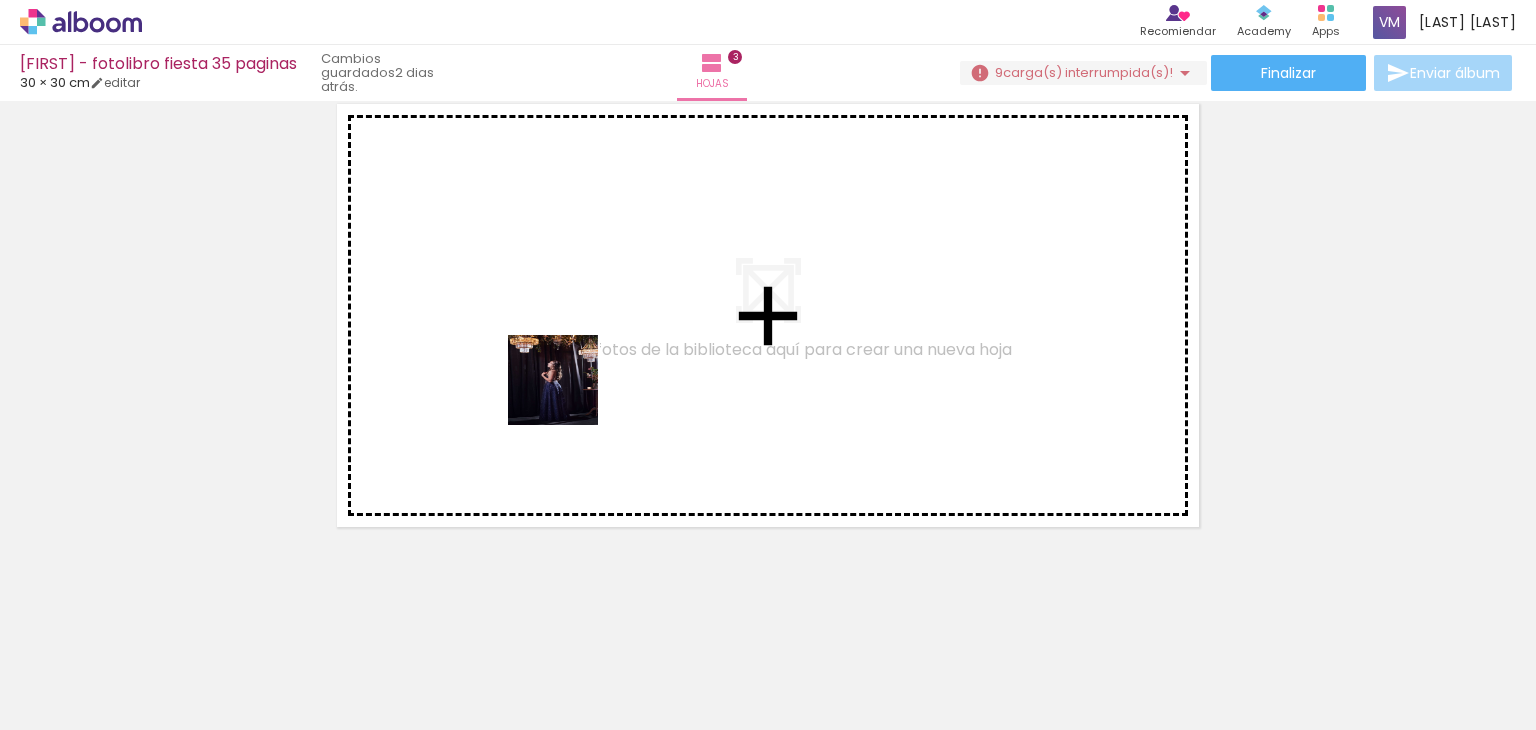 drag, startPoint x: 545, startPoint y: 678, endPoint x: 568, endPoint y: 395, distance: 283.9331 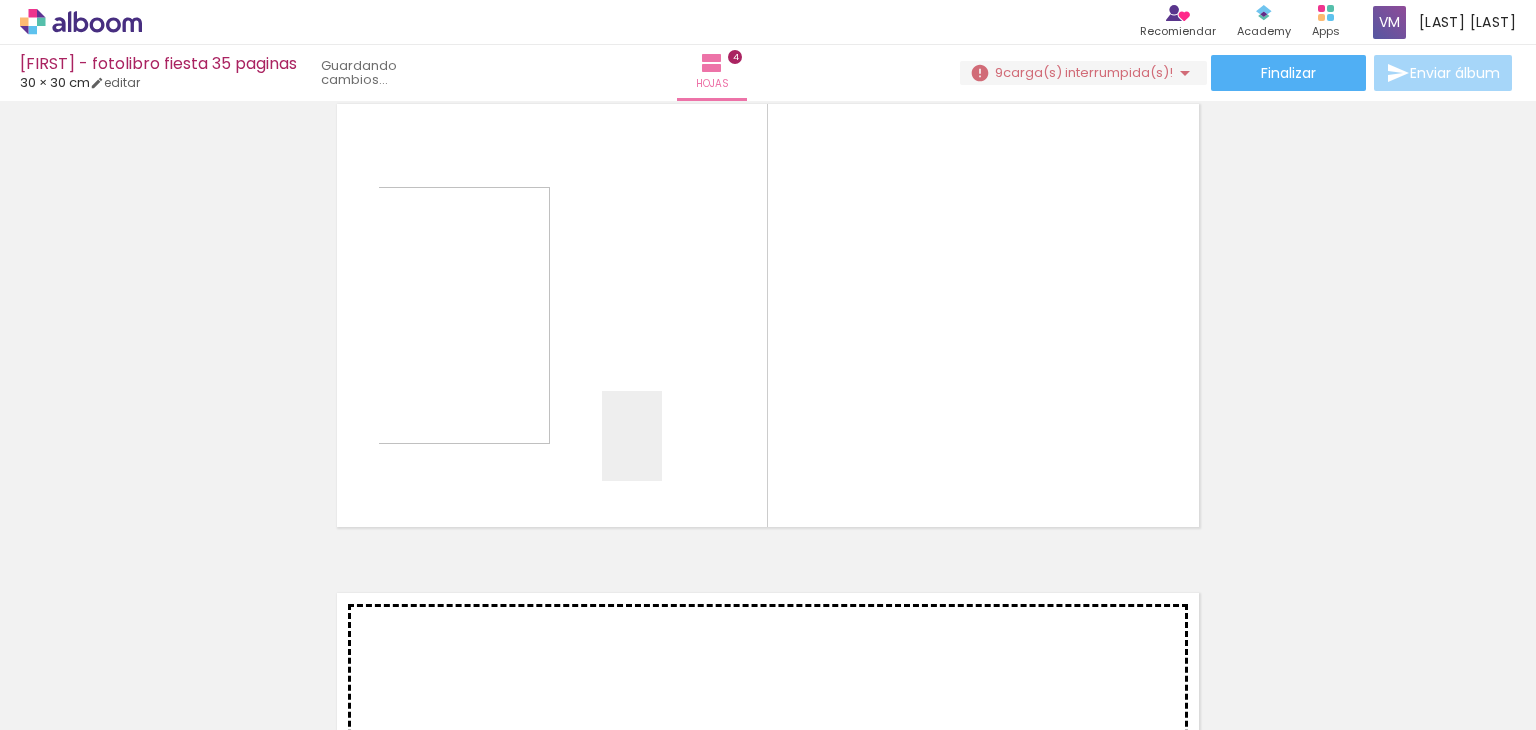 drag, startPoint x: 662, startPoint y: 451, endPoint x: 660, endPoint y: 381, distance: 70.028564 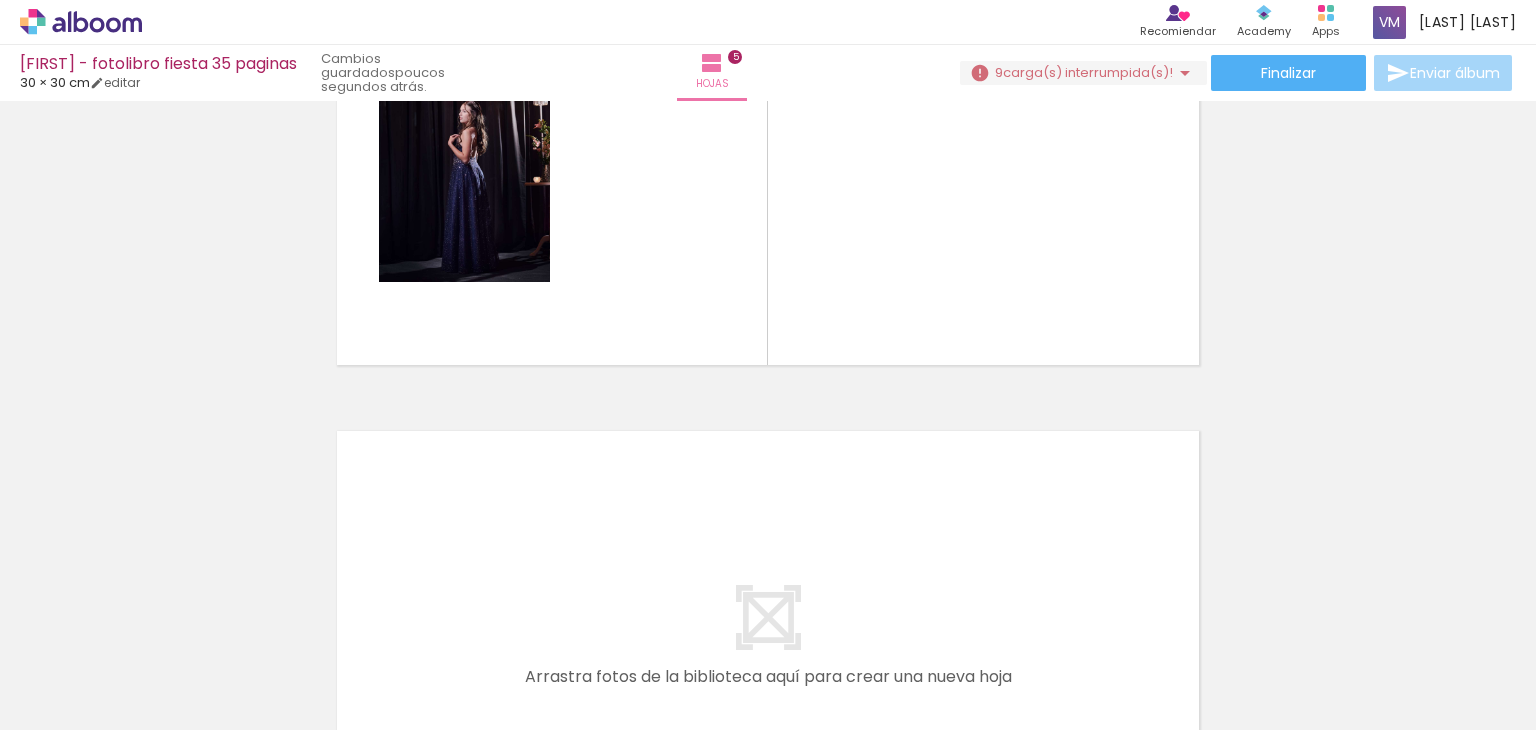 scroll, scrollTop: 1981, scrollLeft: 0, axis: vertical 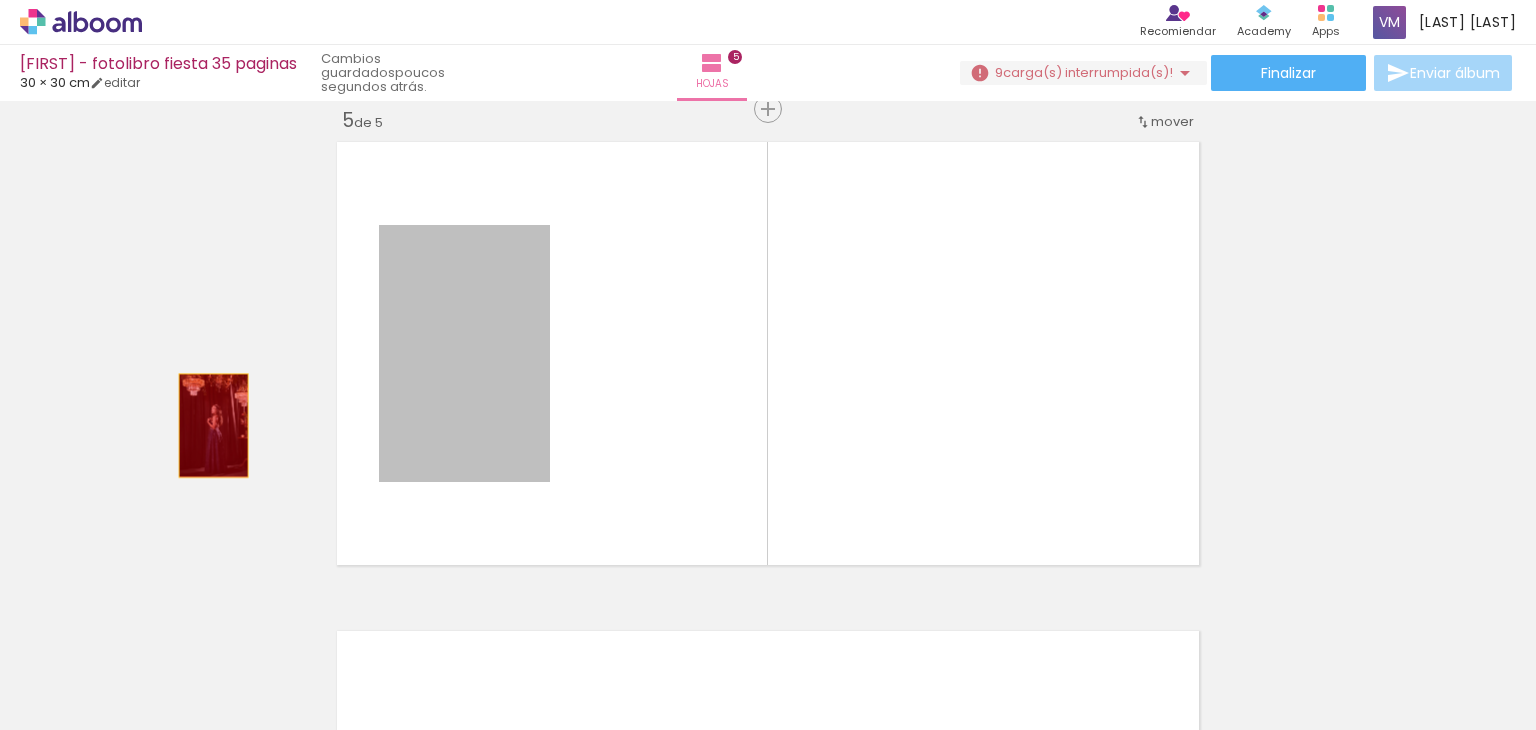drag, startPoint x: 489, startPoint y: 427, endPoint x: 205, endPoint y: 425, distance: 284.00705 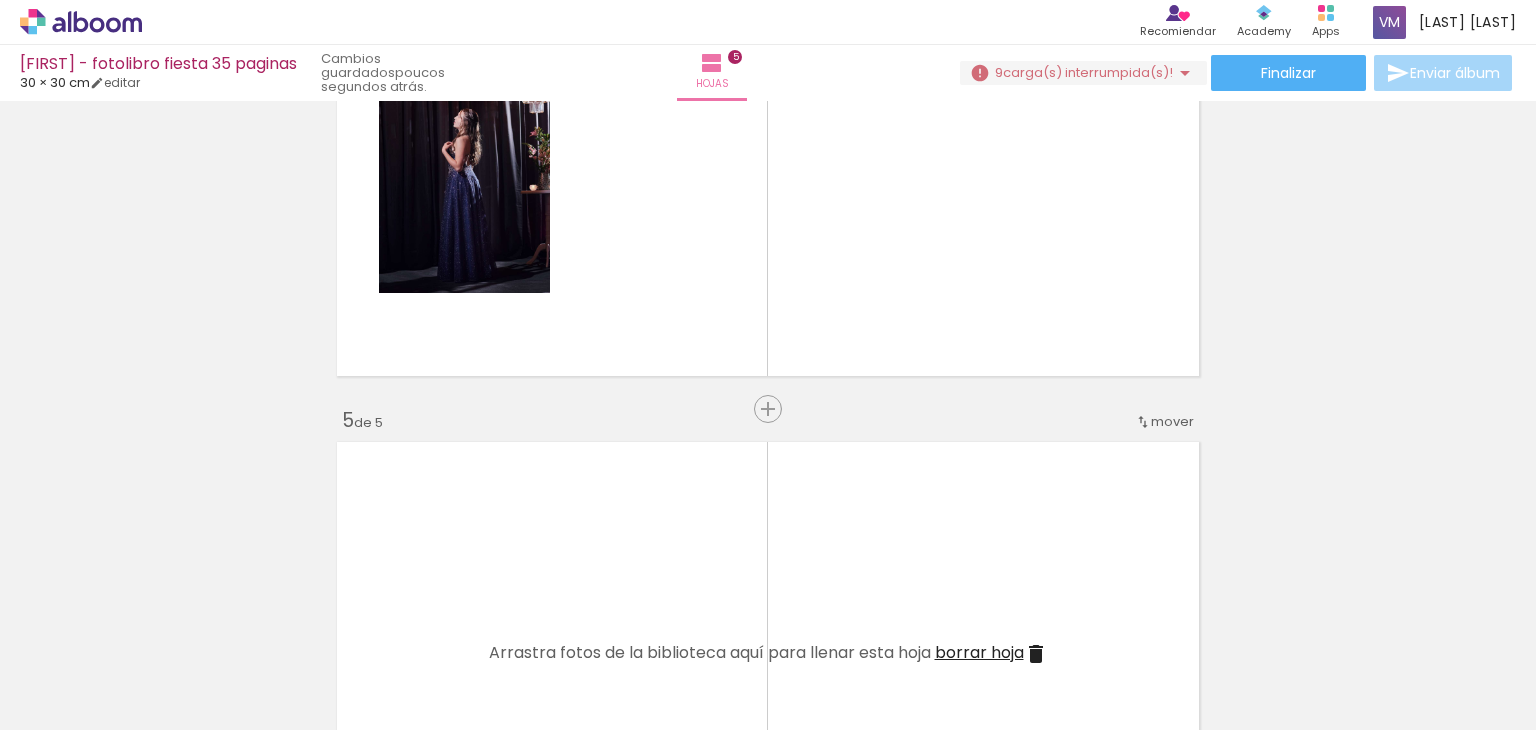 scroll, scrollTop: 1481, scrollLeft: 0, axis: vertical 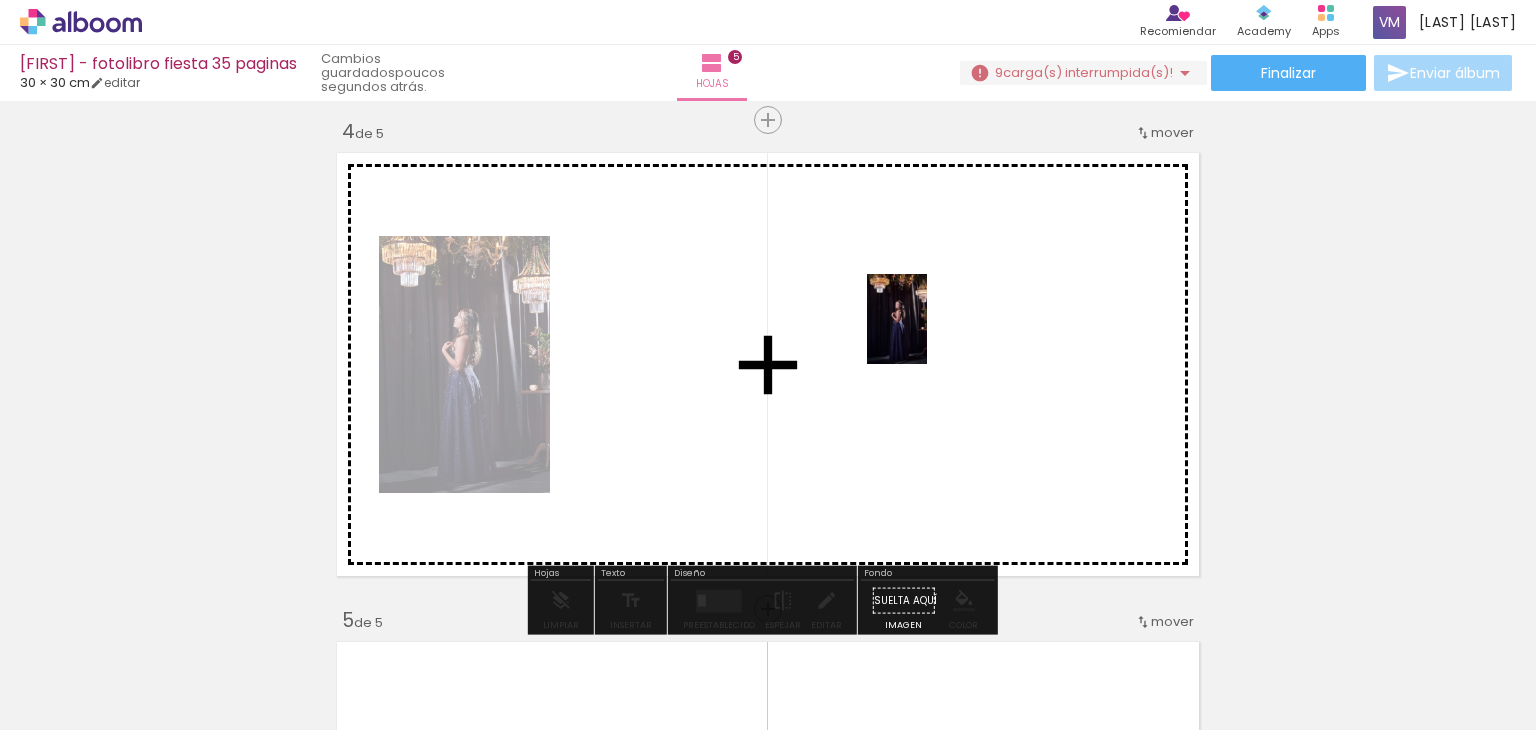 drag, startPoint x: 706, startPoint y: 667, endPoint x: 927, endPoint y: 334, distance: 399.66235 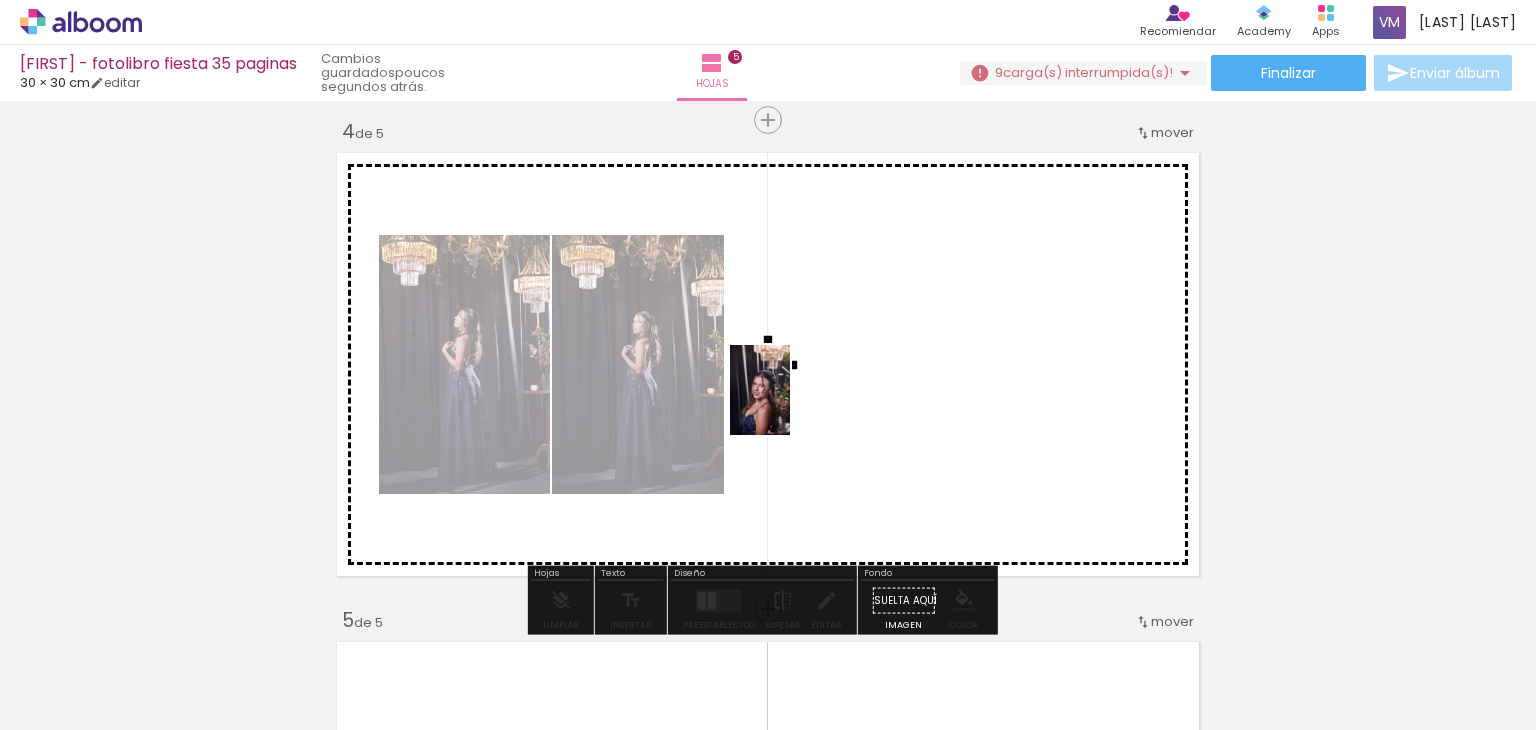 drag, startPoint x: 785, startPoint y: 685, endPoint x: 790, endPoint y: 405, distance: 280.04465 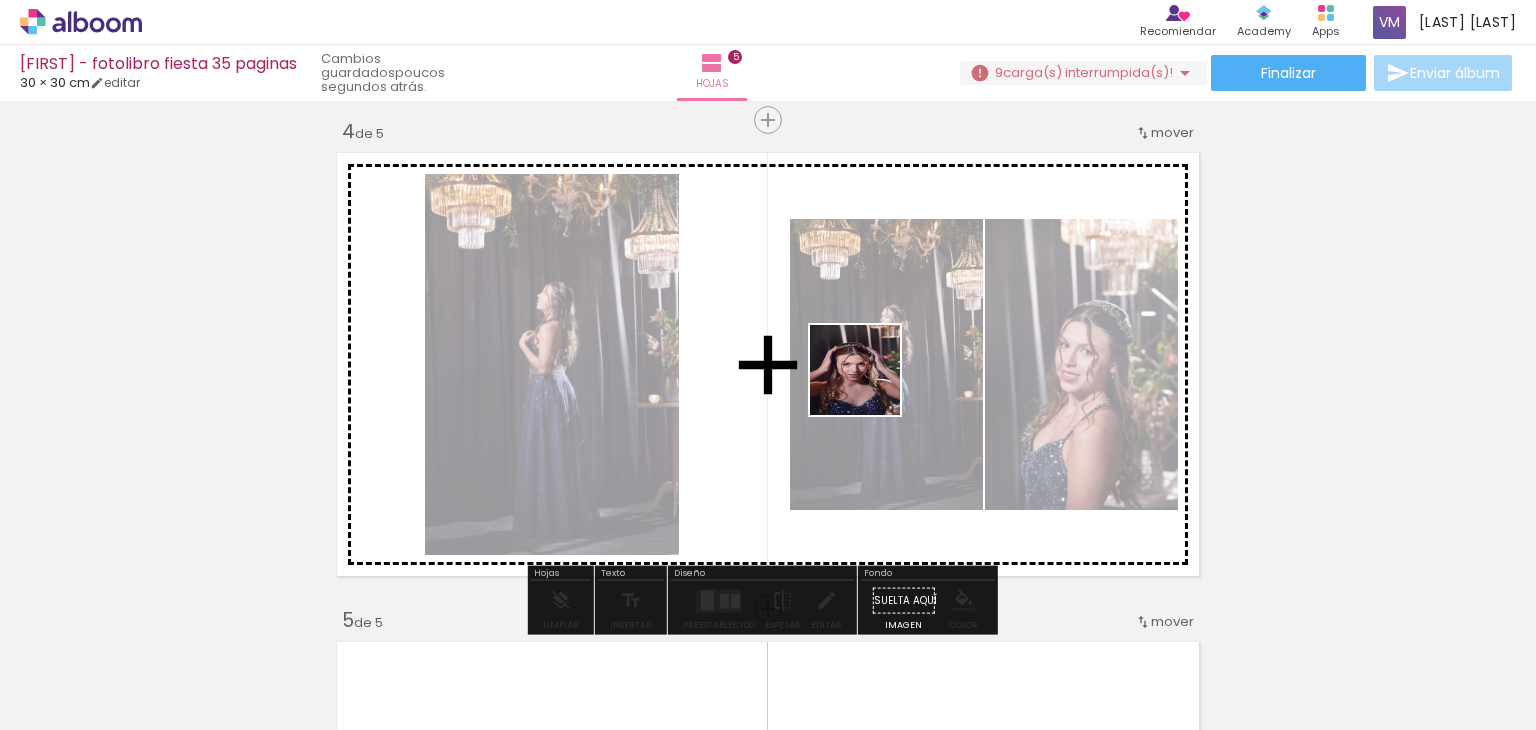 drag, startPoint x: 908, startPoint y: 681, endPoint x: 870, endPoint y: 385, distance: 298.42923 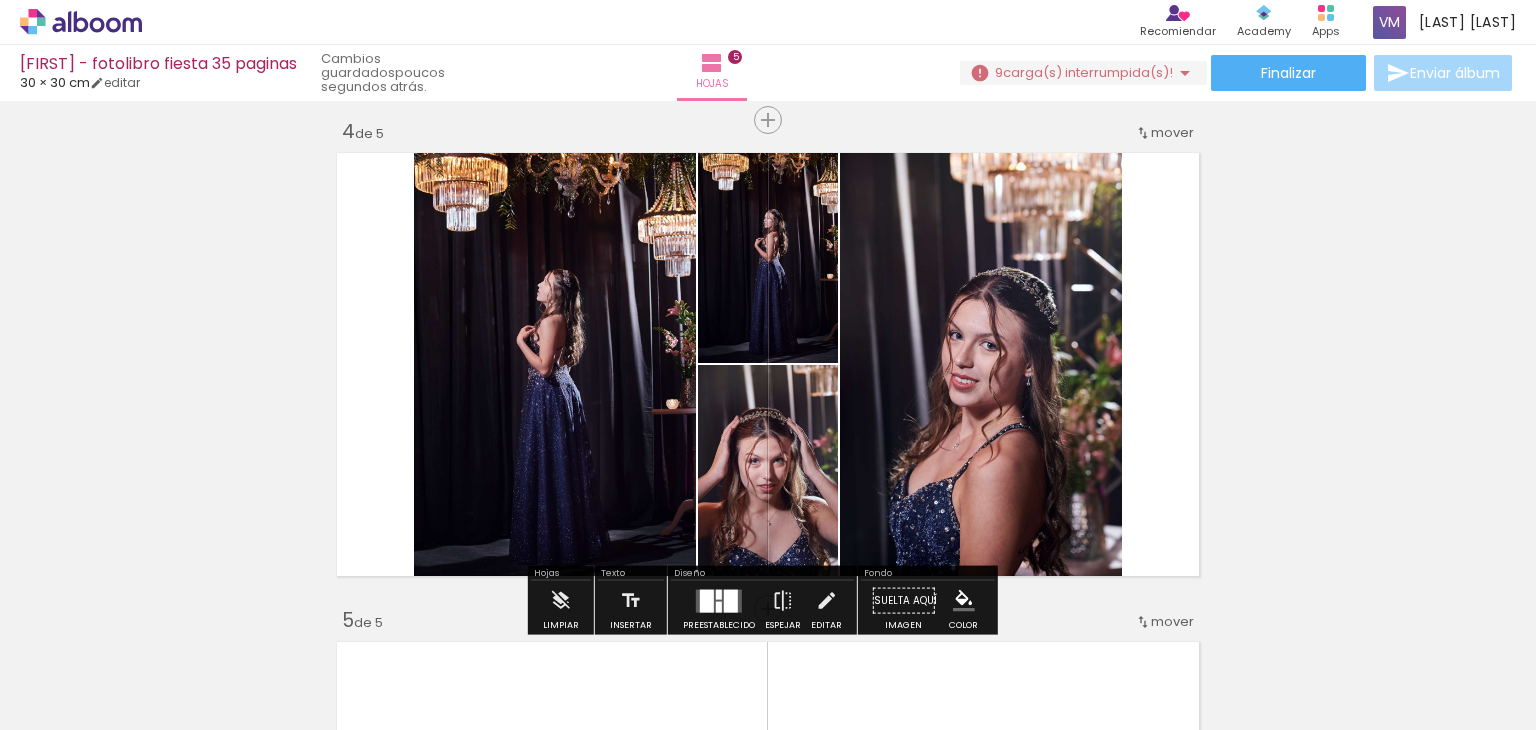 click at bounding box center [731, 600] 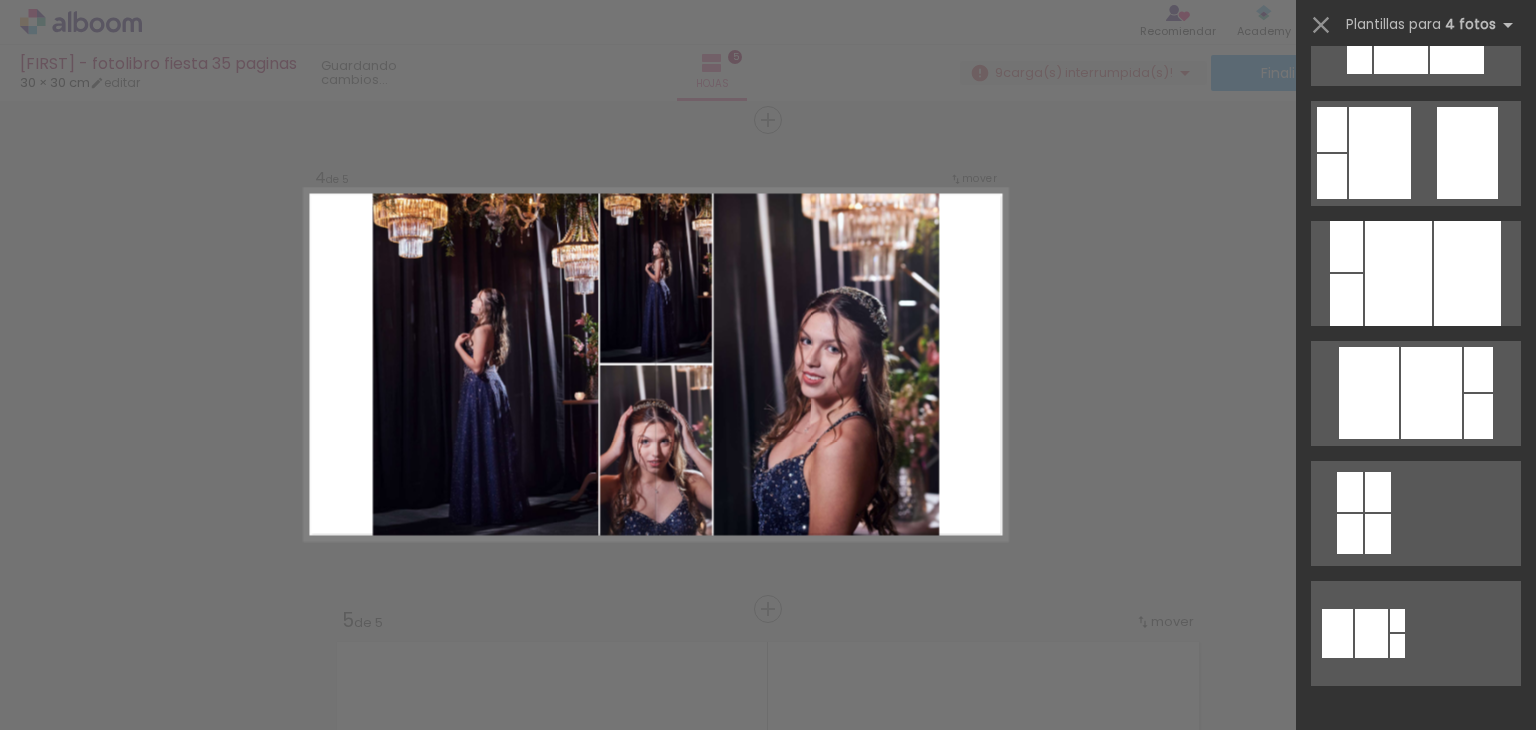 scroll, scrollTop: 0, scrollLeft: 0, axis: both 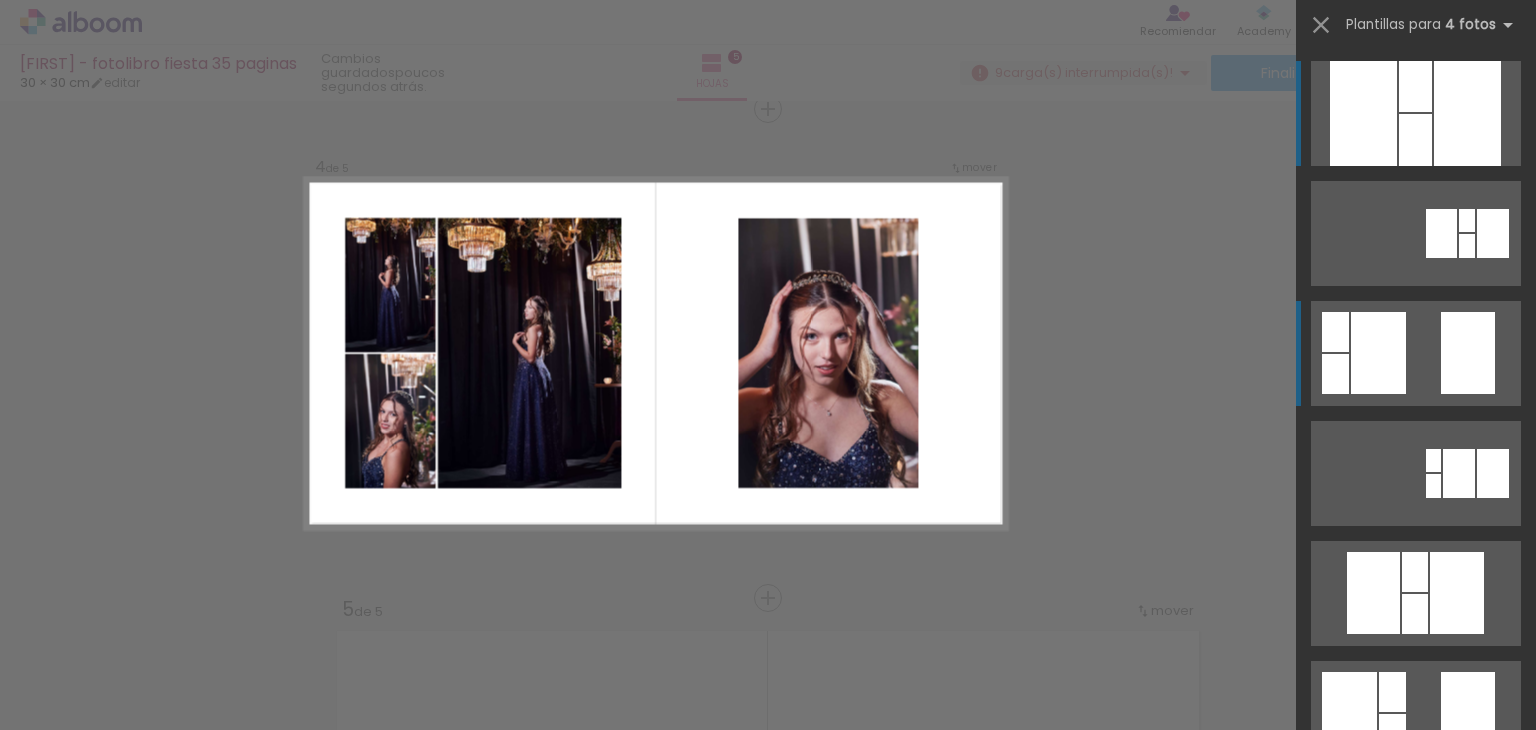 click at bounding box center (1416, 233) 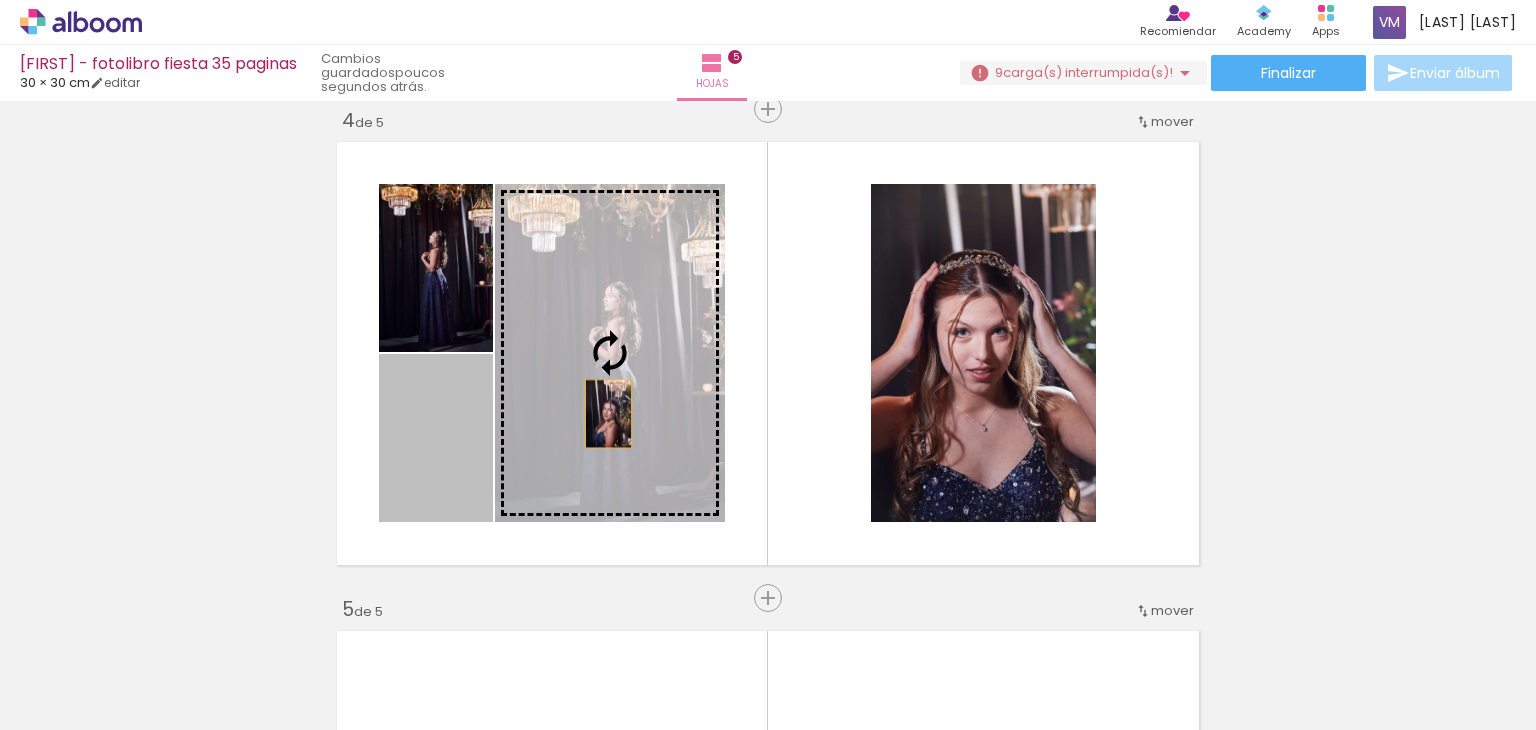 drag, startPoint x: 450, startPoint y: 463, endPoint x: 601, endPoint y: 413, distance: 159.06288 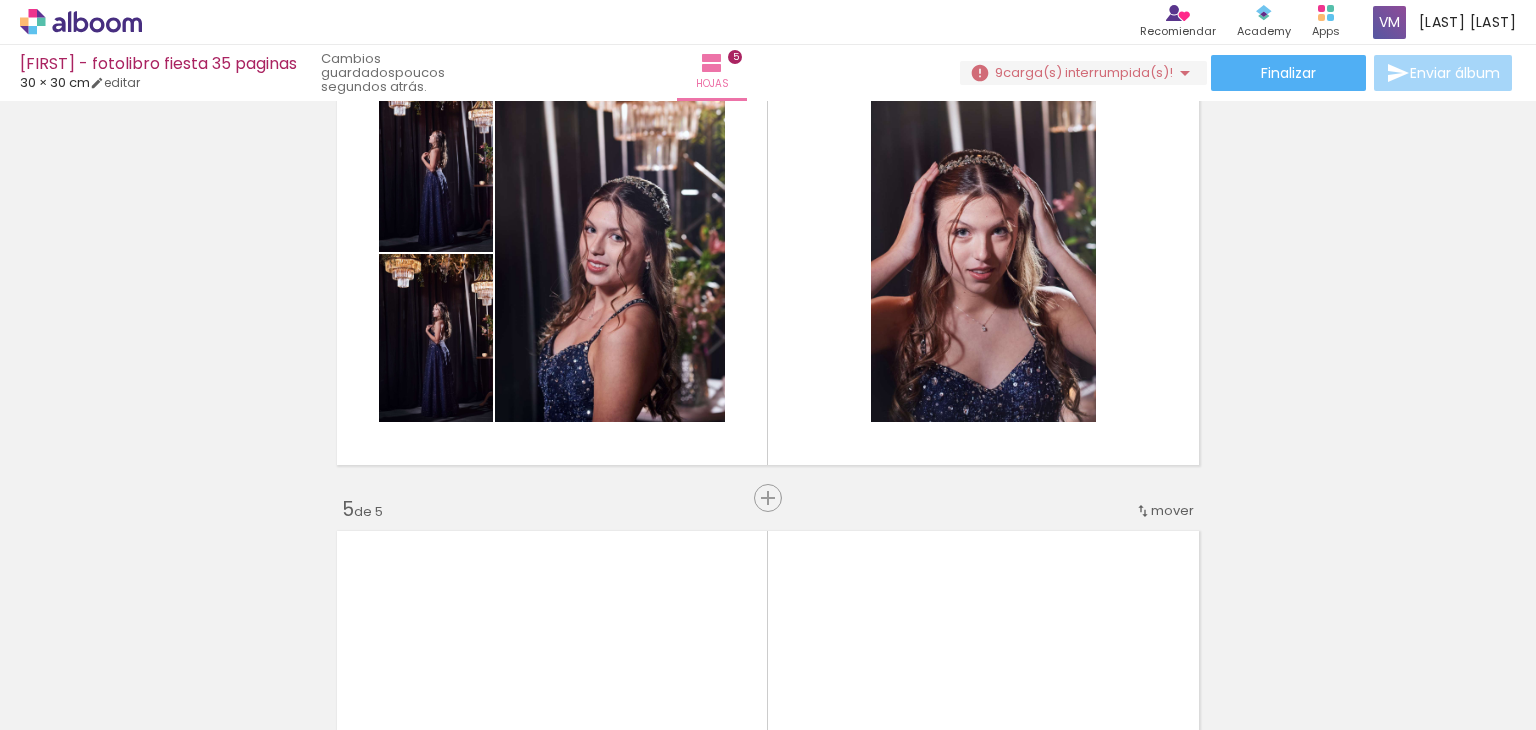 scroll, scrollTop: 1492, scrollLeft: 0, axis: vertical 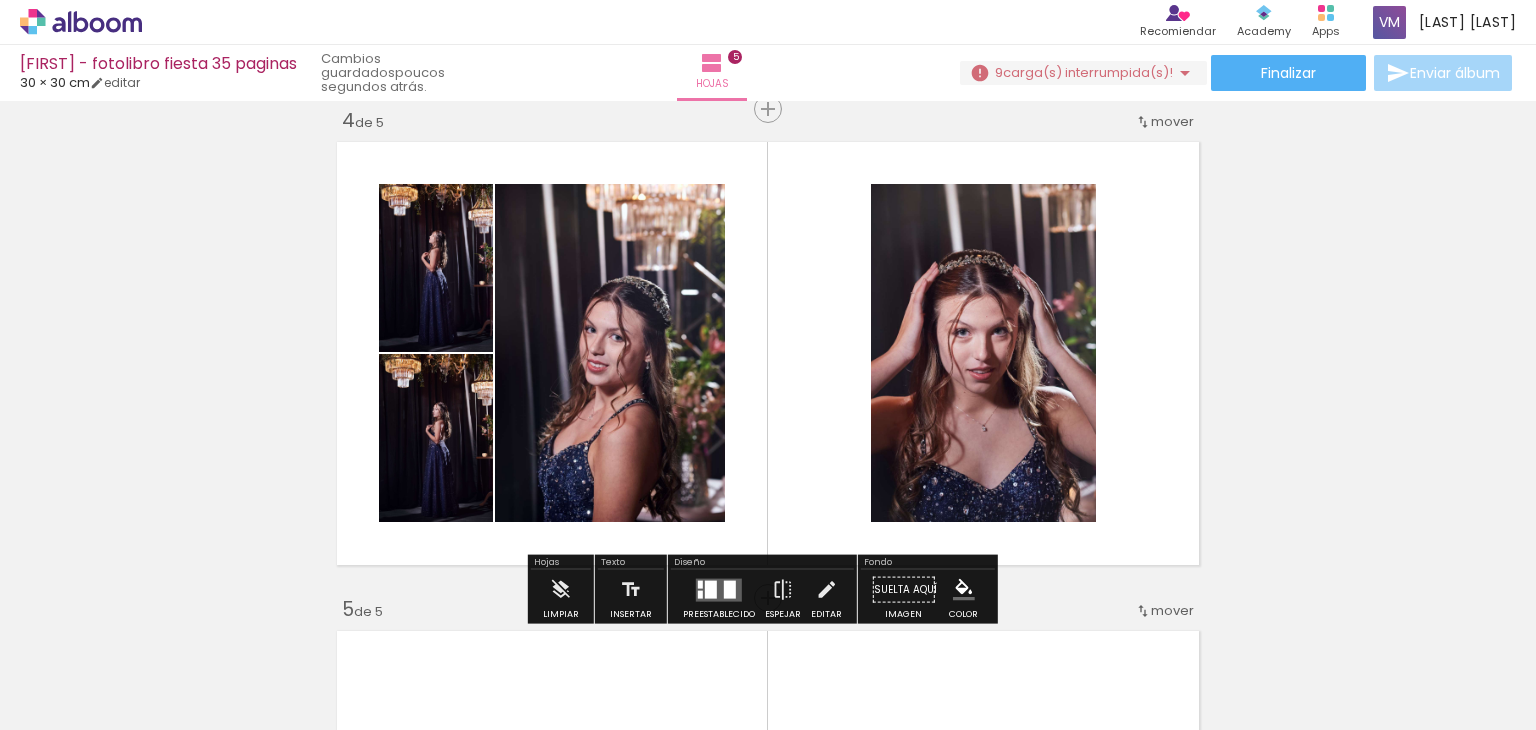 click at bounding box center [730, 589] 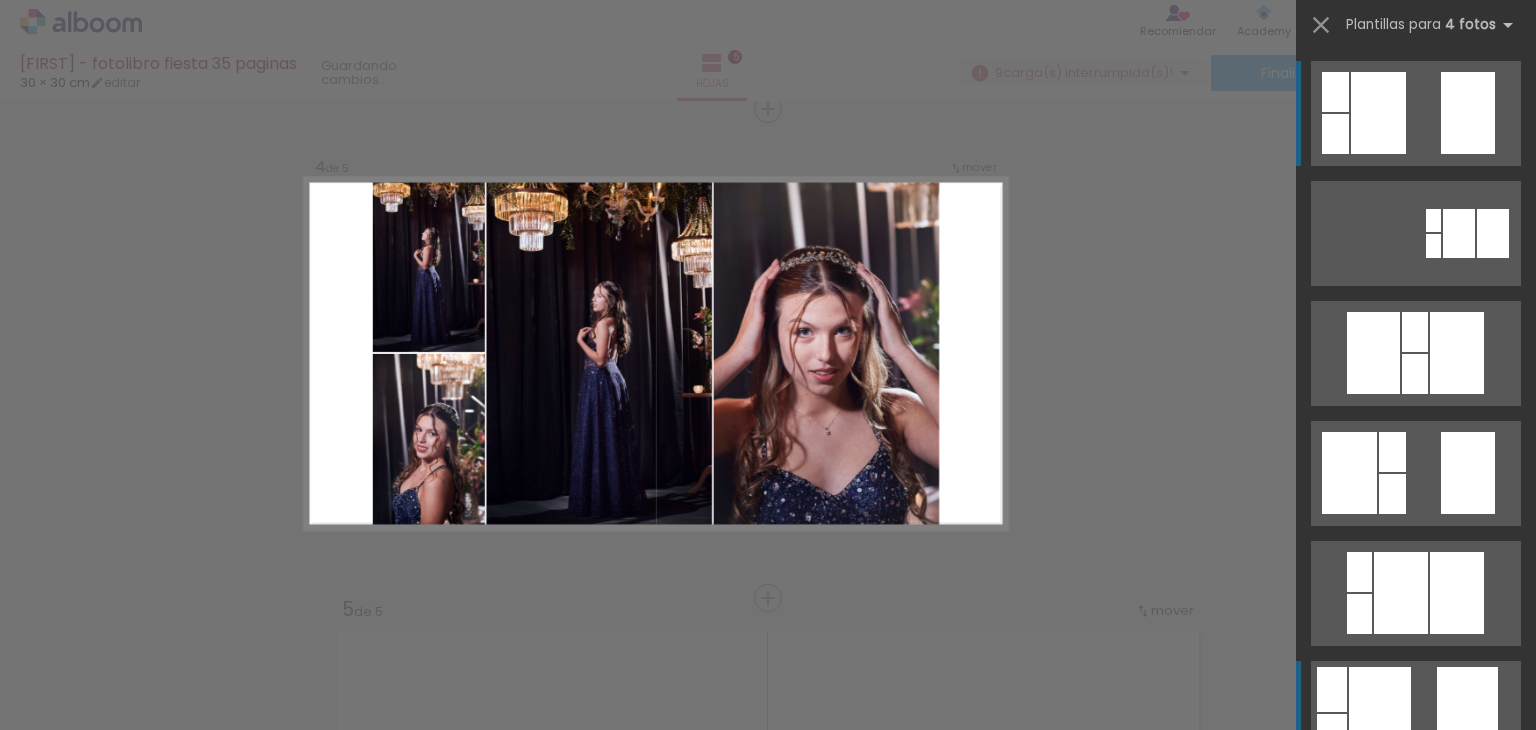 scroll, scrollTop: 540, scrollLeft: 0, axis: vertical 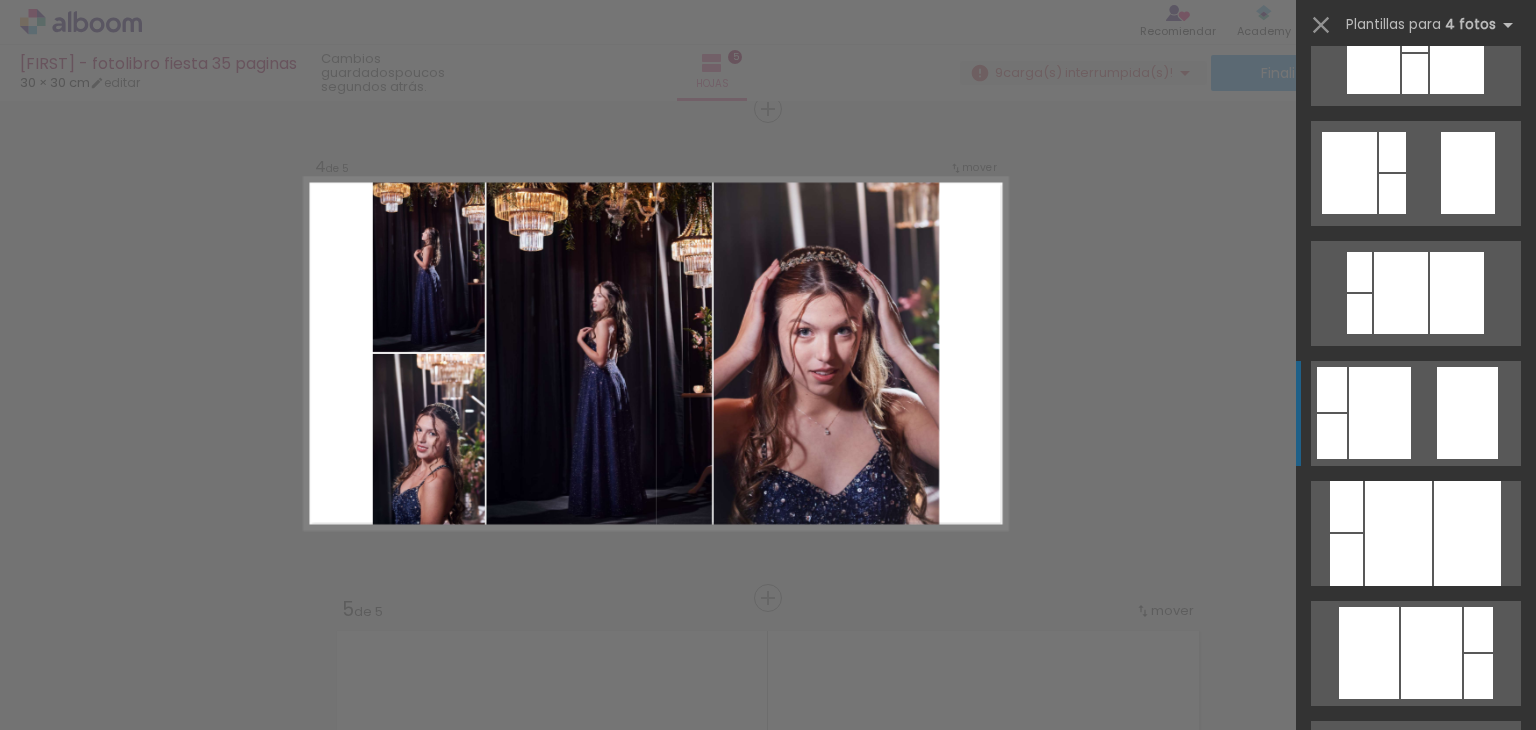 click at bounding box center (1467, 533) 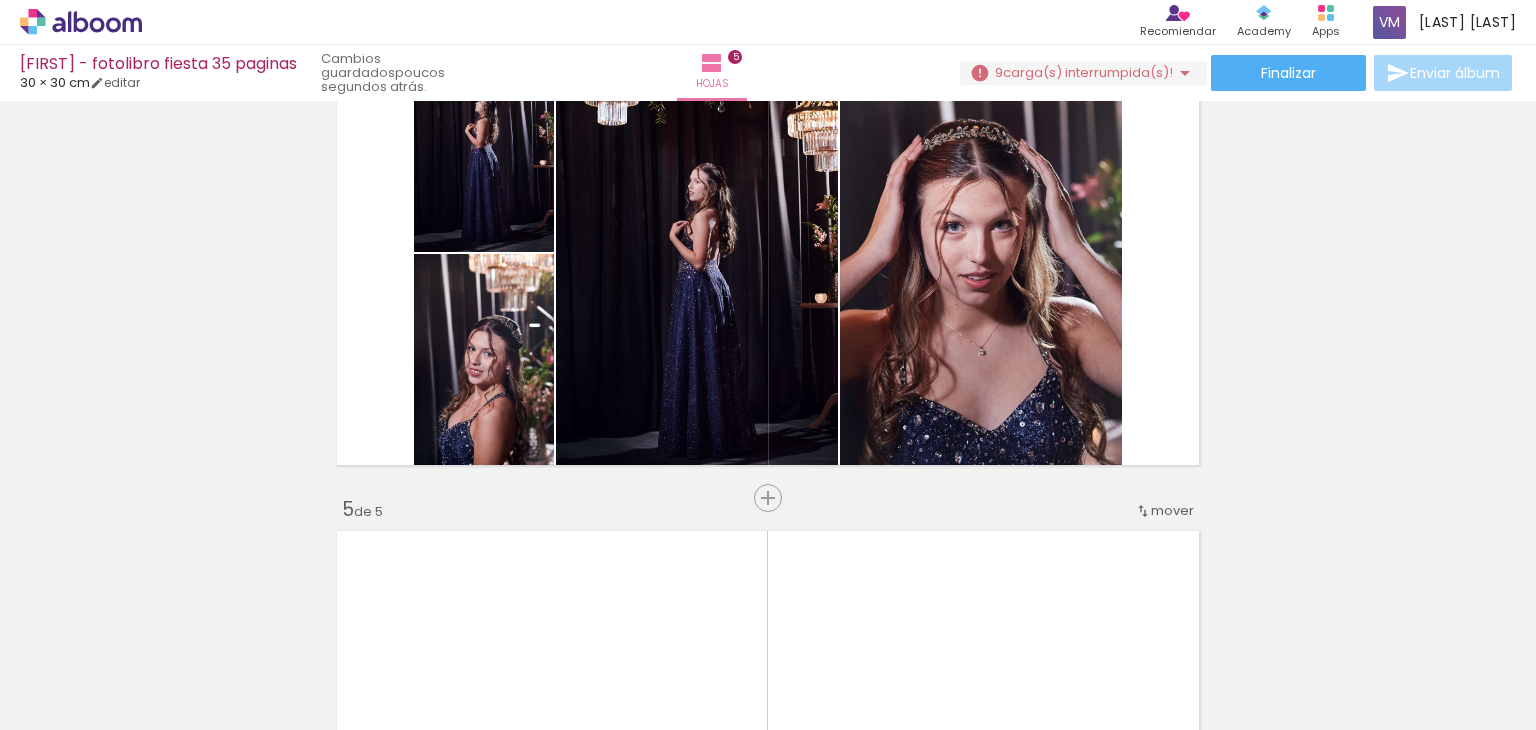 scroll, scrollTop: 1992, scrollLeft: 0, axis: vertical 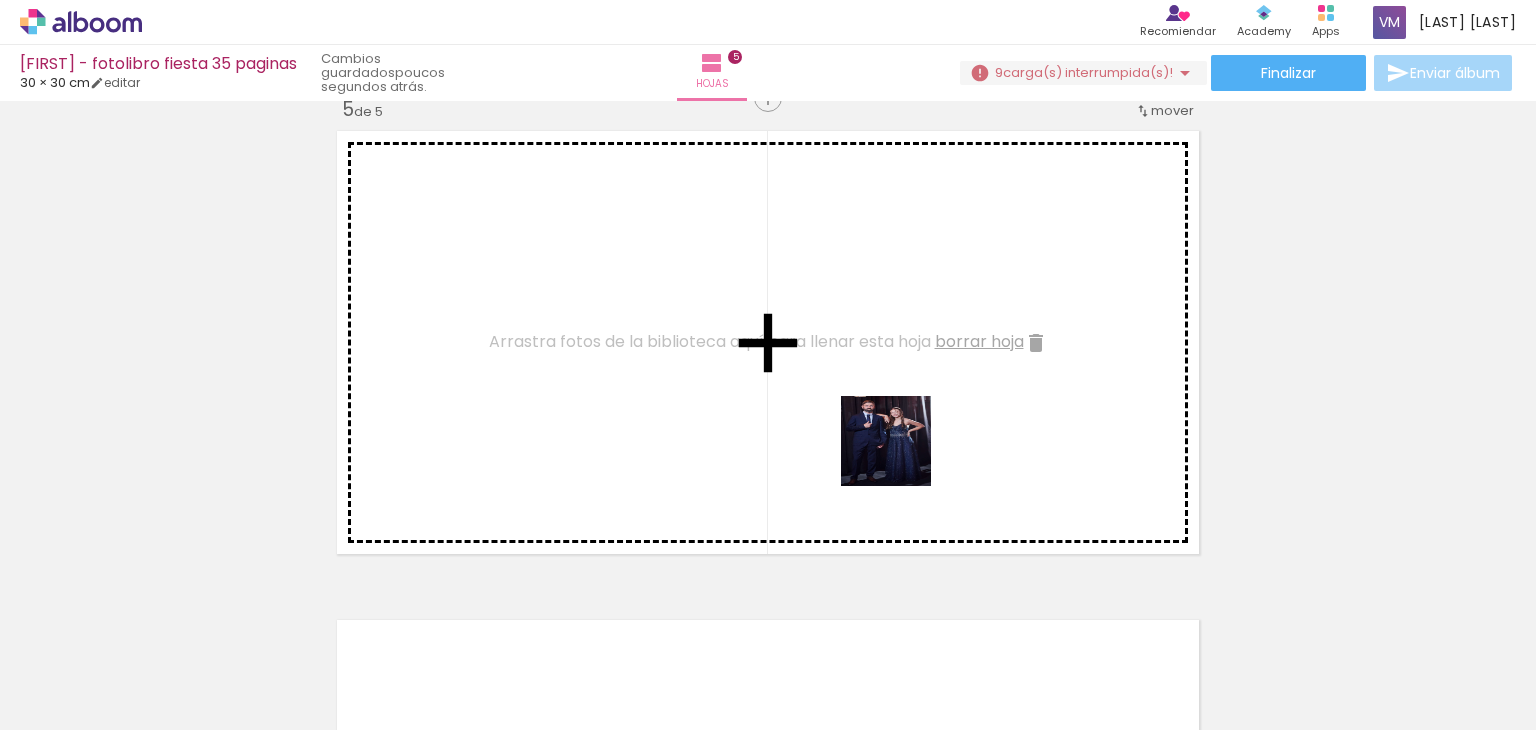 click at bounding box center (768, 365) 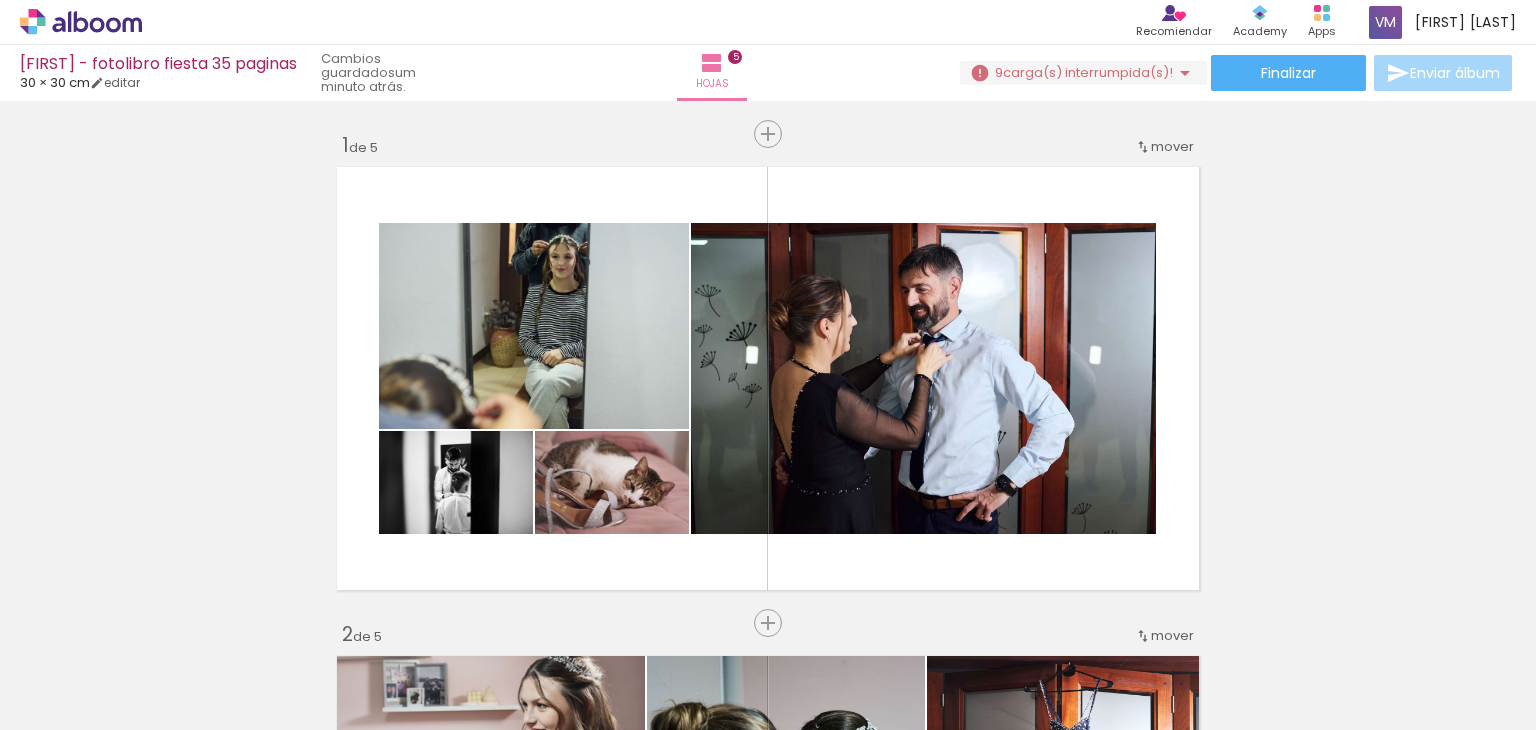 click at bounding box center [768, 867] 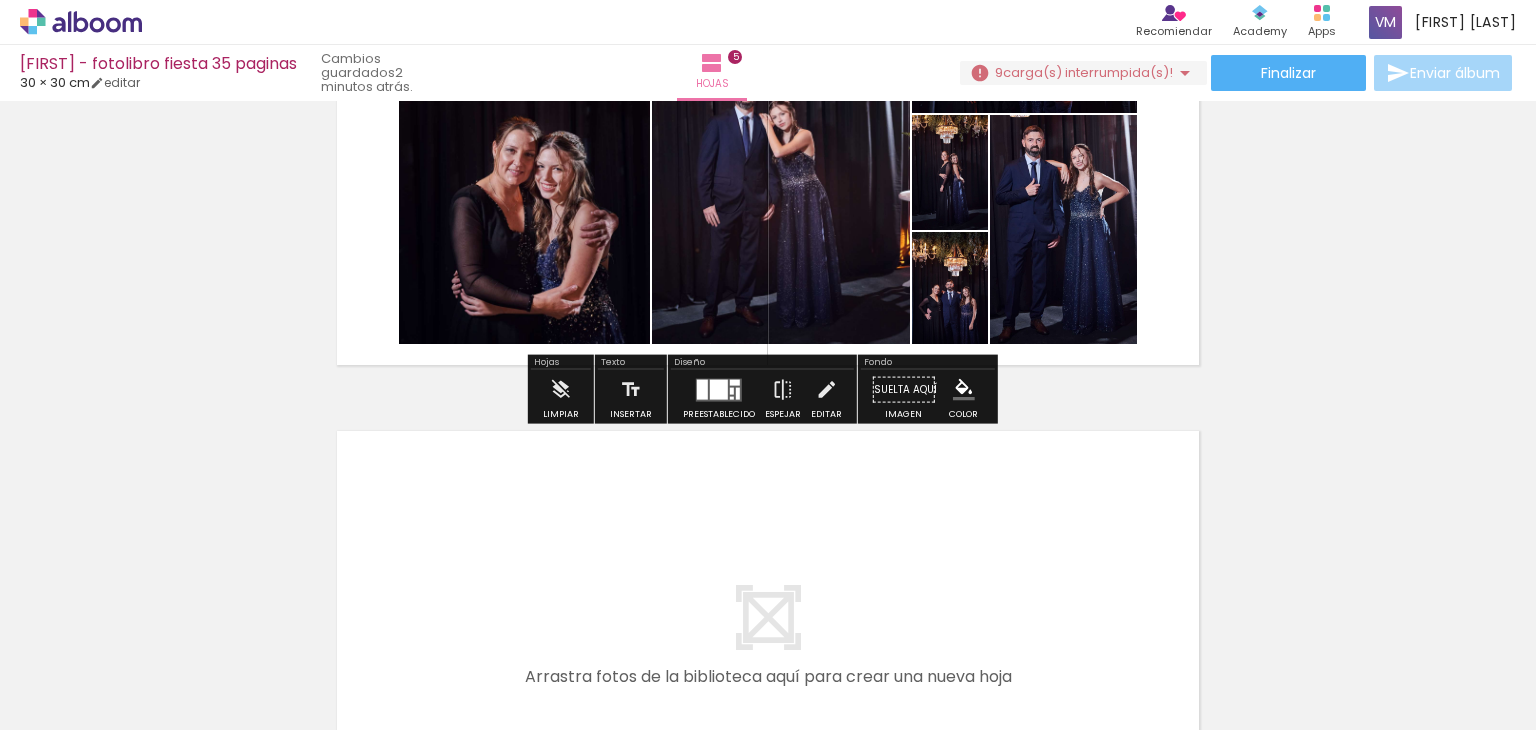 scroll, scrollTop: 0, scrollLeft: 0, axis: both 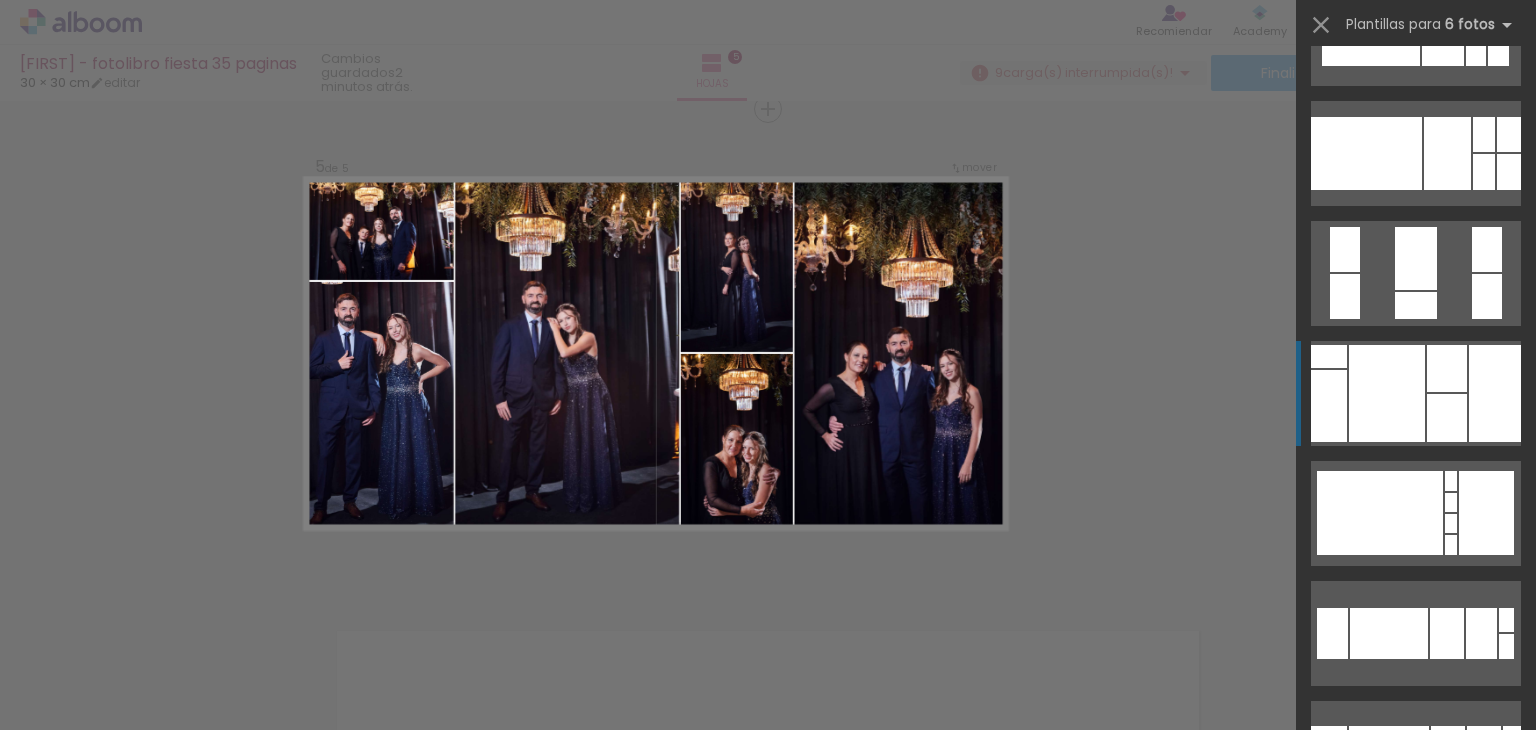 click at bounding box center [1512, 767] 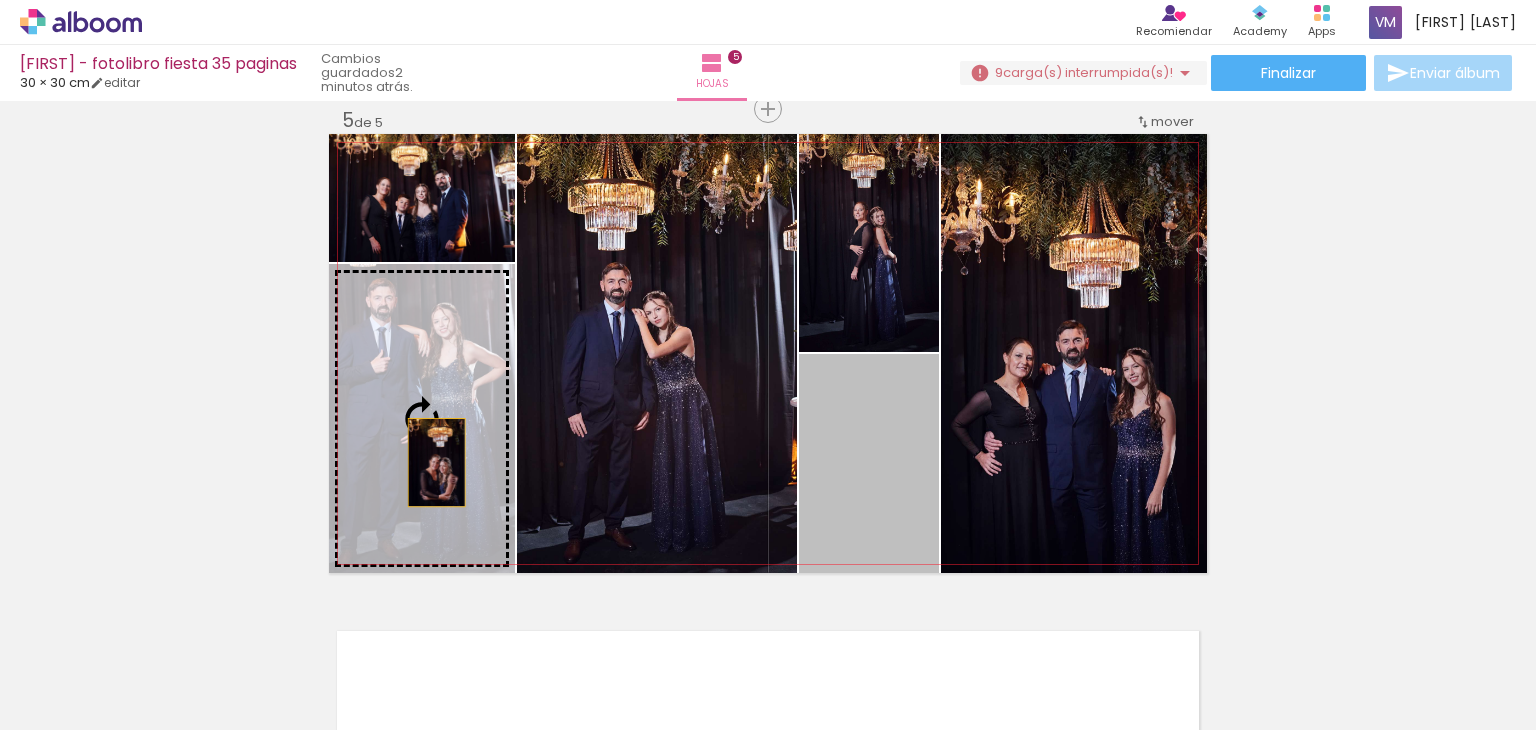 drag, startPoint x: 911, startPoint y: 507, endPoint x: 429, endPoint y: 462, distance: 484.09607 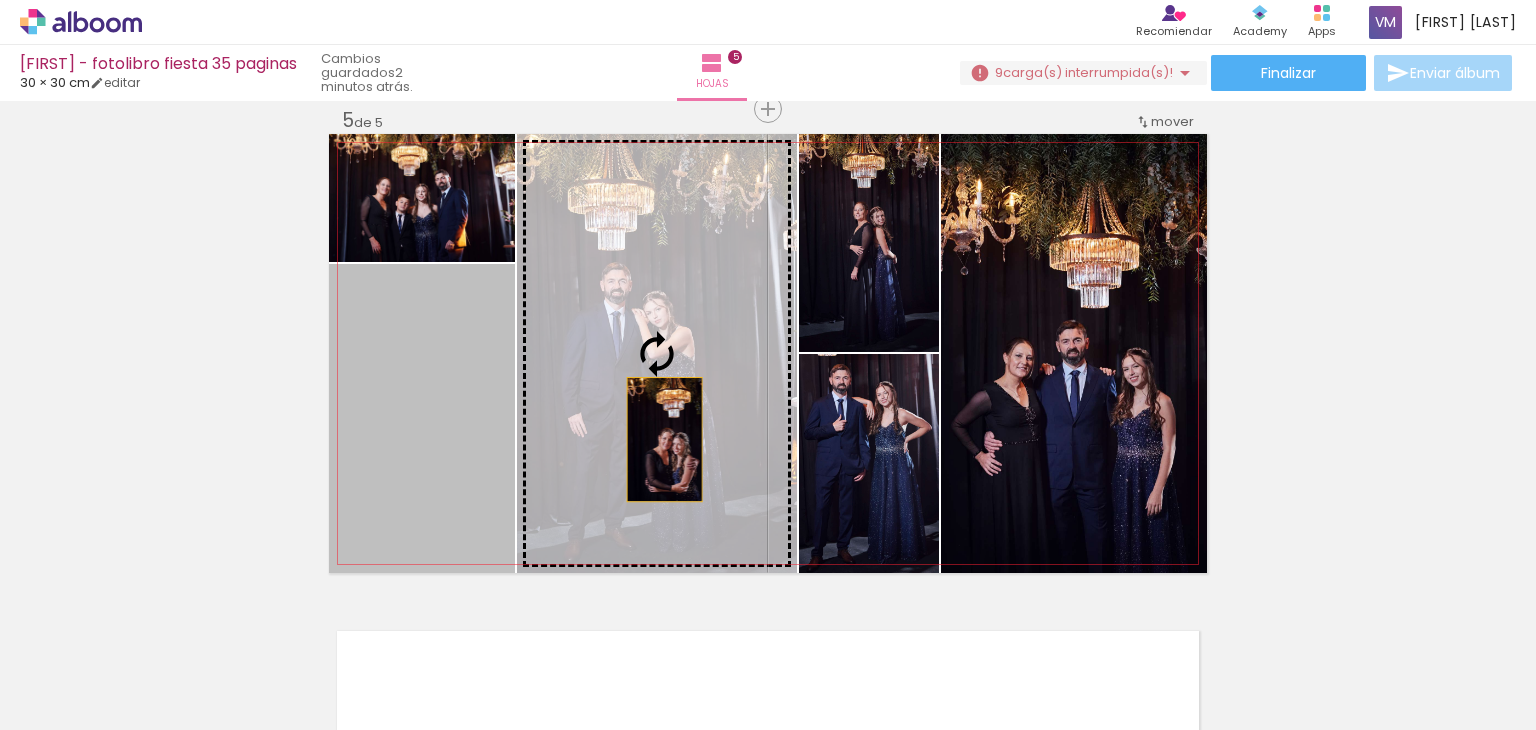 drag, startPoint x: 406, startPoint y: 493, endPoint x: 657, endPoint y: 439, distance: 256.74307 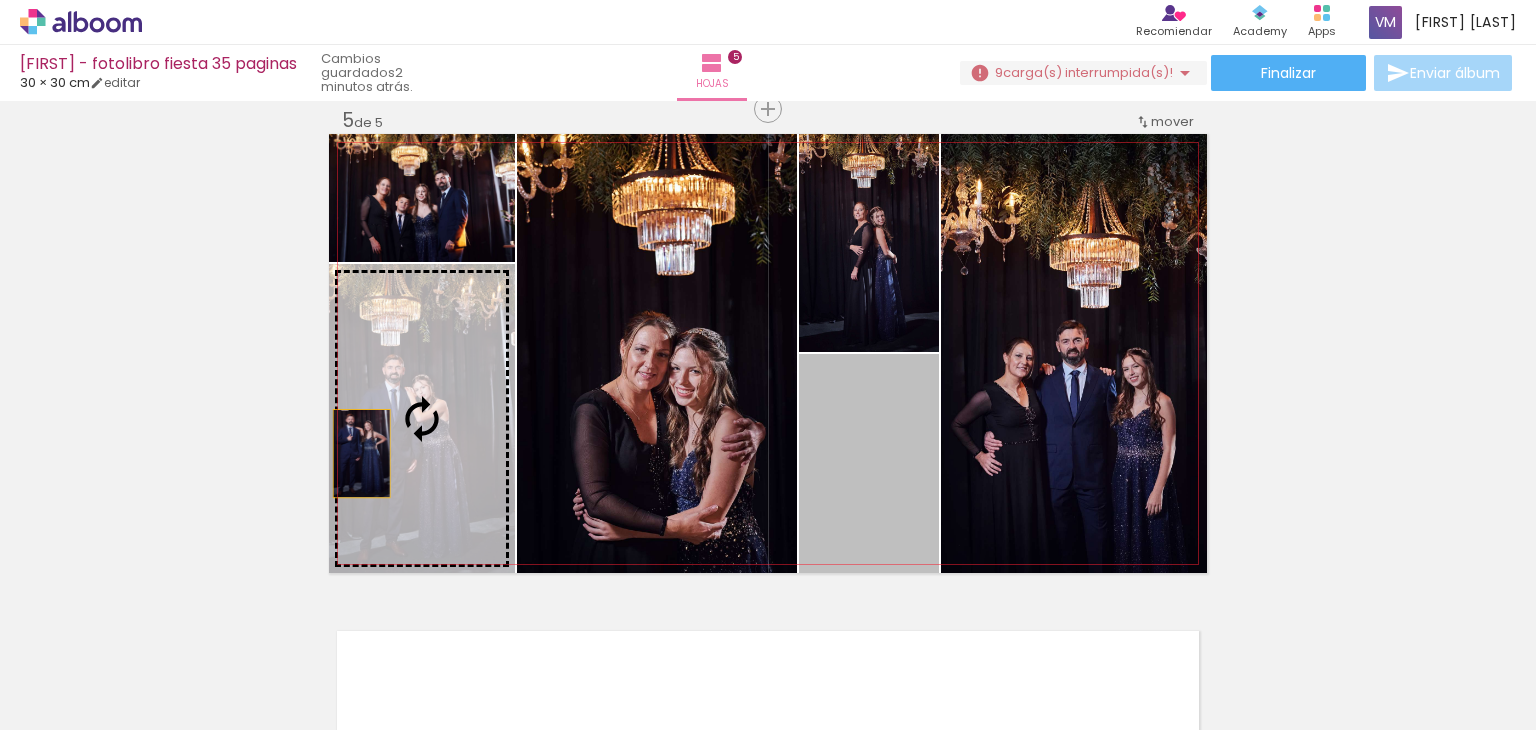 drag, startPoint x: 856, startPoint y: 495, endPoint x: 354, endPoint y: 453, distance: 503.7539 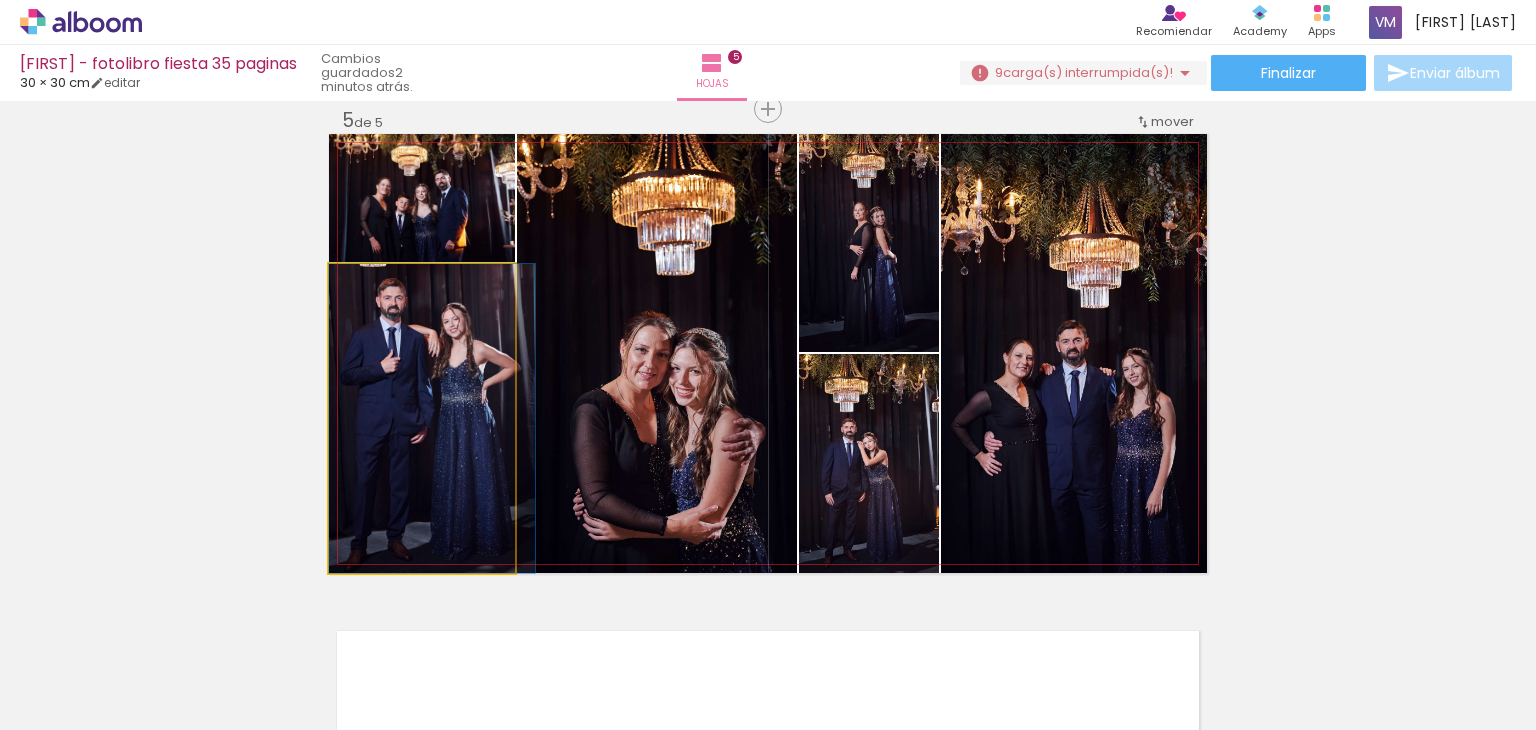 drag, startPoint x: 440, startPoint y: 446, endPoint x: 467, endPoint y: 441, distance: 27.45906 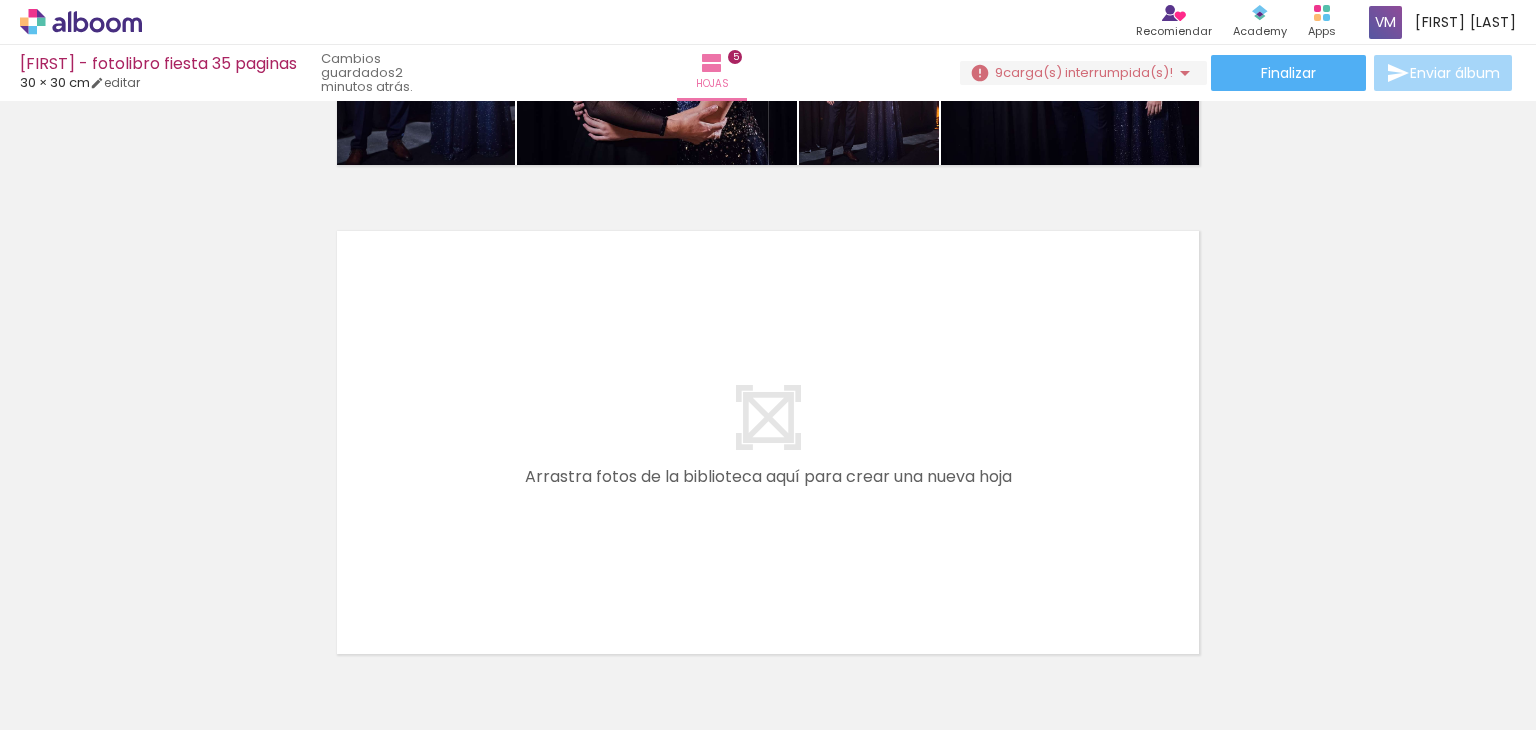 scroll, scrollTop: 2481, scrollLeft: 0, axis: vertical 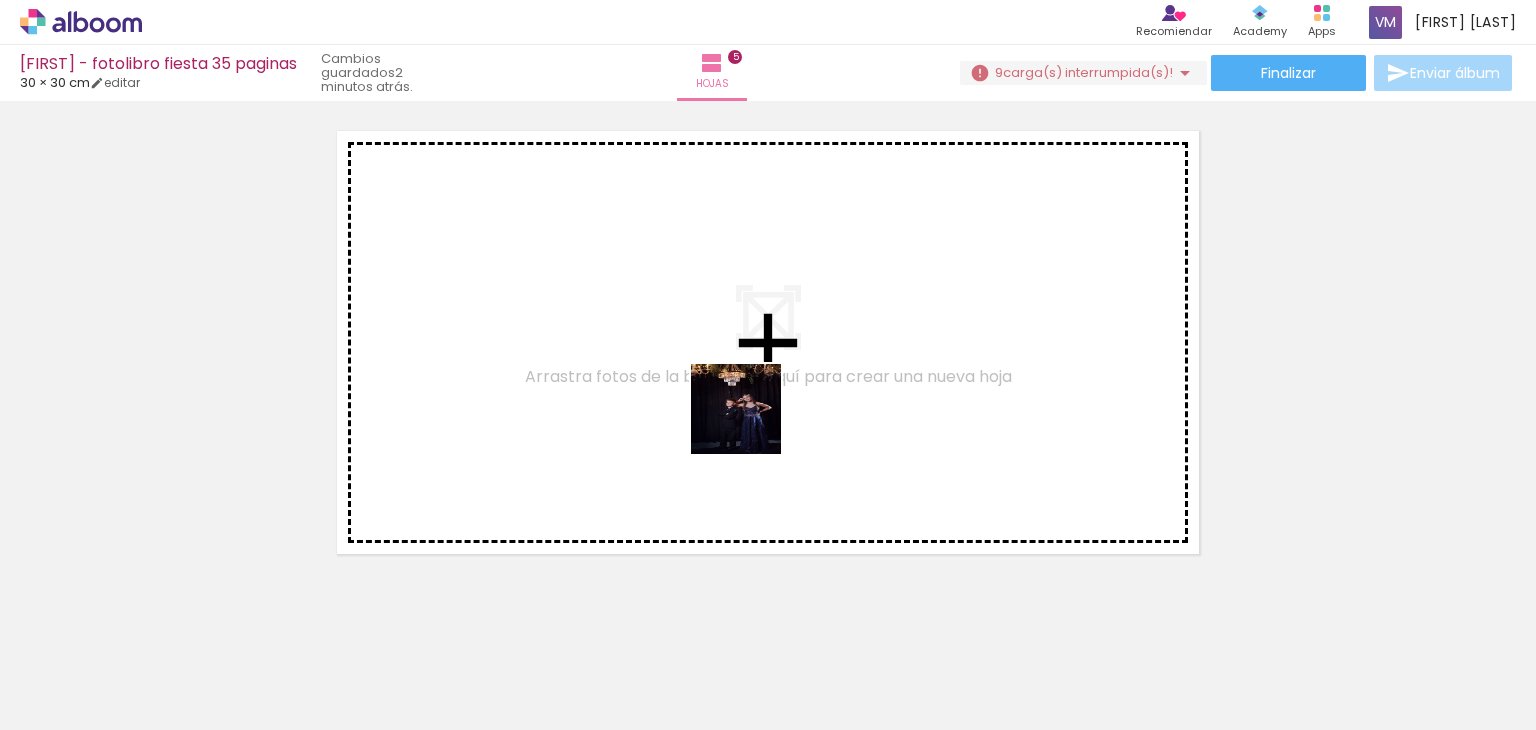 drag, startPoint x: 812, startPoint y: 688, endPoint x: 751, endPoint y: 424, distance: 270.95572 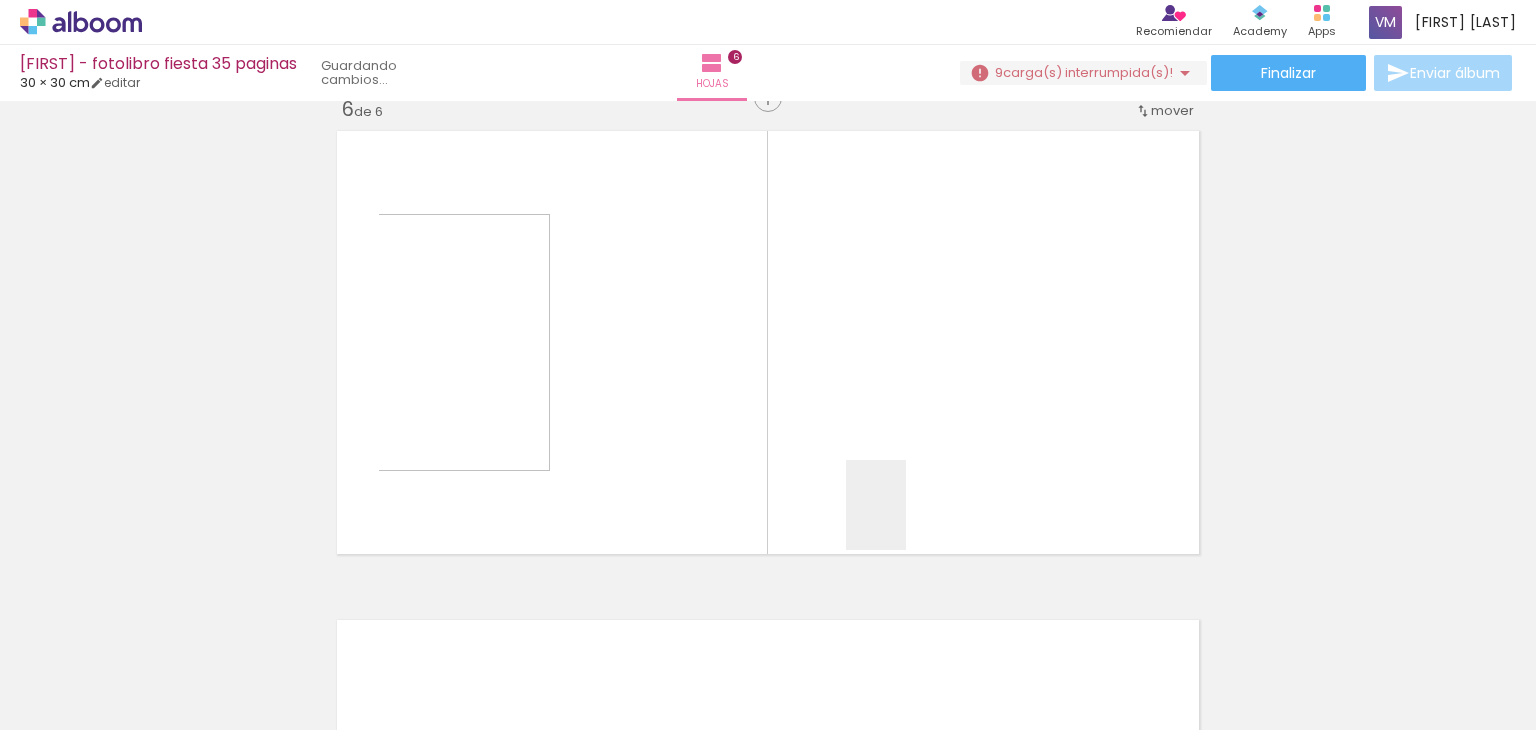 drag, startPoint x: 906, startPoint y: 520, endPoint x: 861, endPoint y: 421, distance: 108.74741 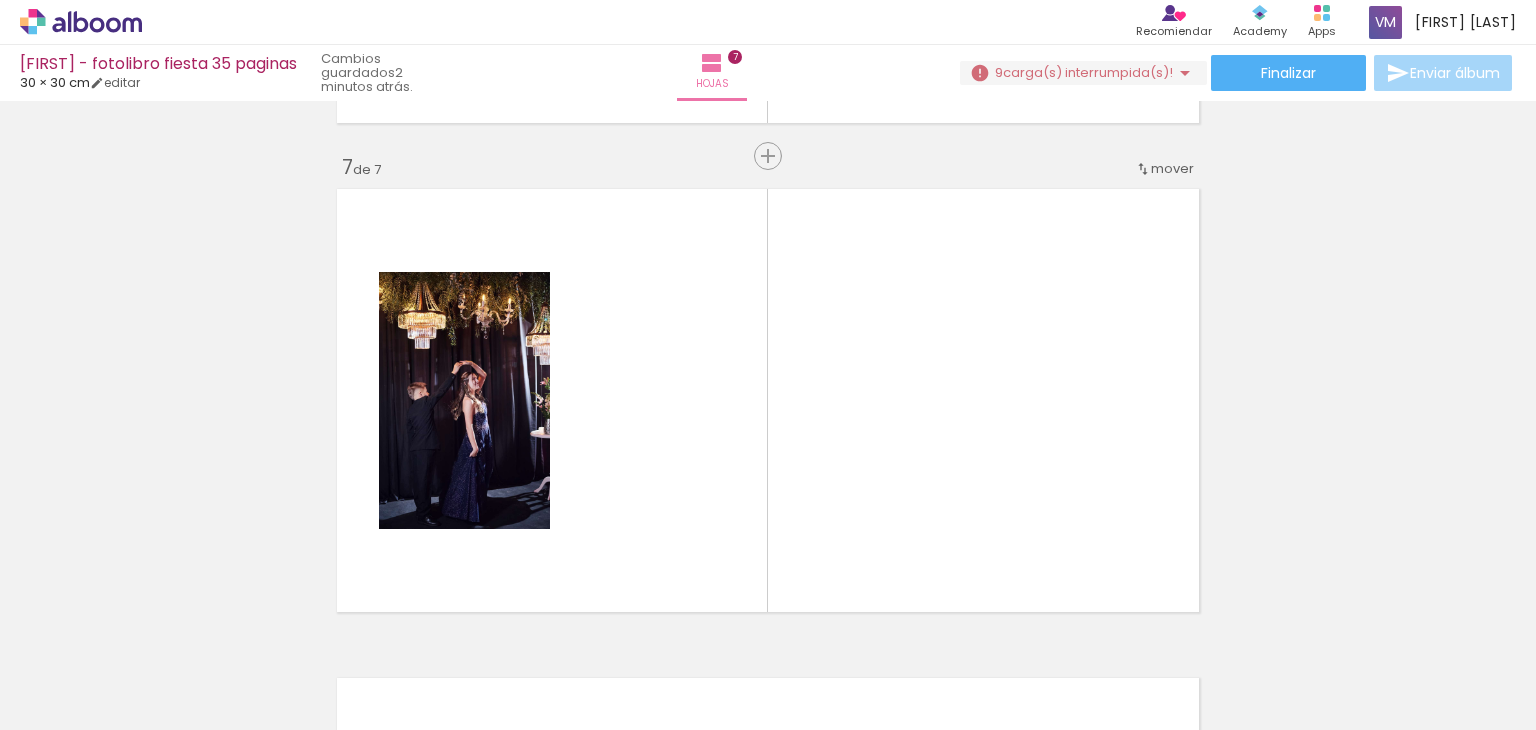 scroll, scrollTop: 2960, scrollLeft: 0, axis: vertical 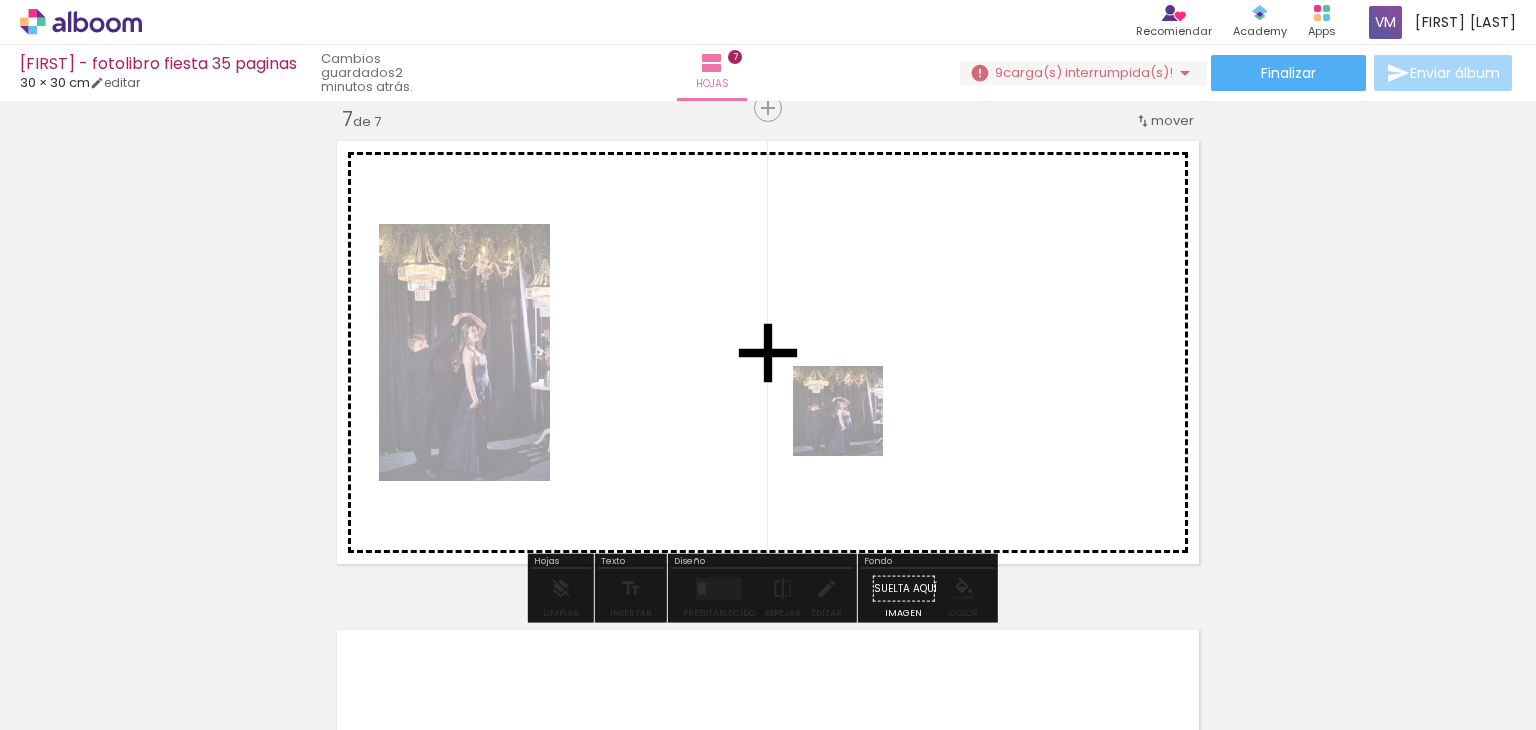 drag, startPoint x: 963, startPoint y: 671, endPoint x: 853, endPoint y: 426, distance: 268.56097 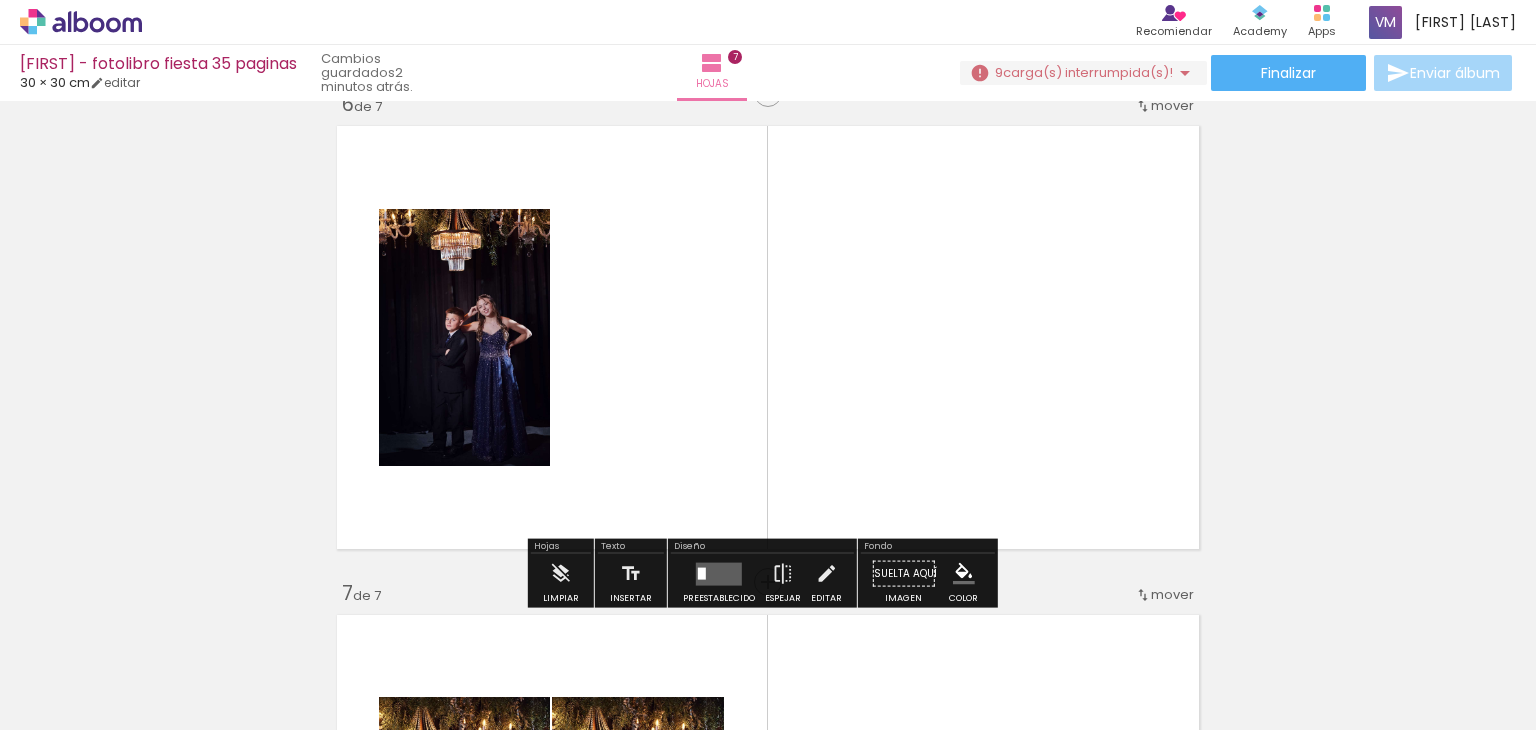 scroll, scrollTop: 2586, scrollLeft: 0, axis: vertical 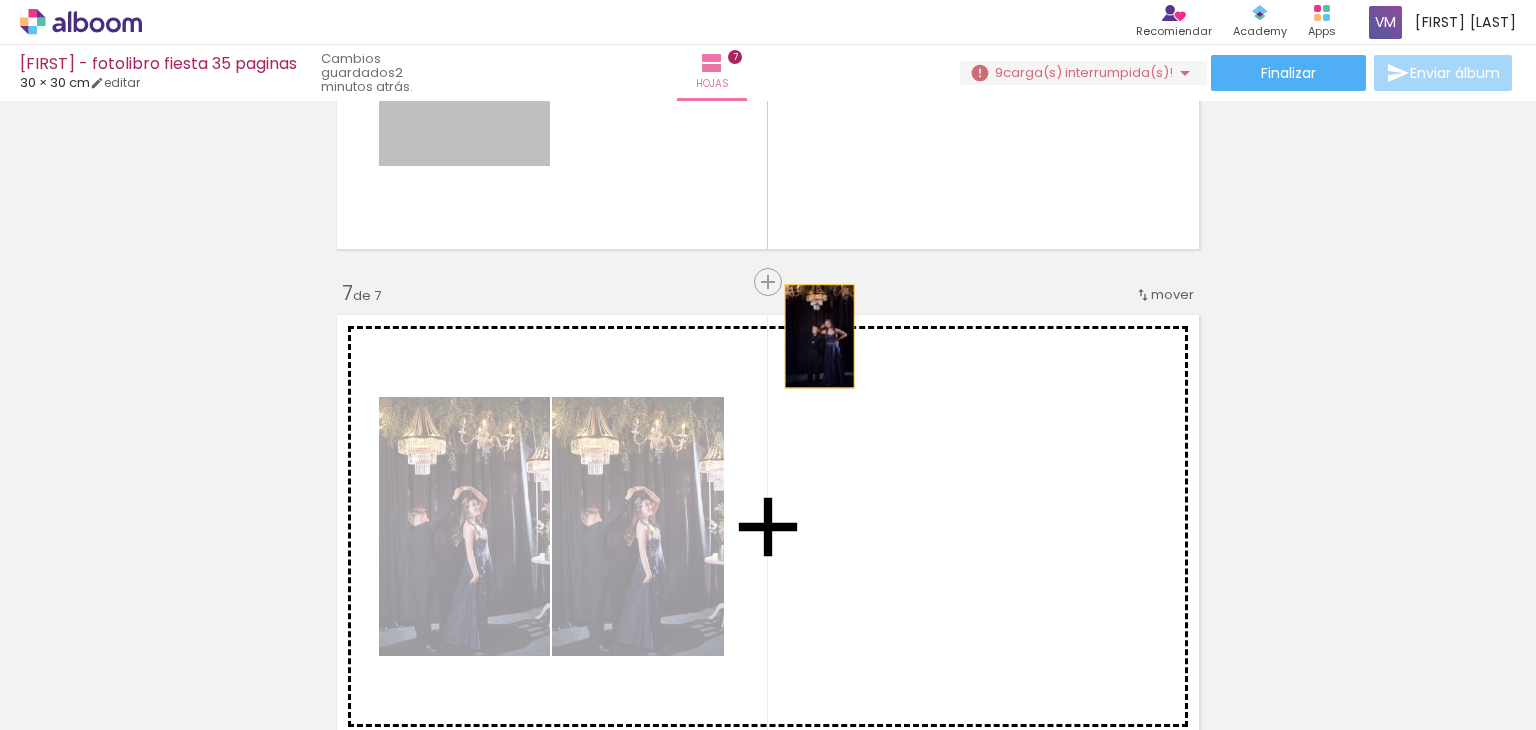 drag, startPoint x: 493, startPoint y: 282, endPoint x: 812, endPoint y: 536, distance: 407.77078 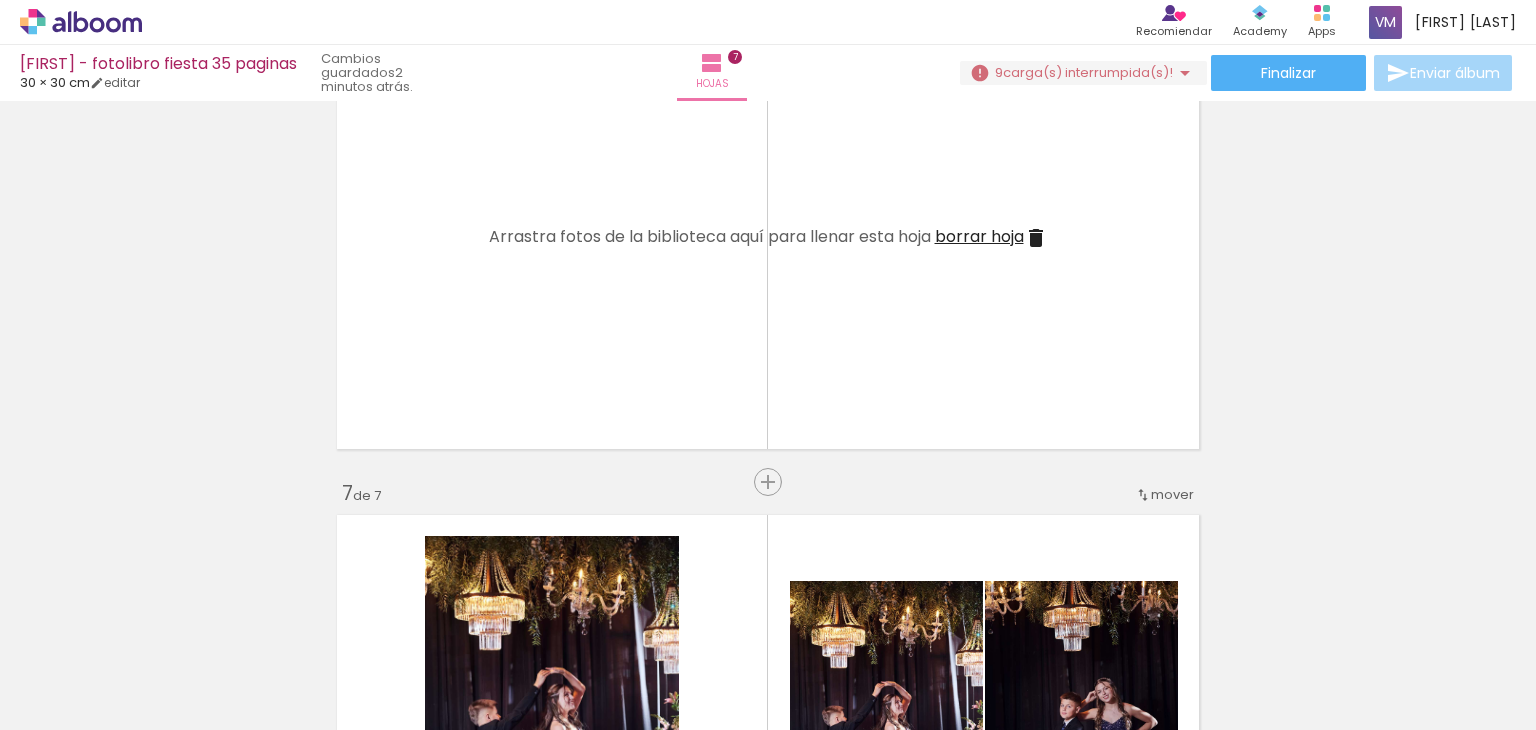 scroll, scrollTop: 2486, scrollLeft: 0, axis: vertical 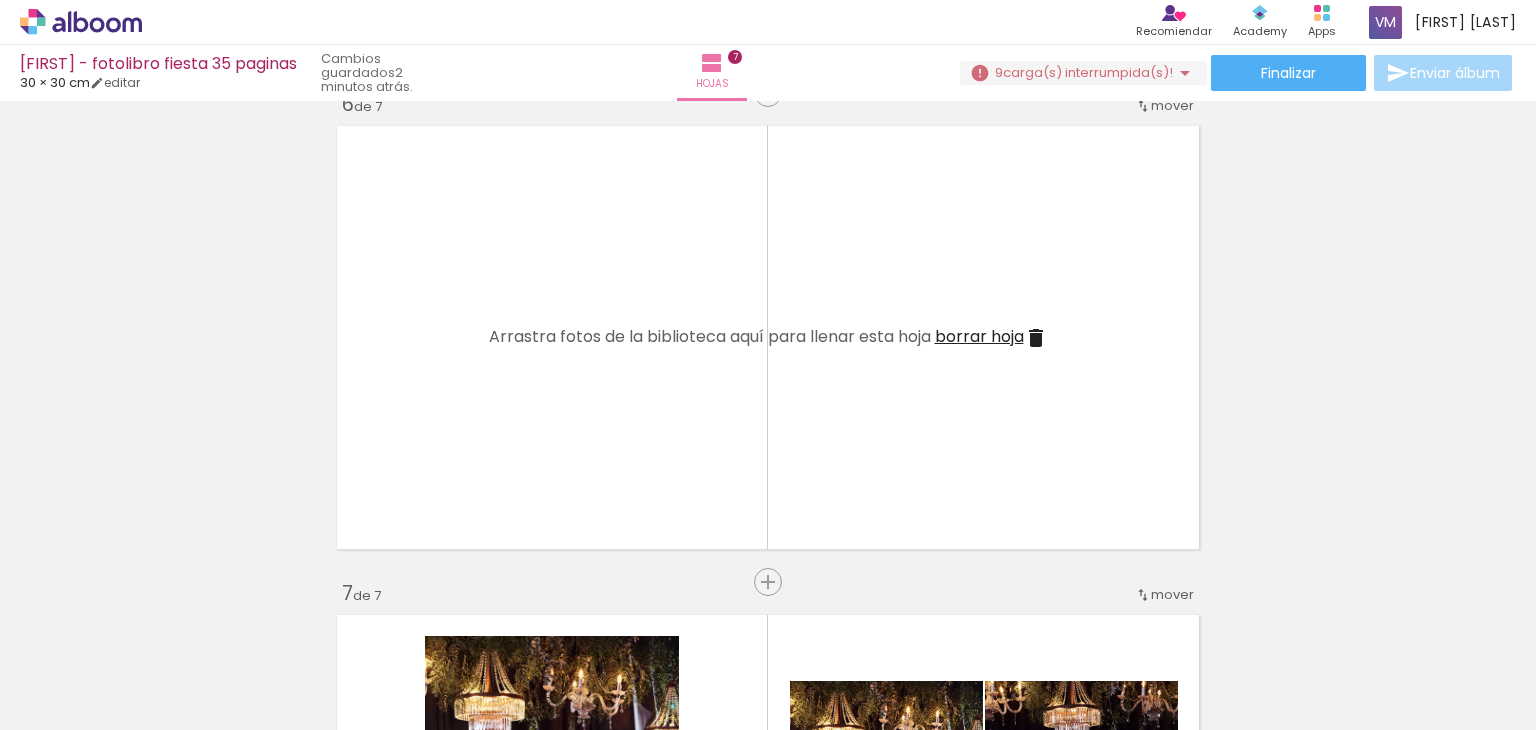 click on "borrar hoja" at bounding box center (979, 336) 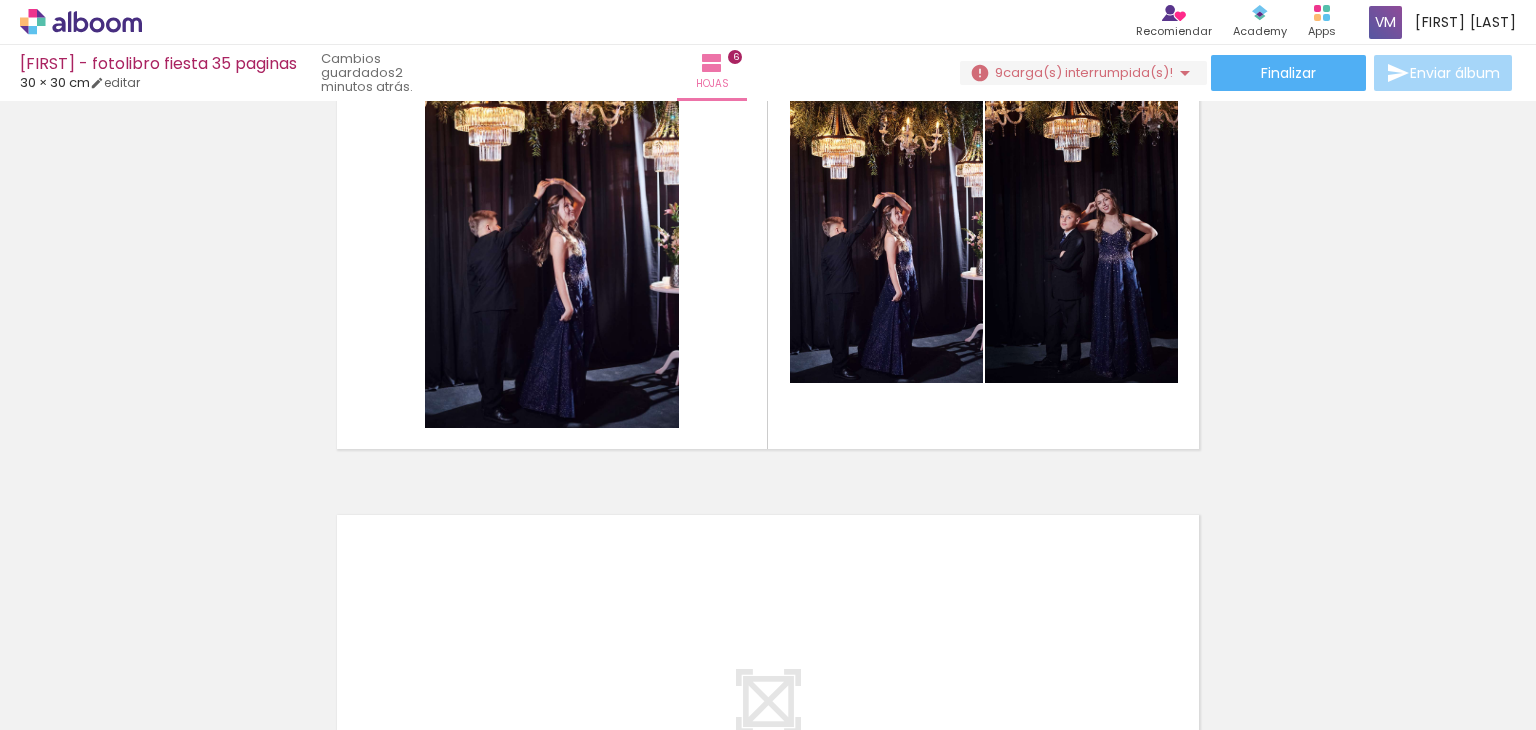 scroll, scrollTop: 2486, scrollLeft: 0, axis: vertical 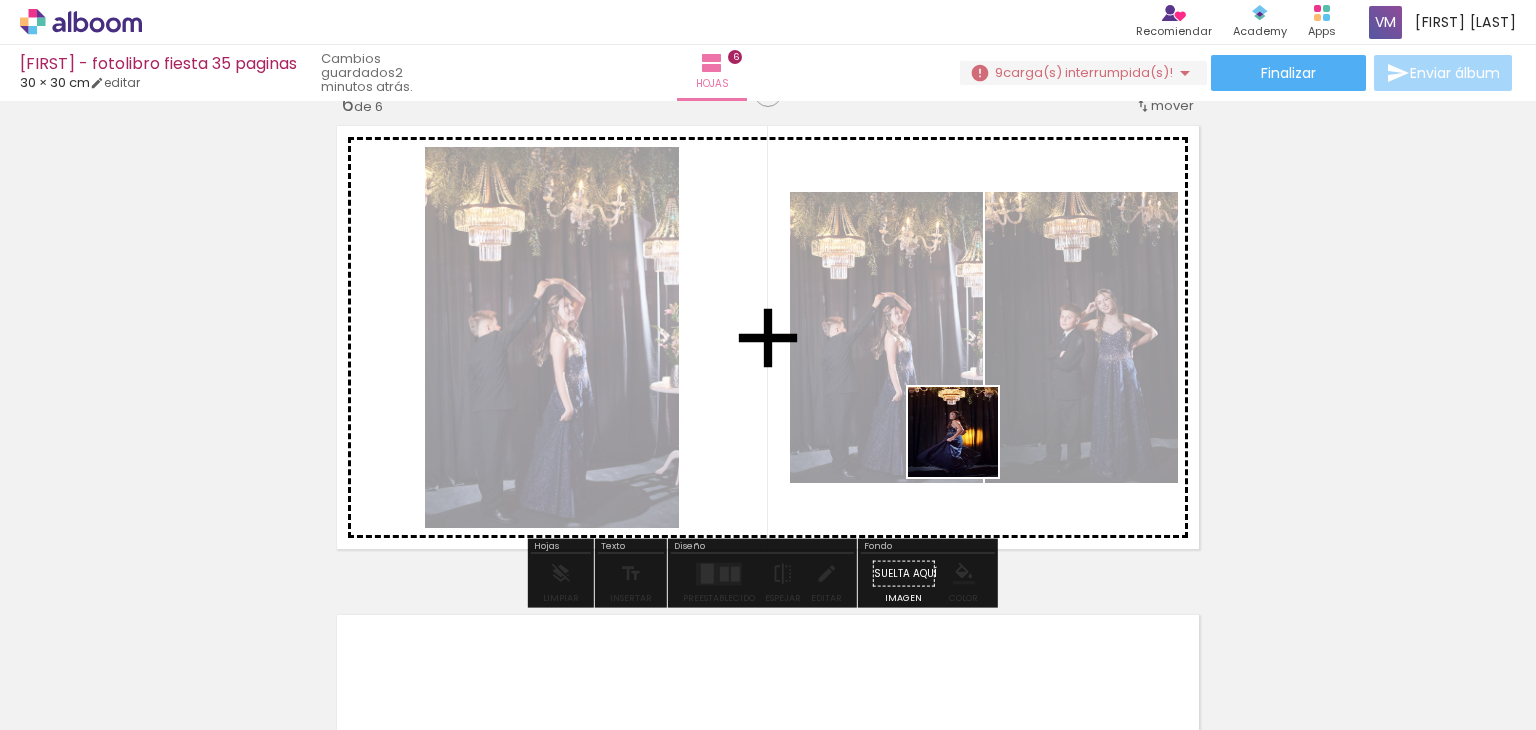 drag, startPoint x: 1082, startPoint y: 662, endPoint x: 968, endPoint y: 447, distance: 243.35365 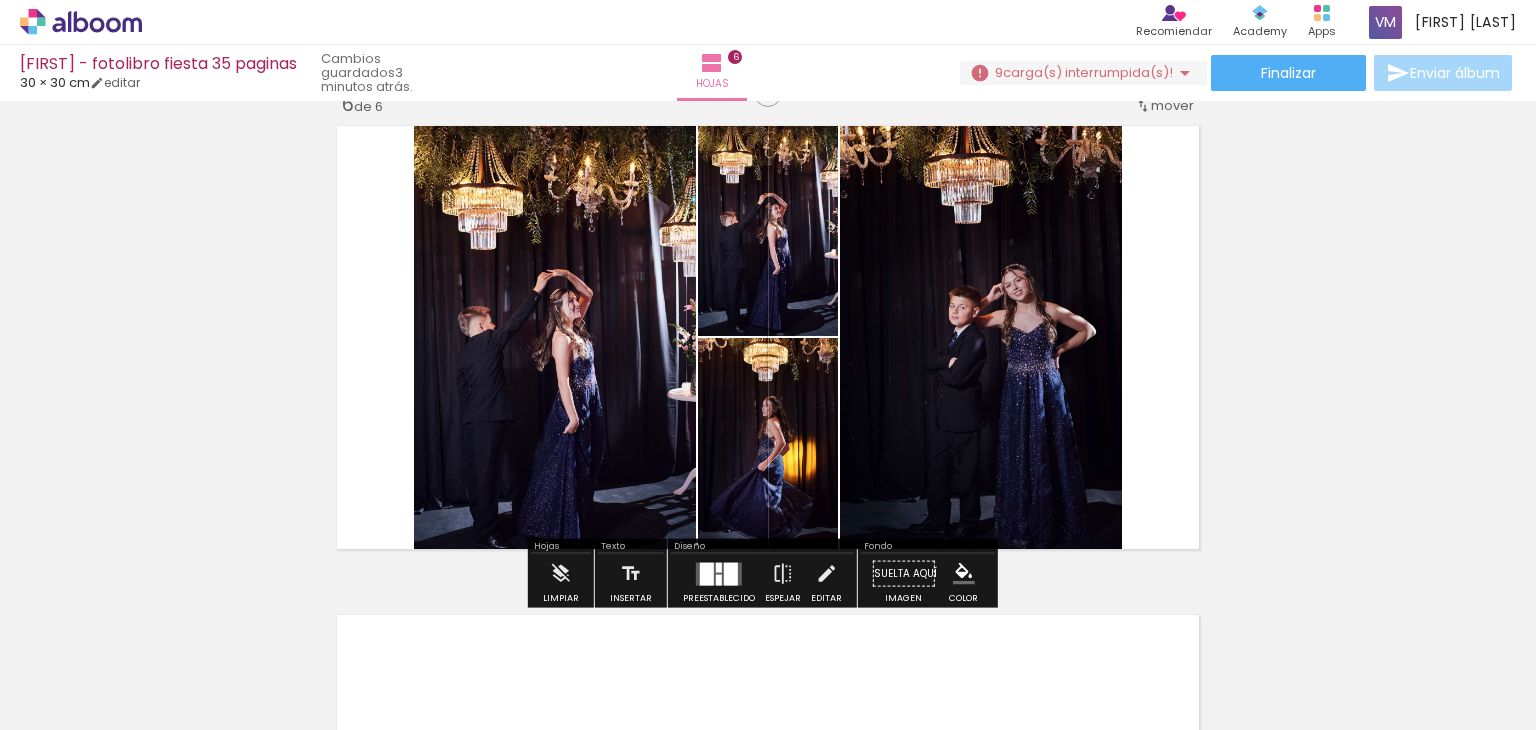 click on "2 Esta imagen aparece 2 veces en tu álbum" at bounding box center (0, 0) 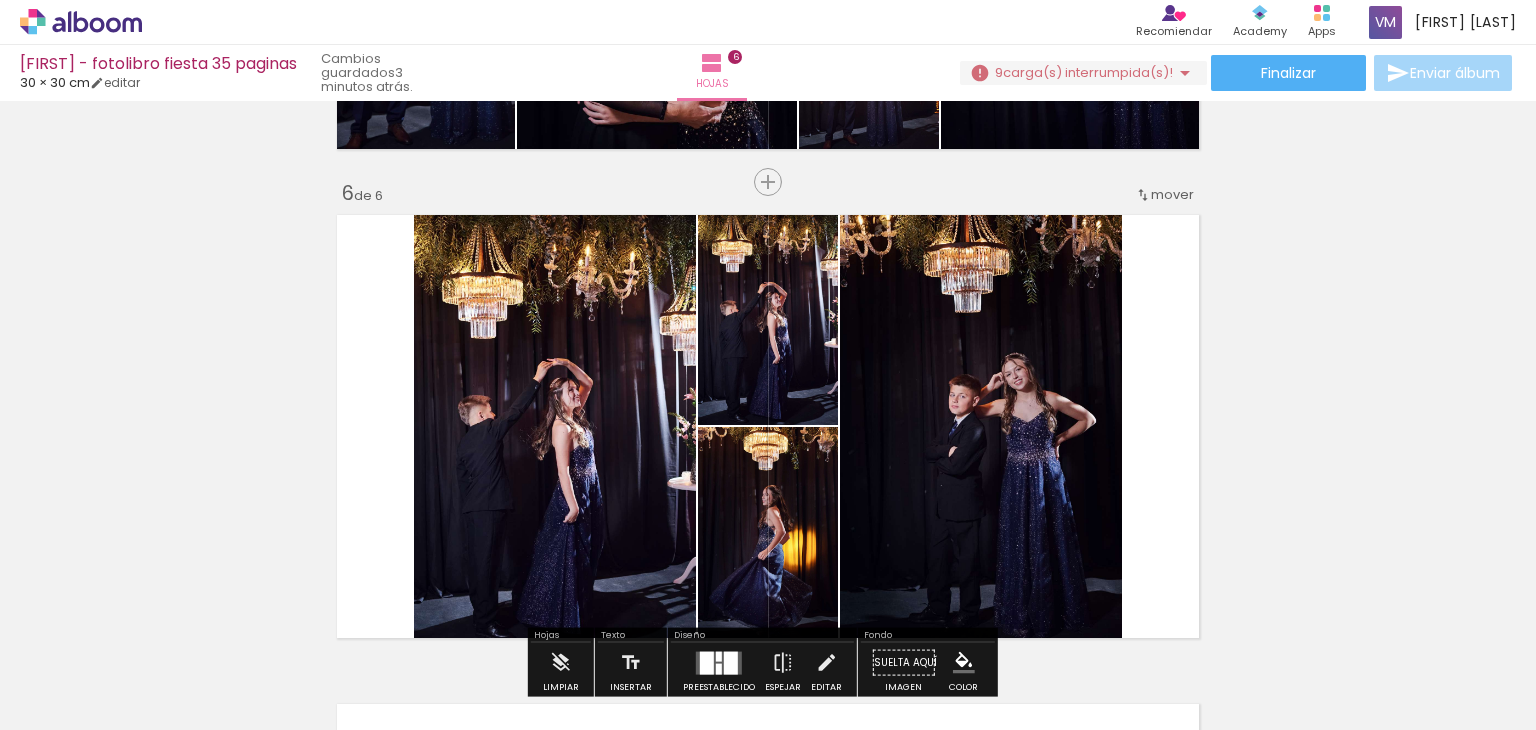 scroll, scrollTop: 2497, scrollLeft: 0, axis: vertical 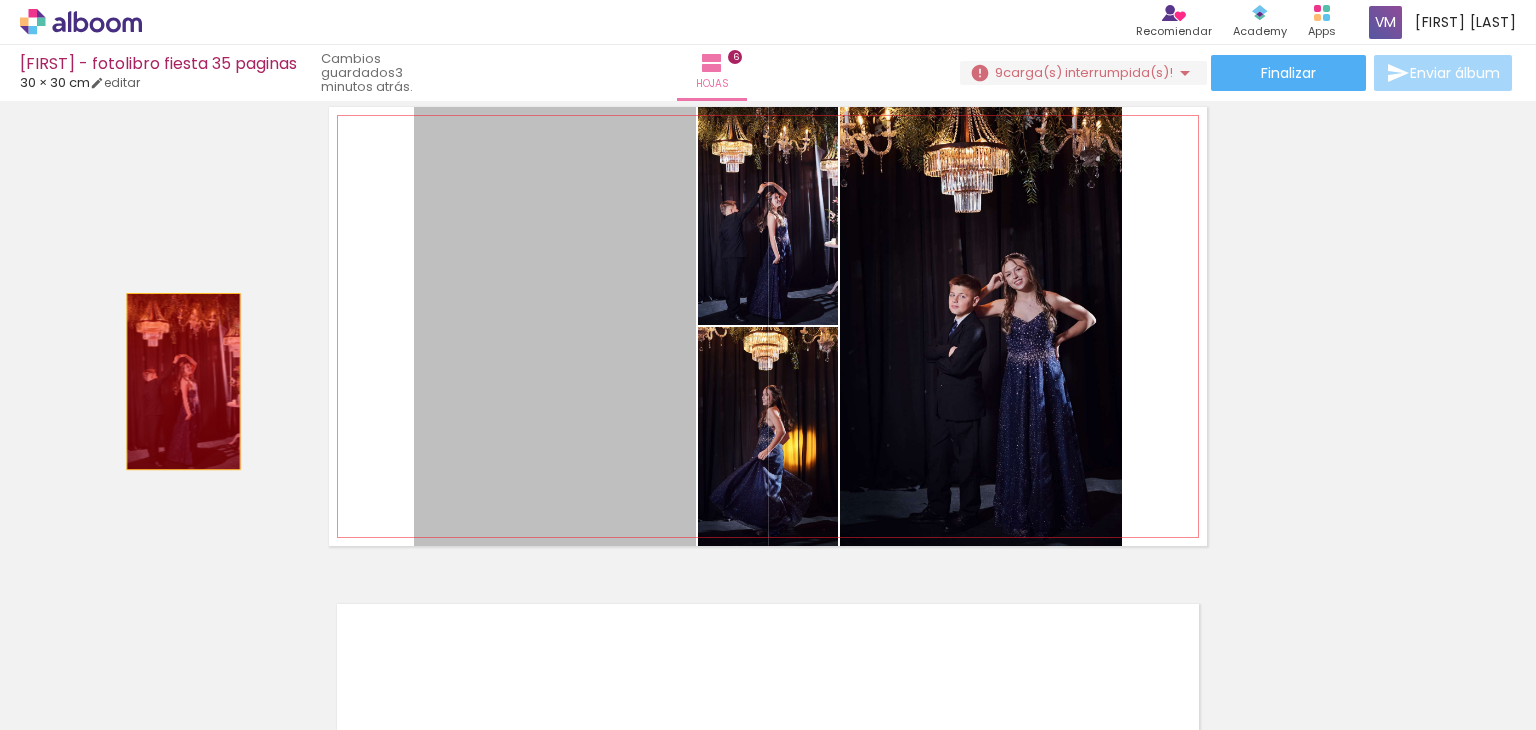 drag, startPoint x: 587, startPoint y: 386, endPoint x: 176, endPoint y: 381, distance: 411.03043 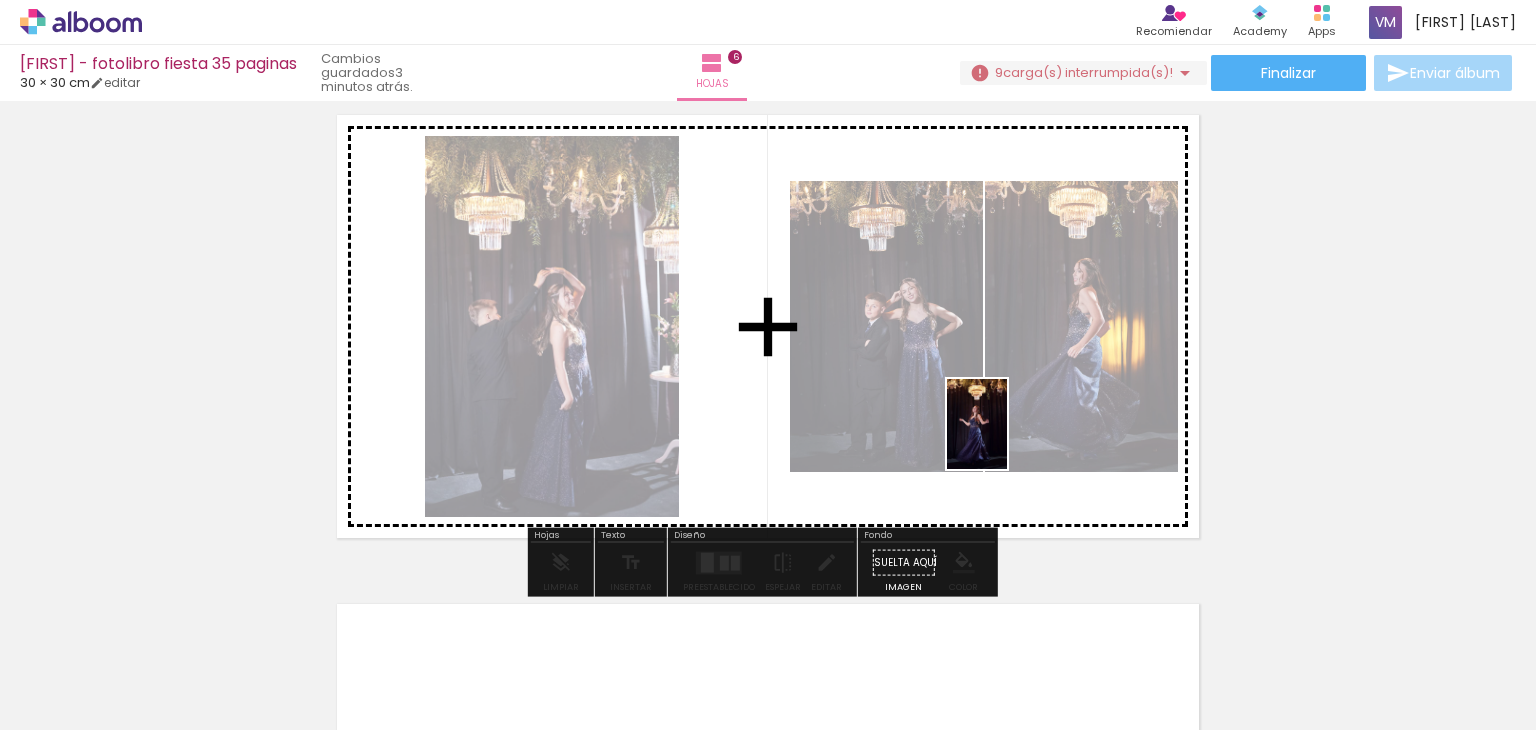 drag, startPoint x: 1172, startPoint y: 665, endPoint x: 1007, endPoint y: 439, distance: 279.82315 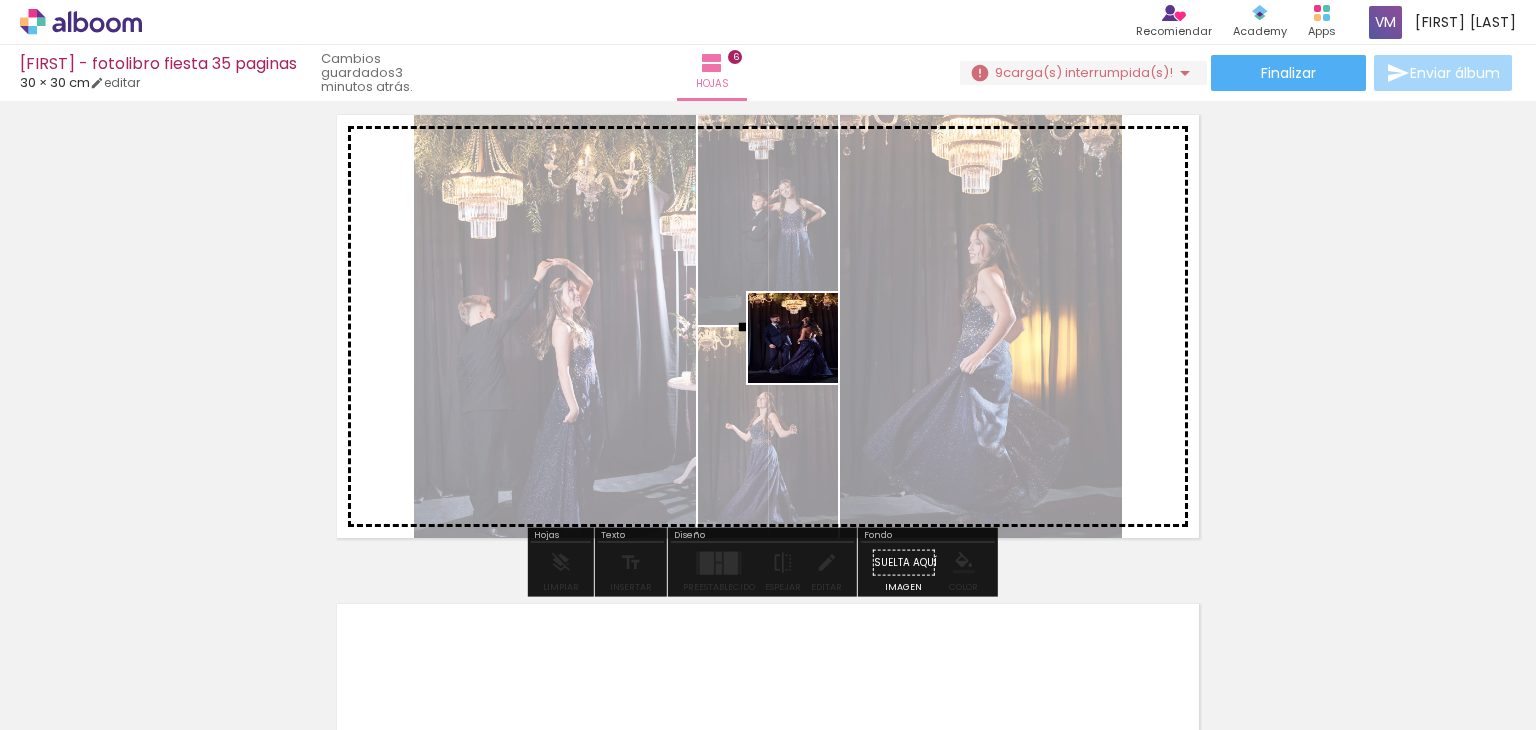 drag, startPoint x: 1284, startPoint y: 681, endPoint x: 808, endPoint y: 353, distance: 578.06573 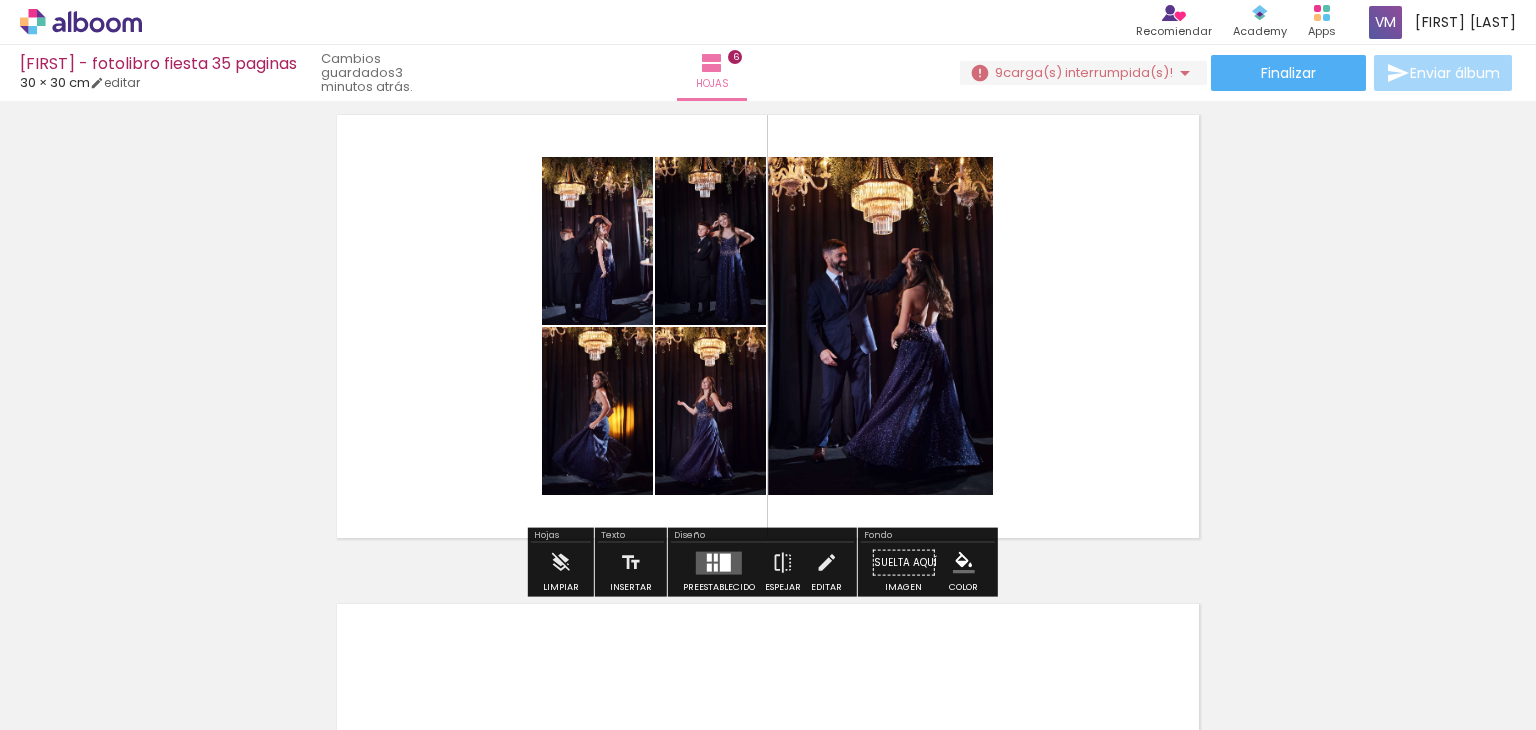 click at bounding box center [719, 562] 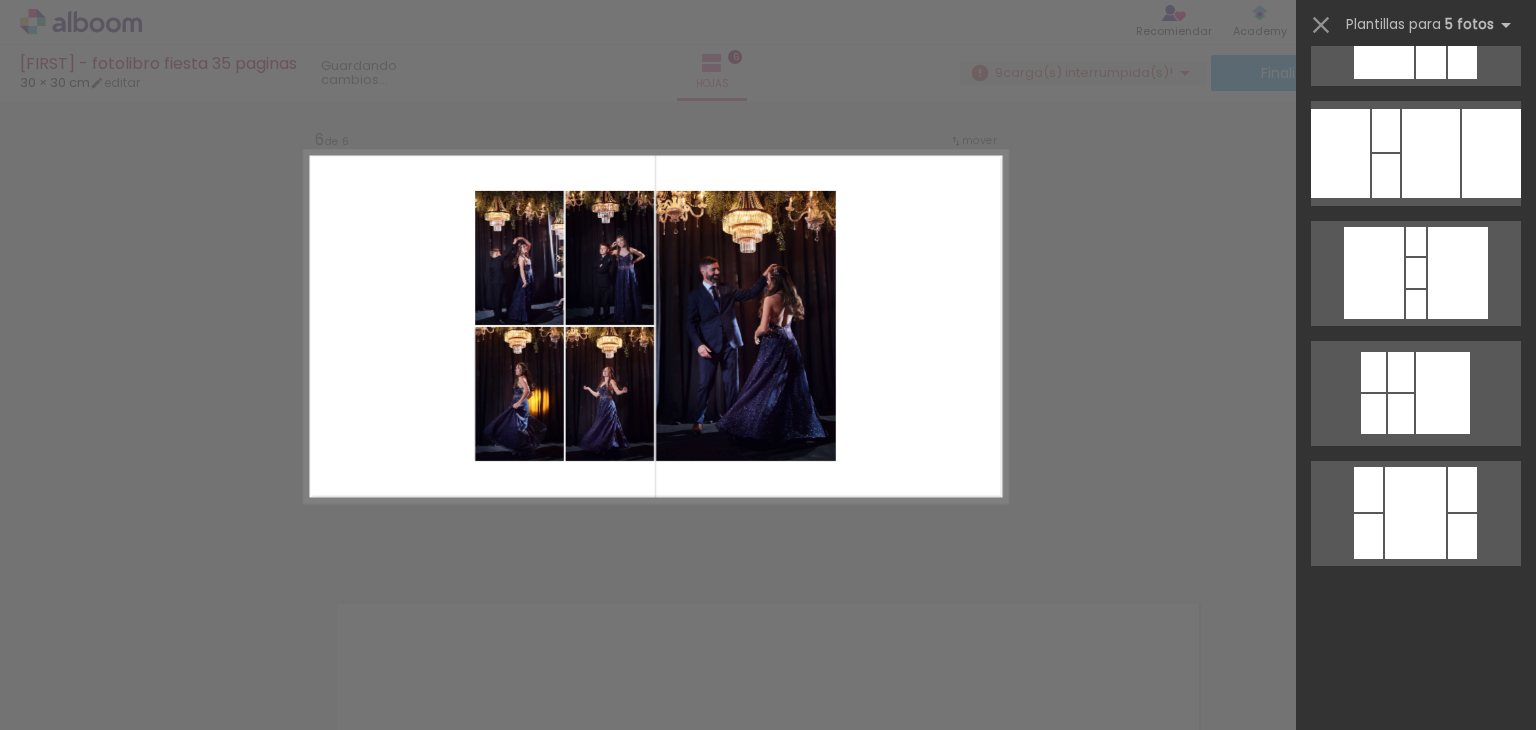 scroll, scrollTop: 0, scrollLeft: 0, axis: both 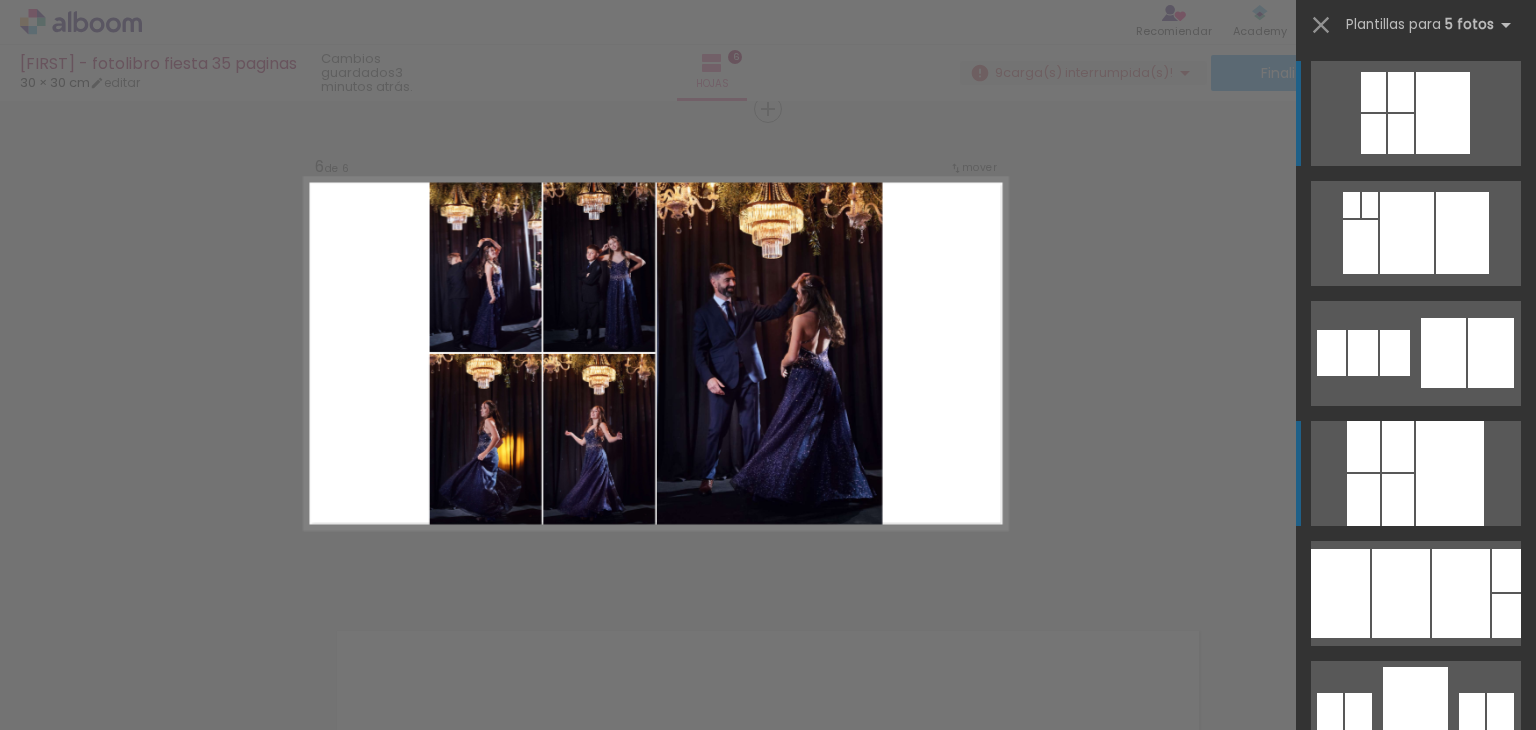 click at bounding box center [1450, 473] 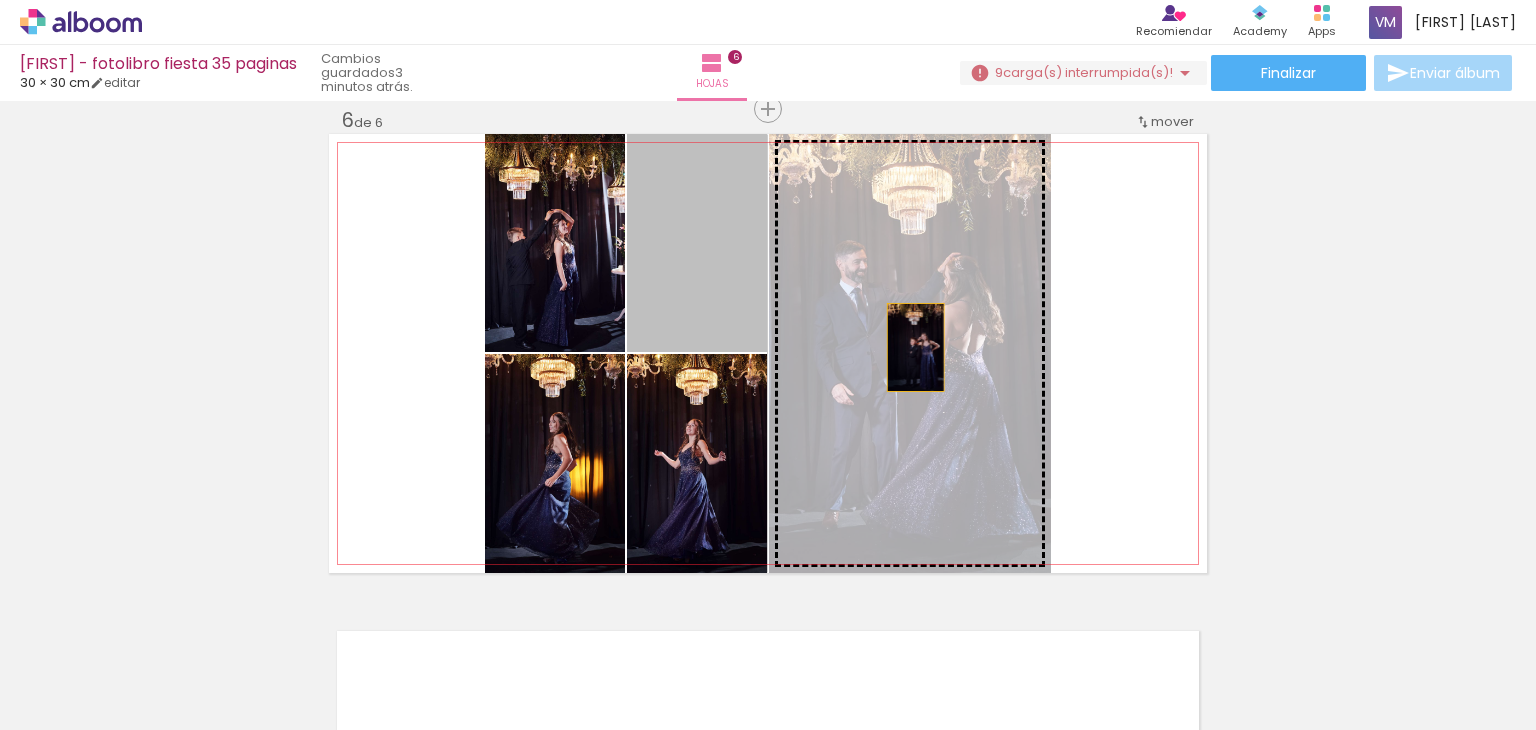 drag, startPoint x: 716, startPoint y: 269, endPoint x: 908, endPoint y: 347, distance: 207.239 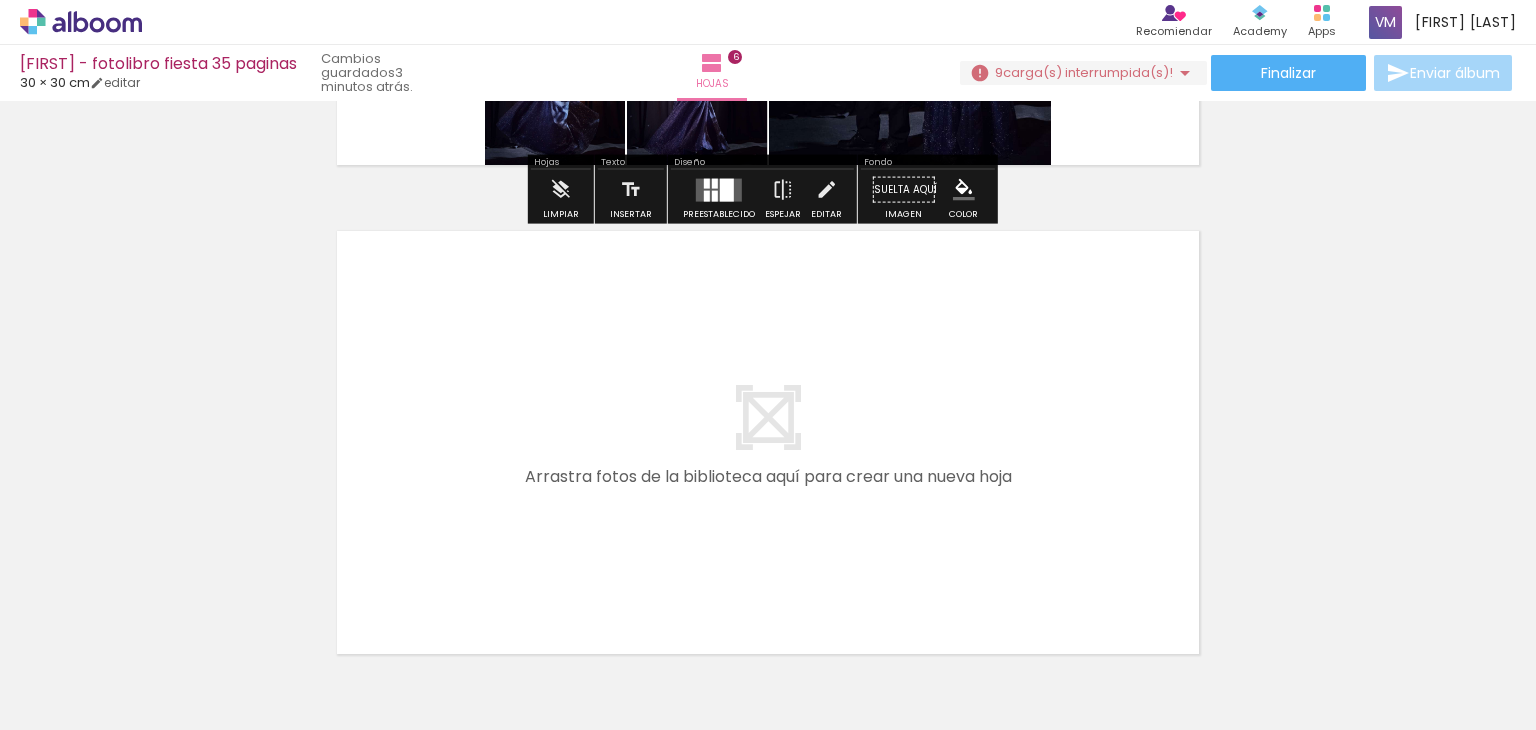 scroll, scrollTop: 2997, scrollLeft: 0, axis: vertical 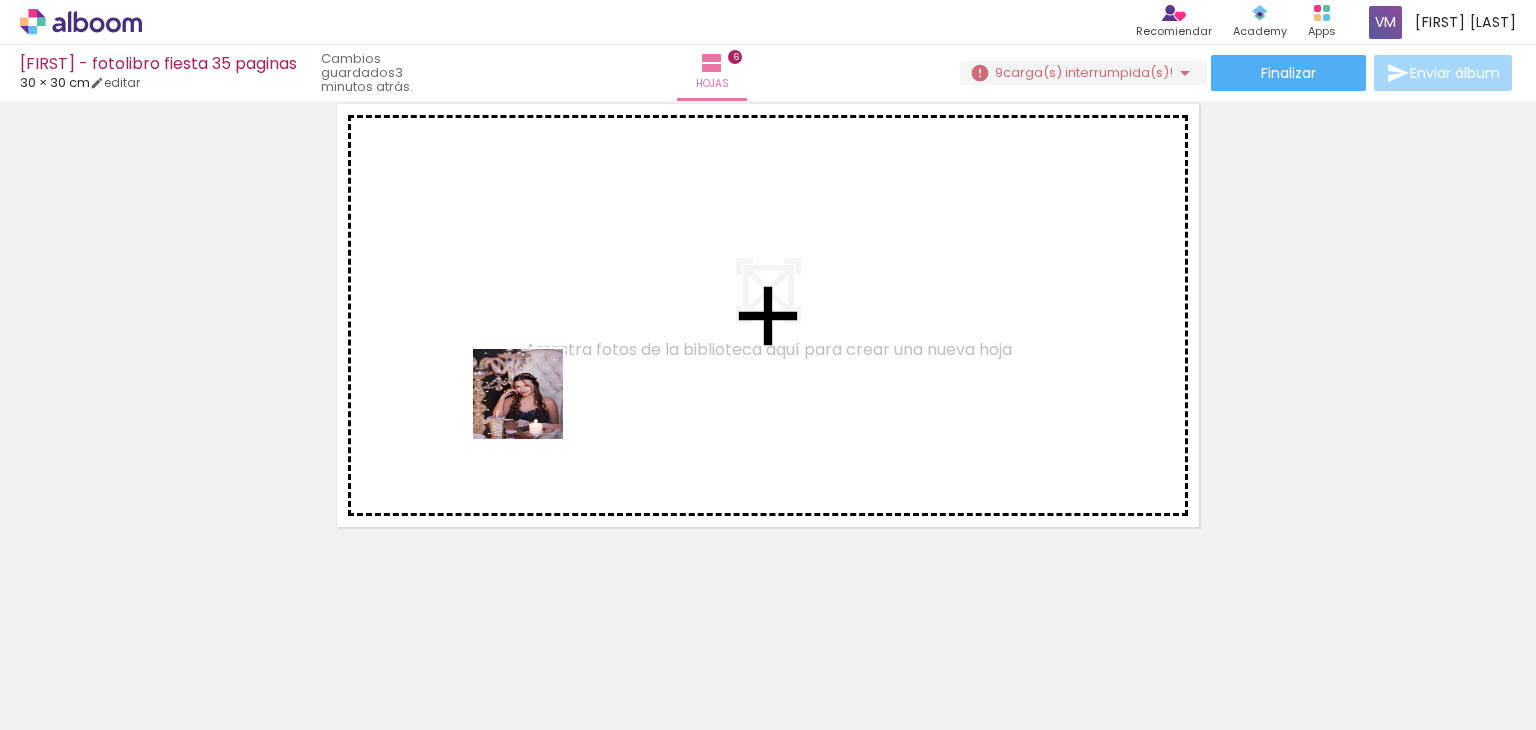 drag, startPoint x: 299, startPoint y: 668, endPoint x: 533, endPoint y: 409, distance: 349.05157 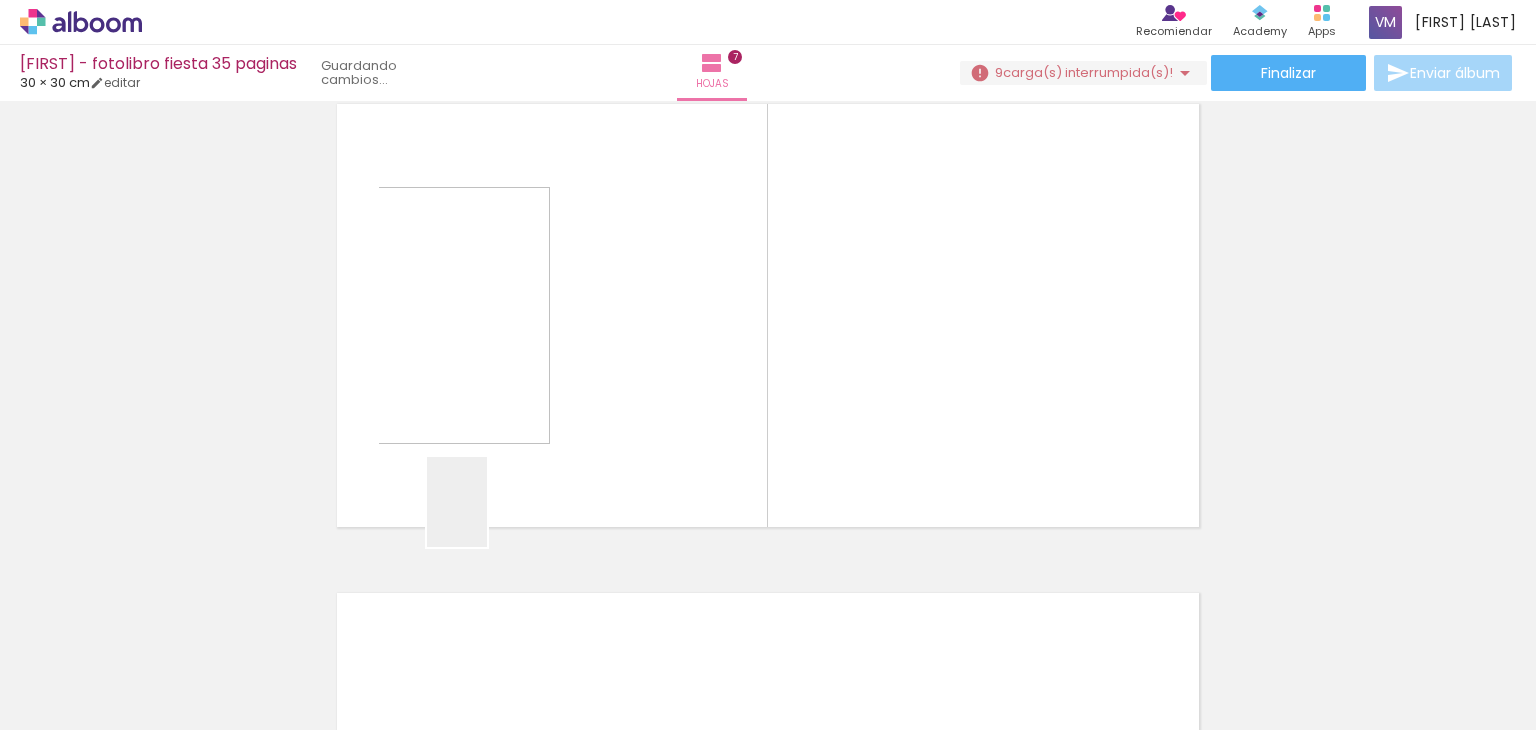drag, startPoint x: 487, startPoint y: 517, endPoint x: 616, endPoint y: 384, distance: 185.28357 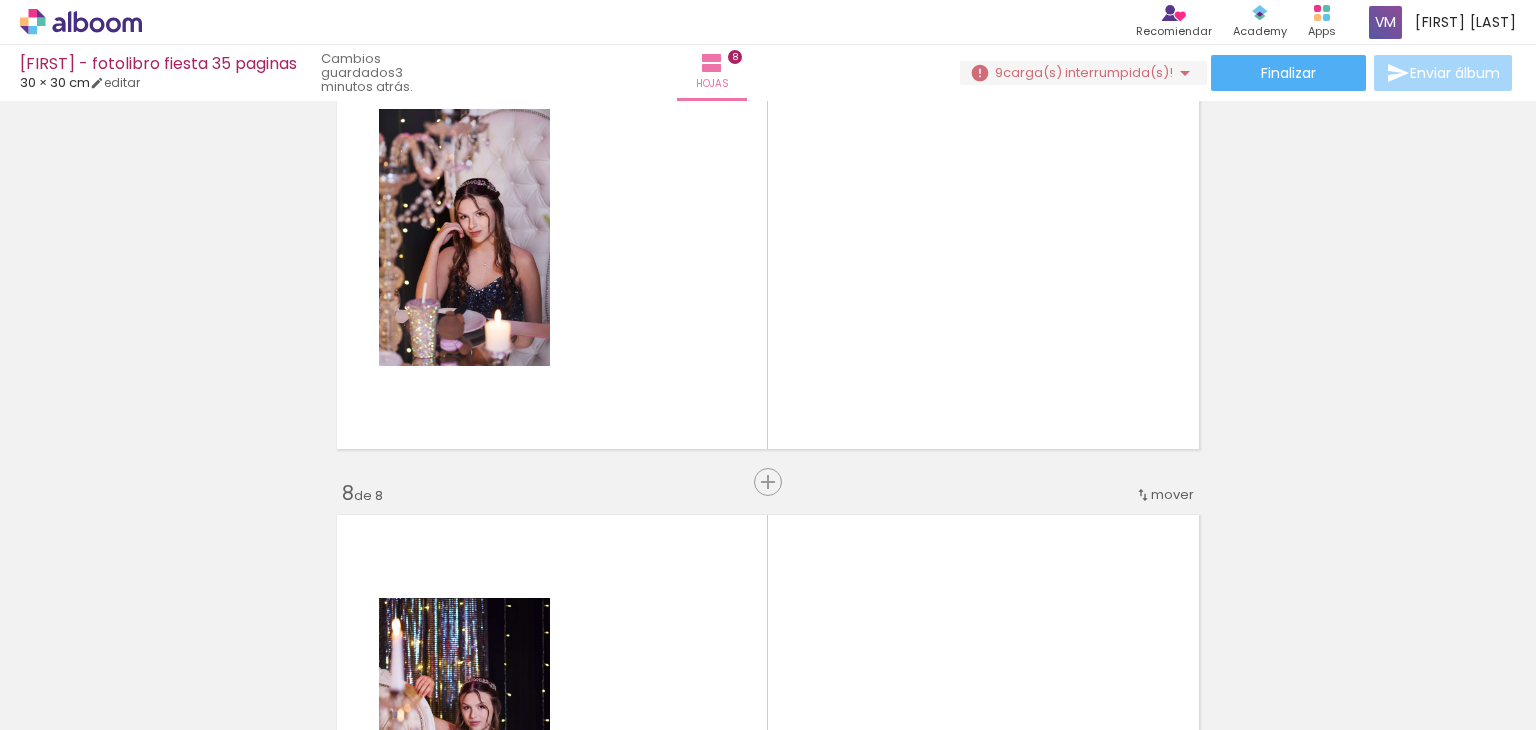 scroll, scrollTop: 2975, scrollLeft: 0, axis: vertical 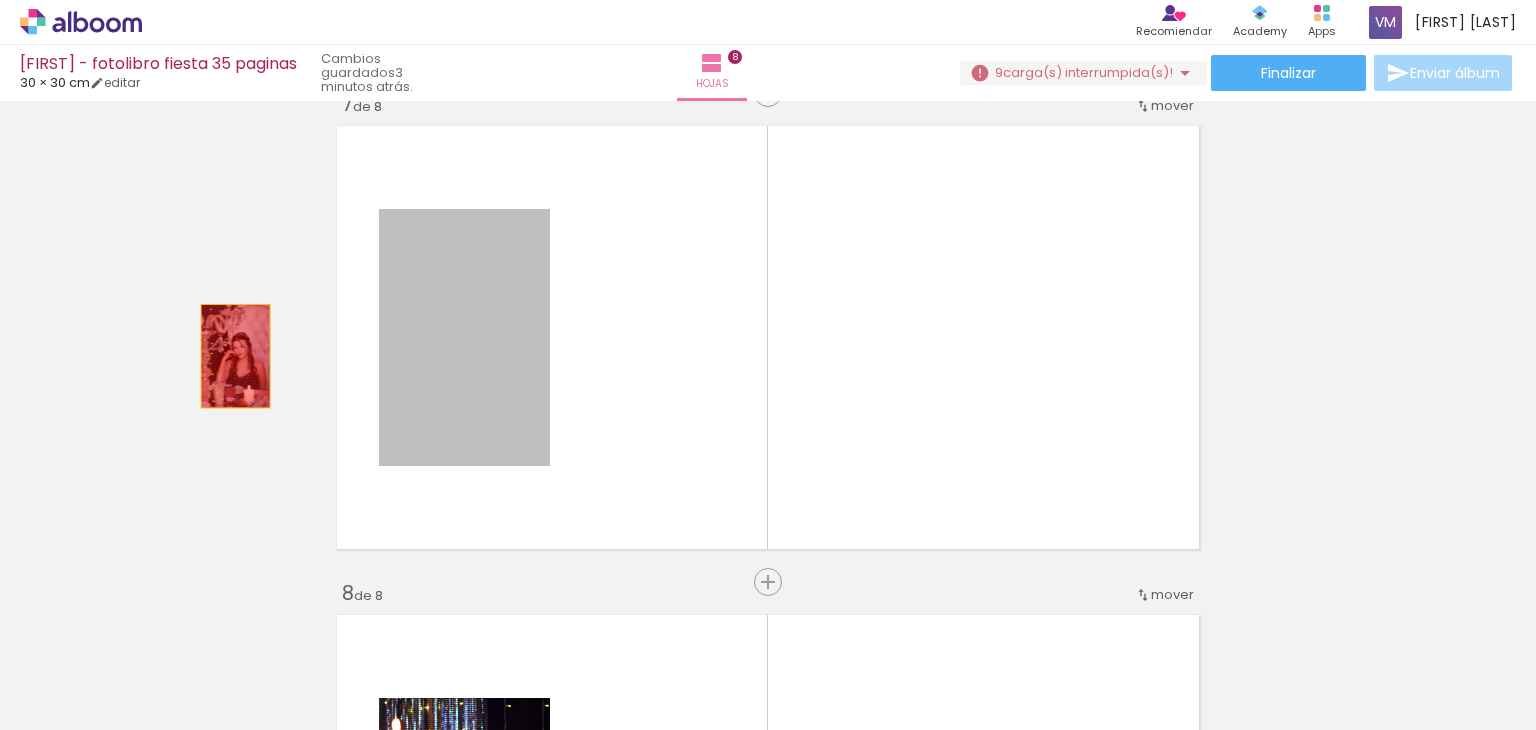 drag, startPoint x: 244, startPoint y: 350, endPoint x: 228, endPoint y: 356, distance: 17.088007 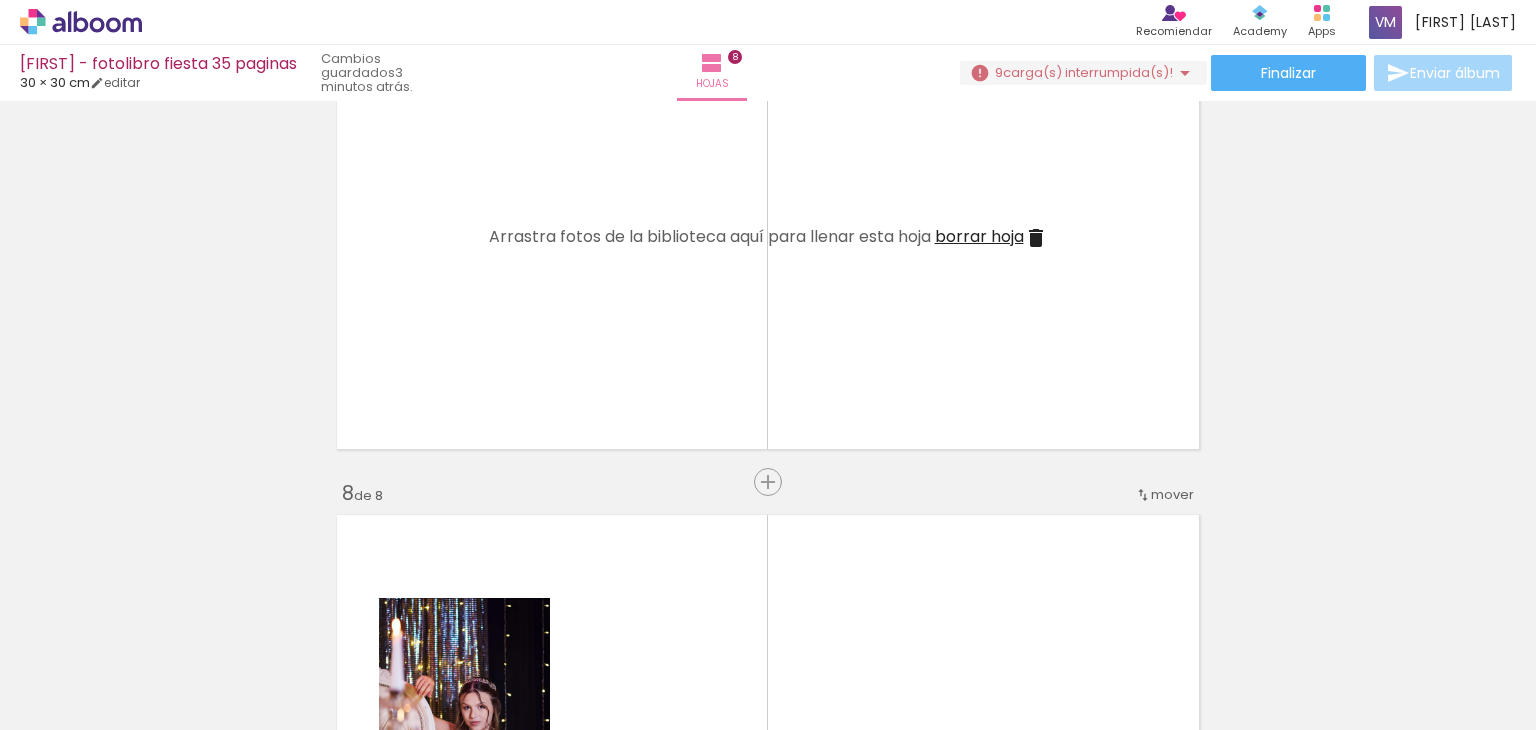 scroll, scrollTop: 2975, scrollLeft: 0, axis: vertical 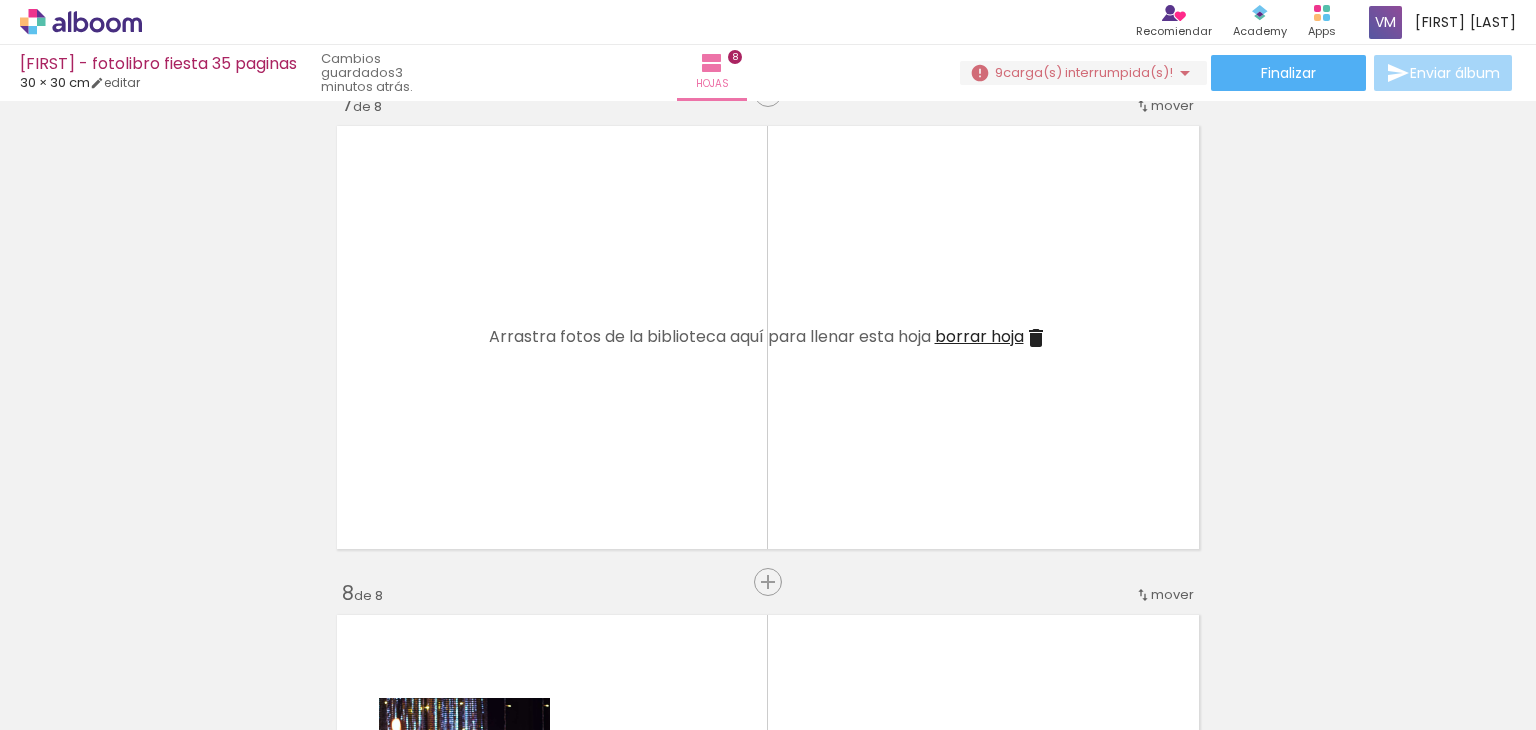 click on "borrar hoja" at bounding box center [979, 336] 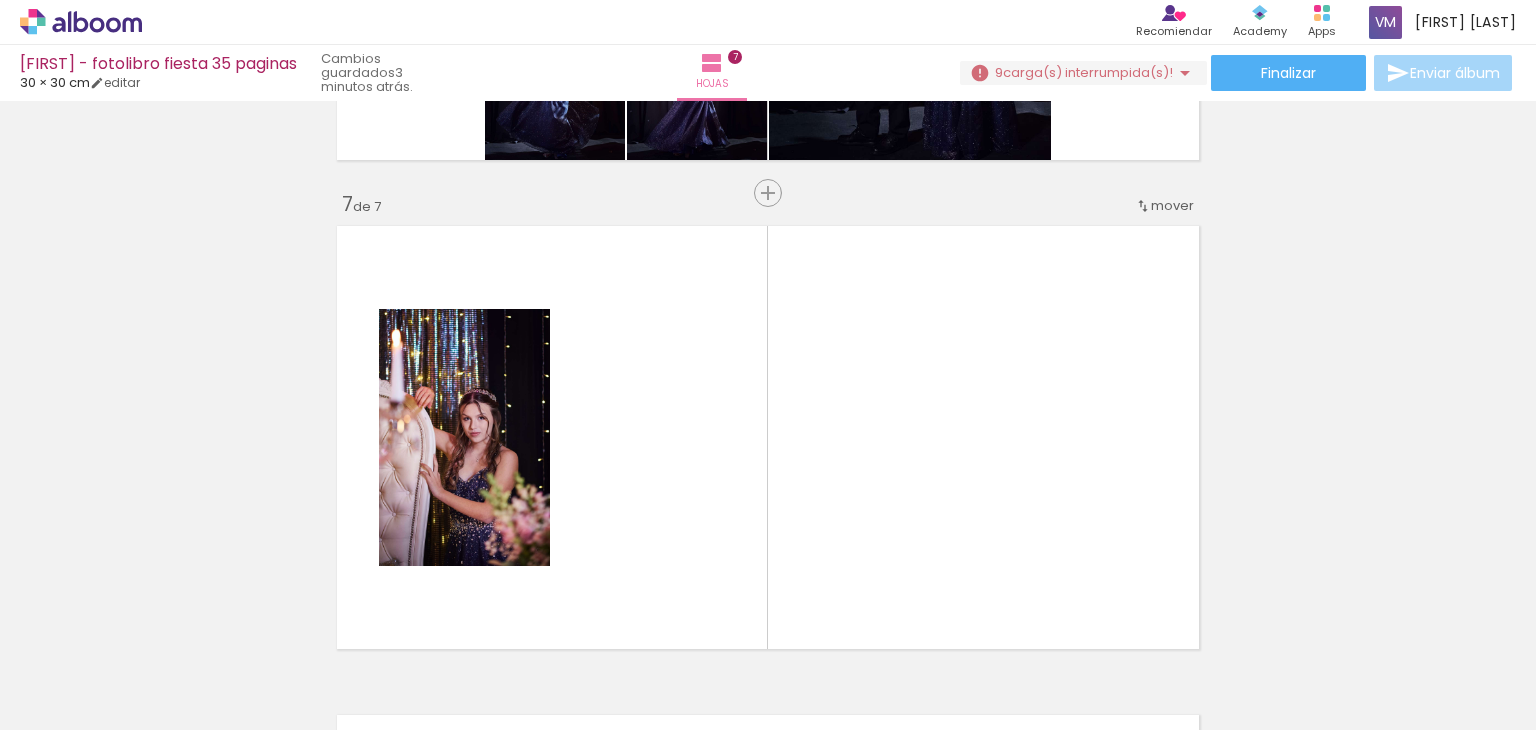 scroll, scrollTop: 2975, scrollLeft: 0, axis: vertical 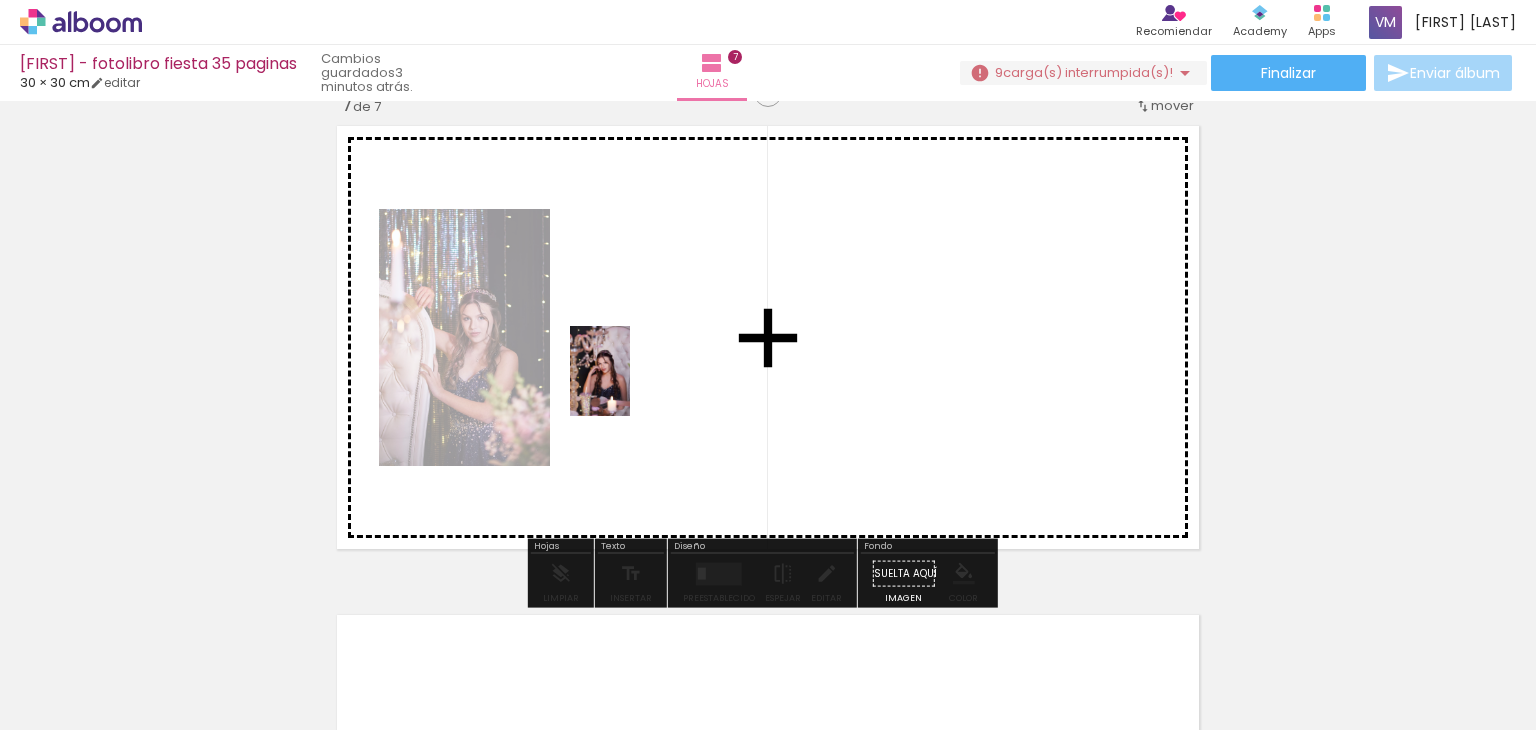 drag, startPoint x: 283, startPoint y: 677, endPoint x: 630, endPoint y: 386, distance: 452.86862 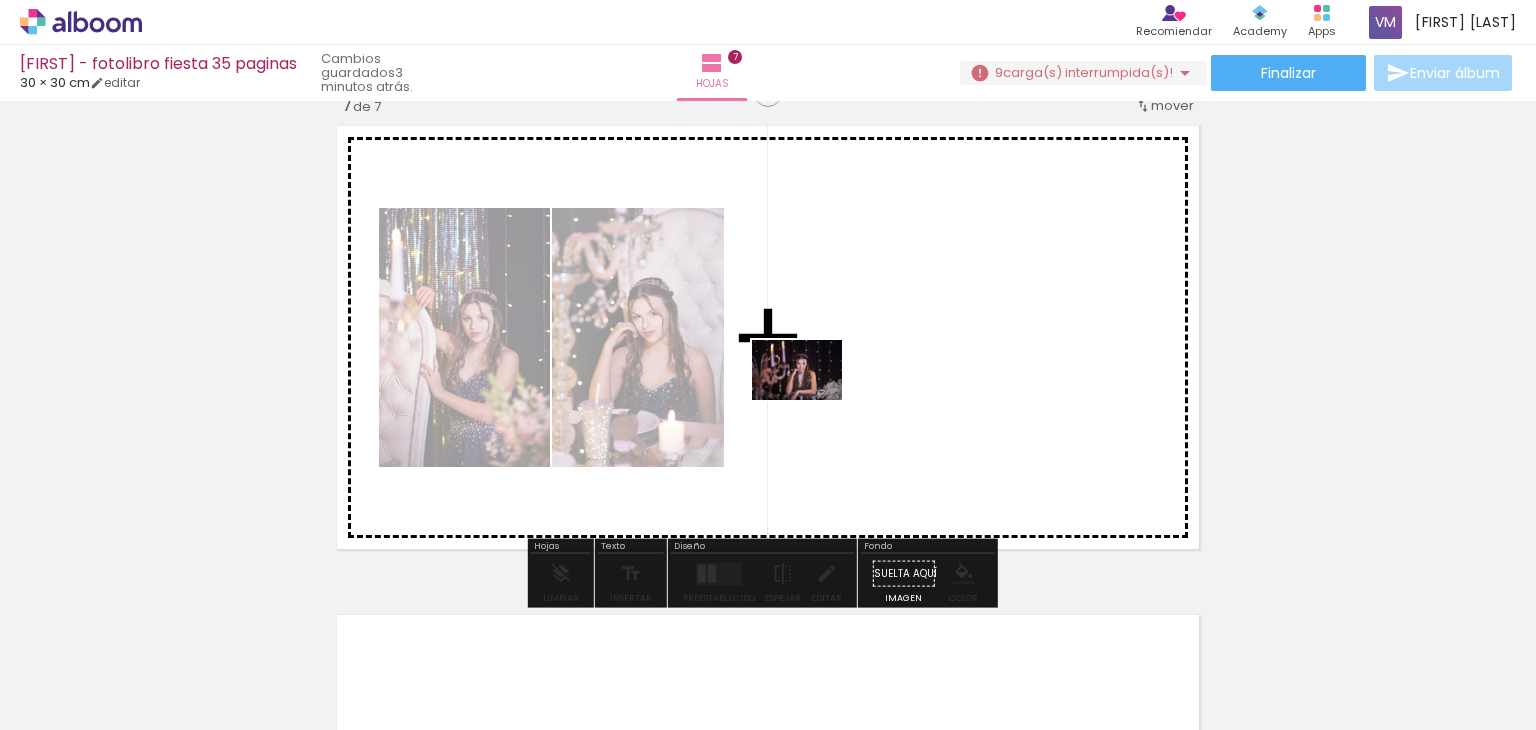 drag, startPoint x: 613, startPoint y: 674, endPoint x: 812, endPoint y: 400, distance: 338.63992 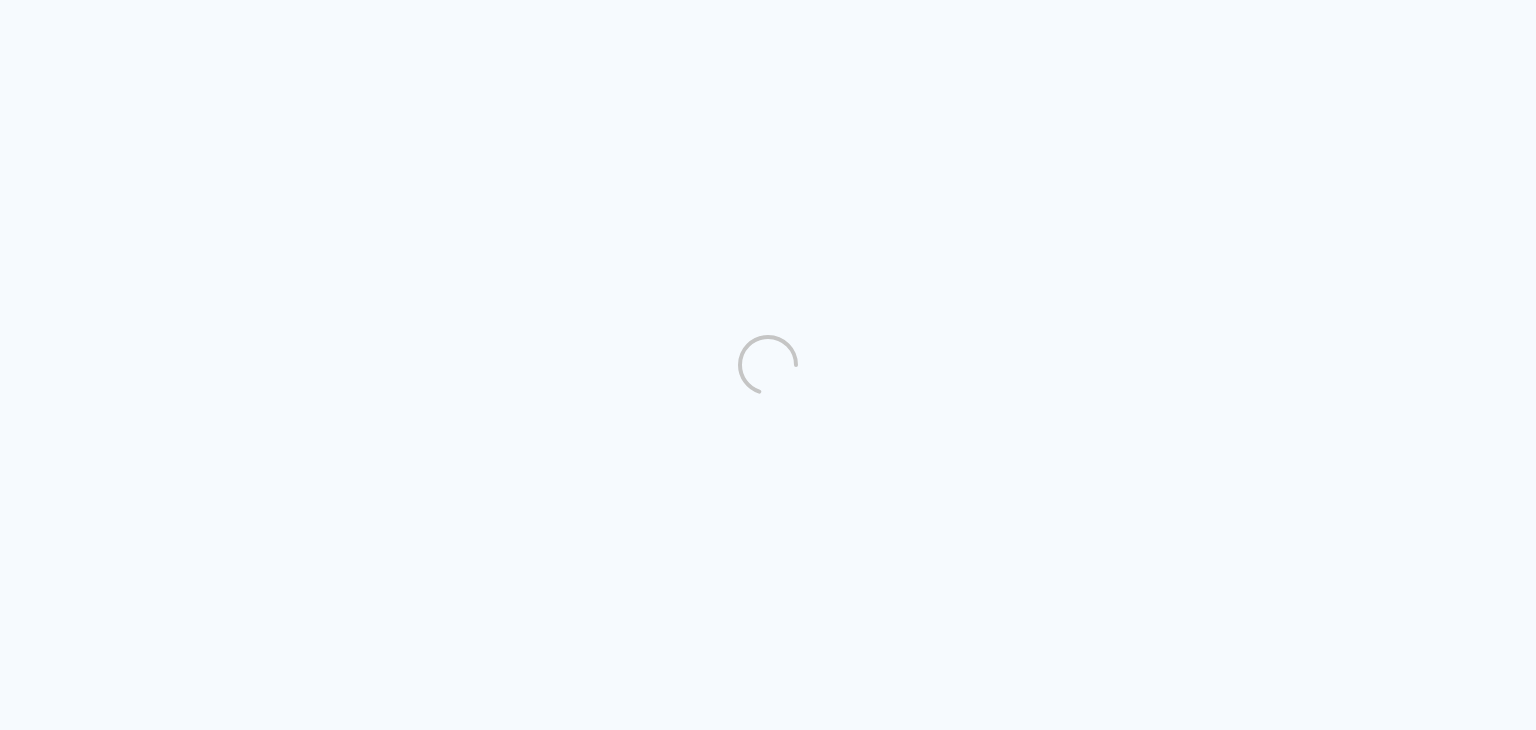 scroll, scrollTop: 0, scrollLeft: 0, axis: both 